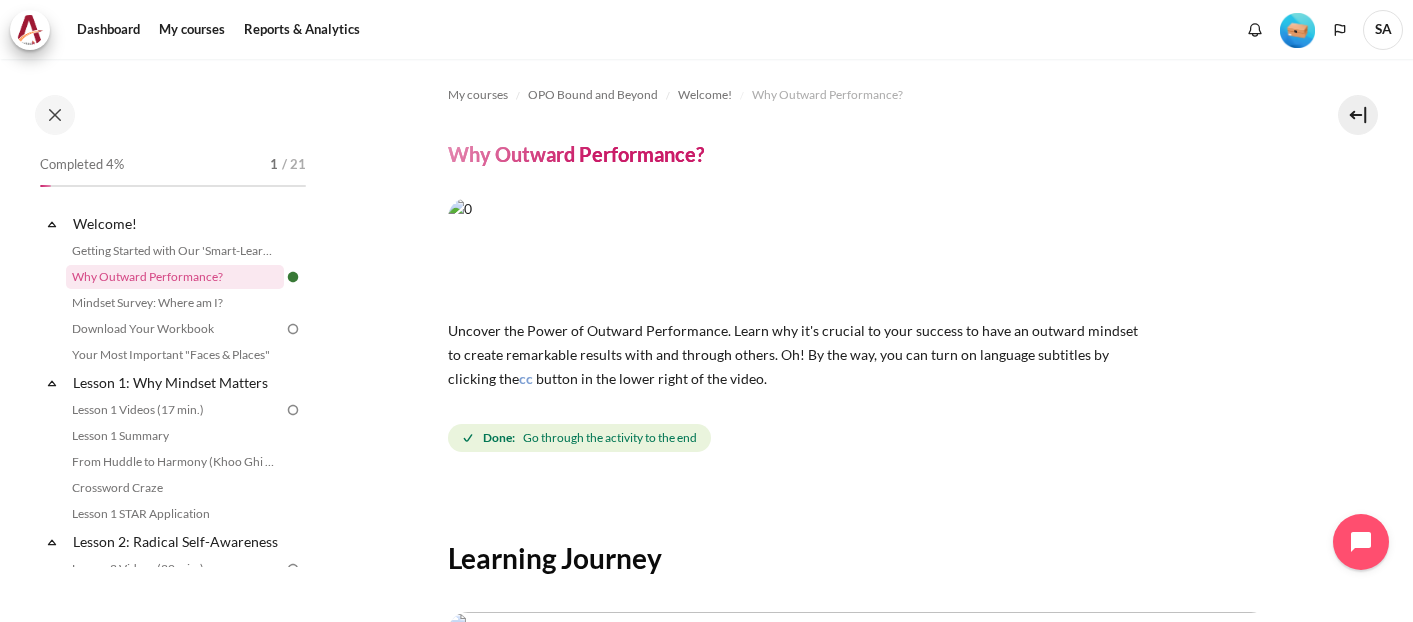 scroll, scrollTop: 0, scrollLeft: 0, axis: both 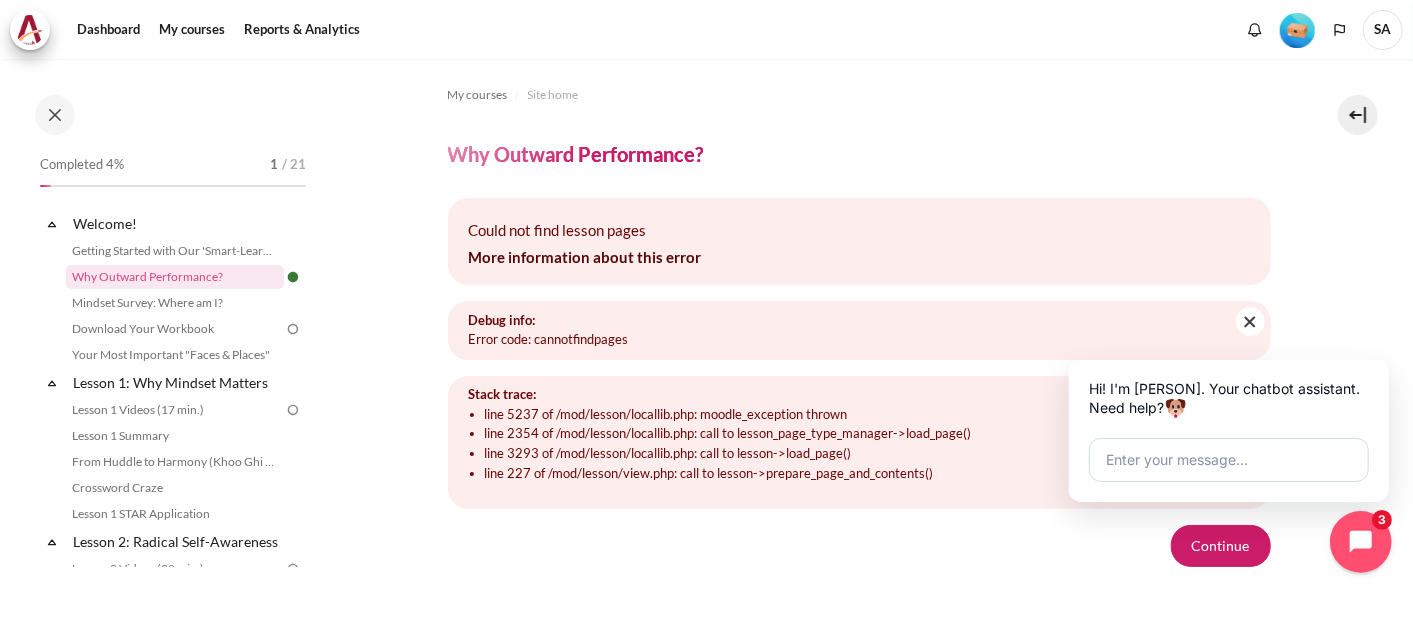 click 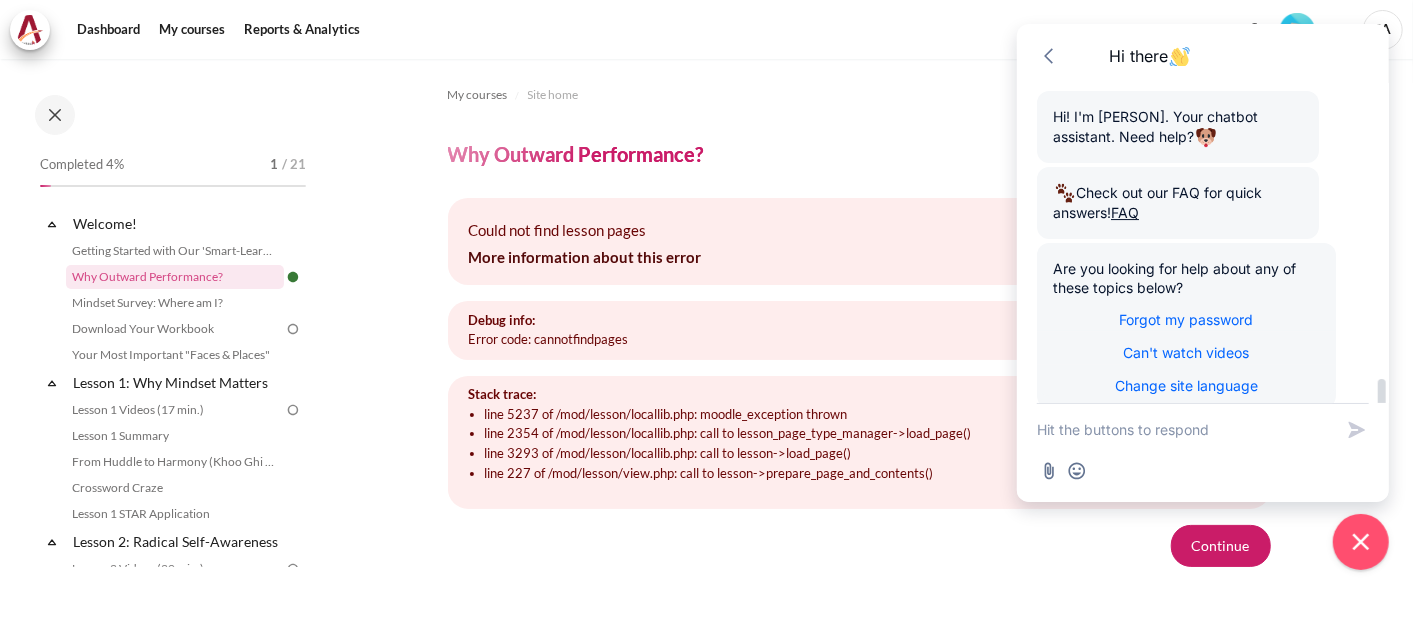 scroll, scrollTop: 3766, scrollLeft: 0, axis: vertical 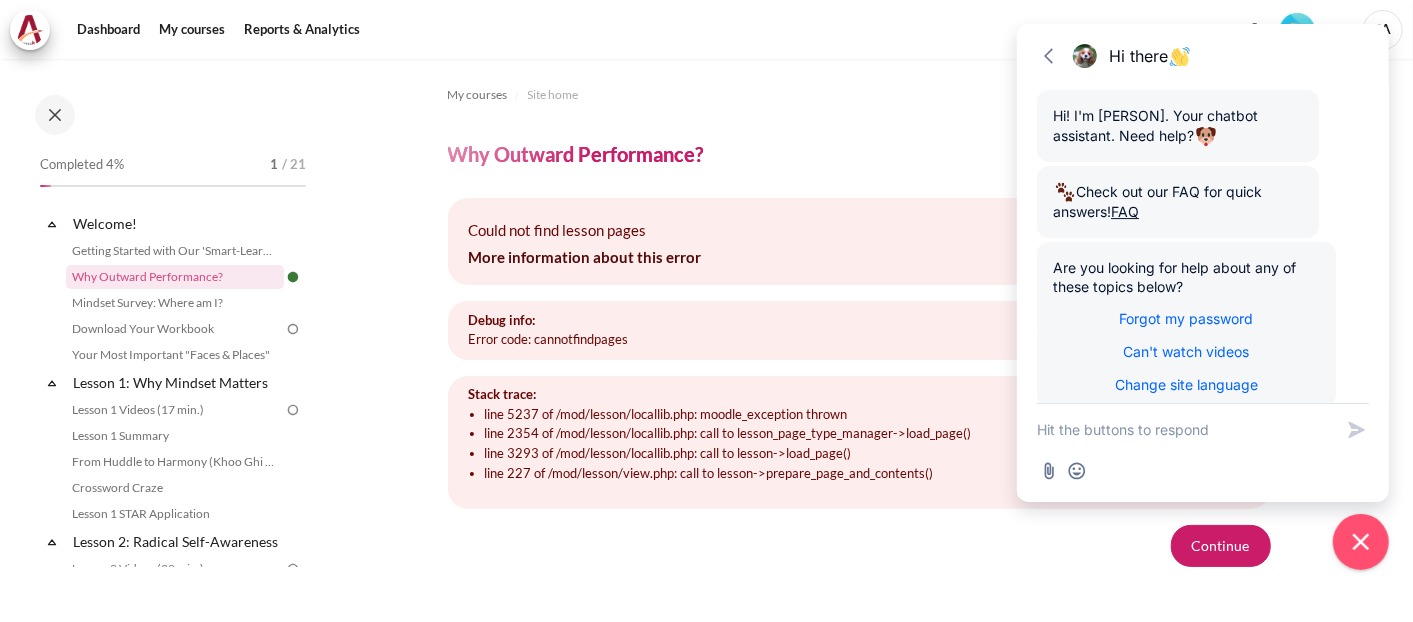 click on "My courses
Site home" at bounding box center [859, 95] 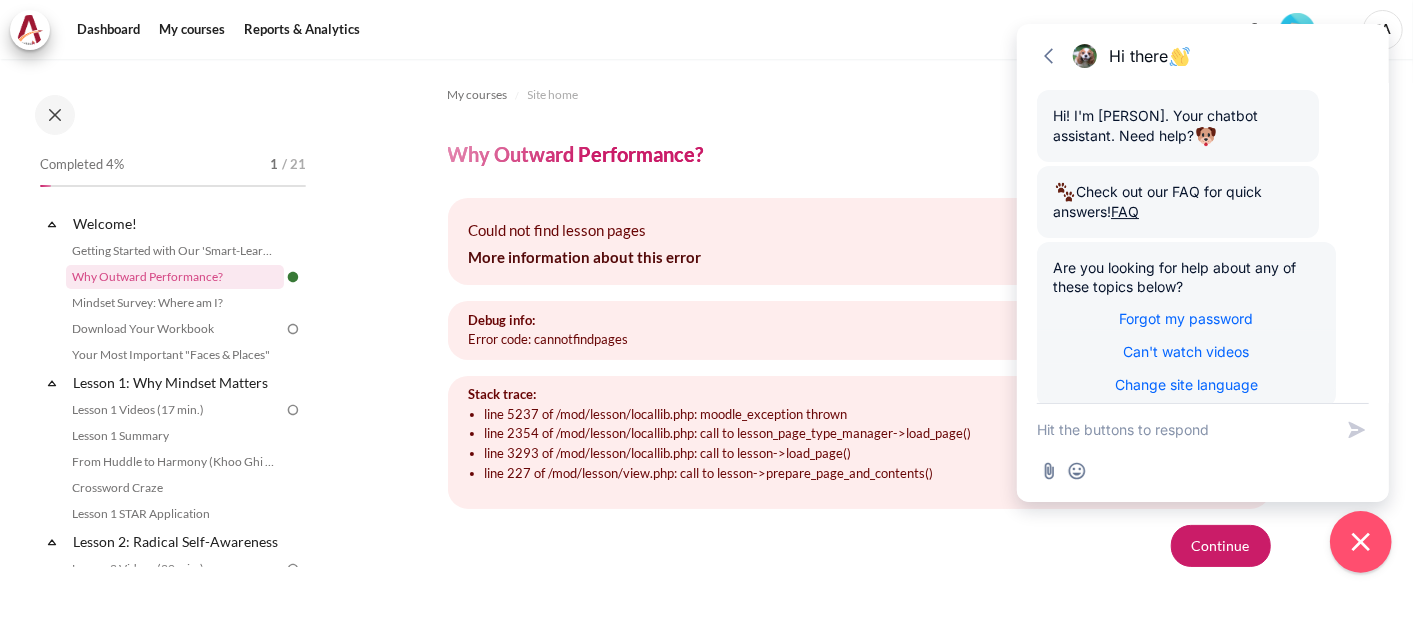 click 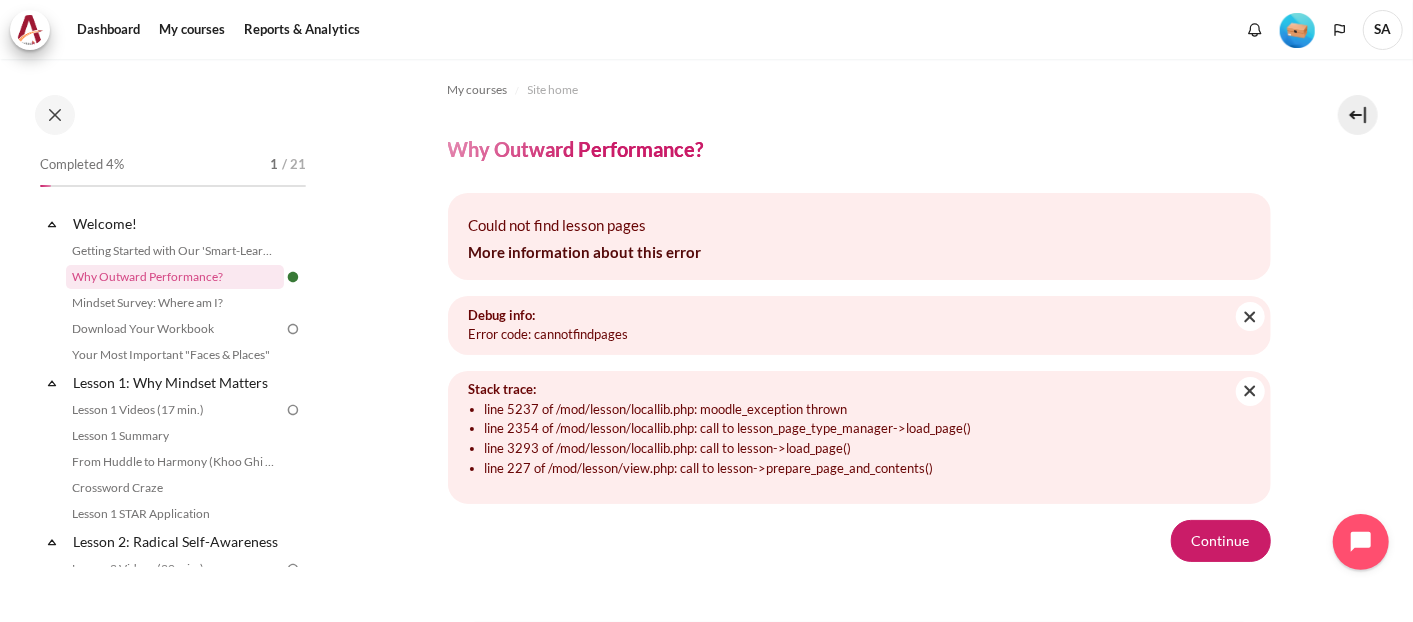 scroll, scrollTop: 0, scrollLeft: 0, axis: both 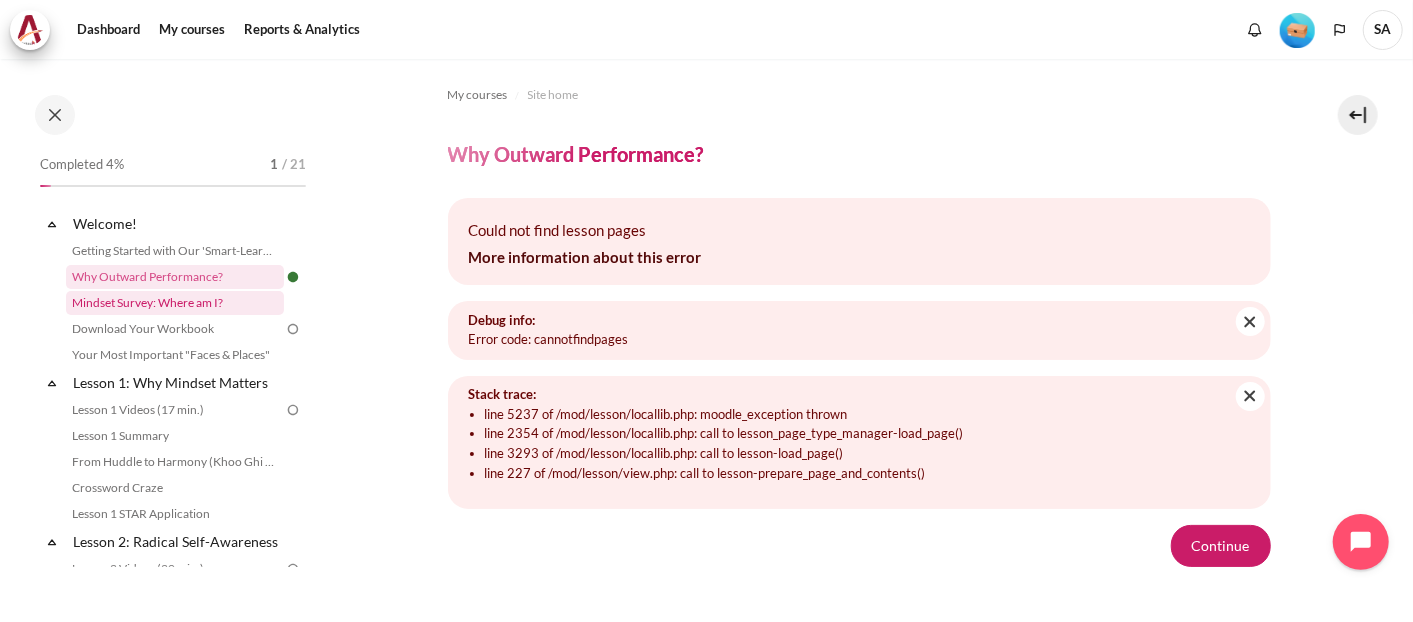 click on "Mindset Survey: Where am I?" at bounding box center [175, 303] 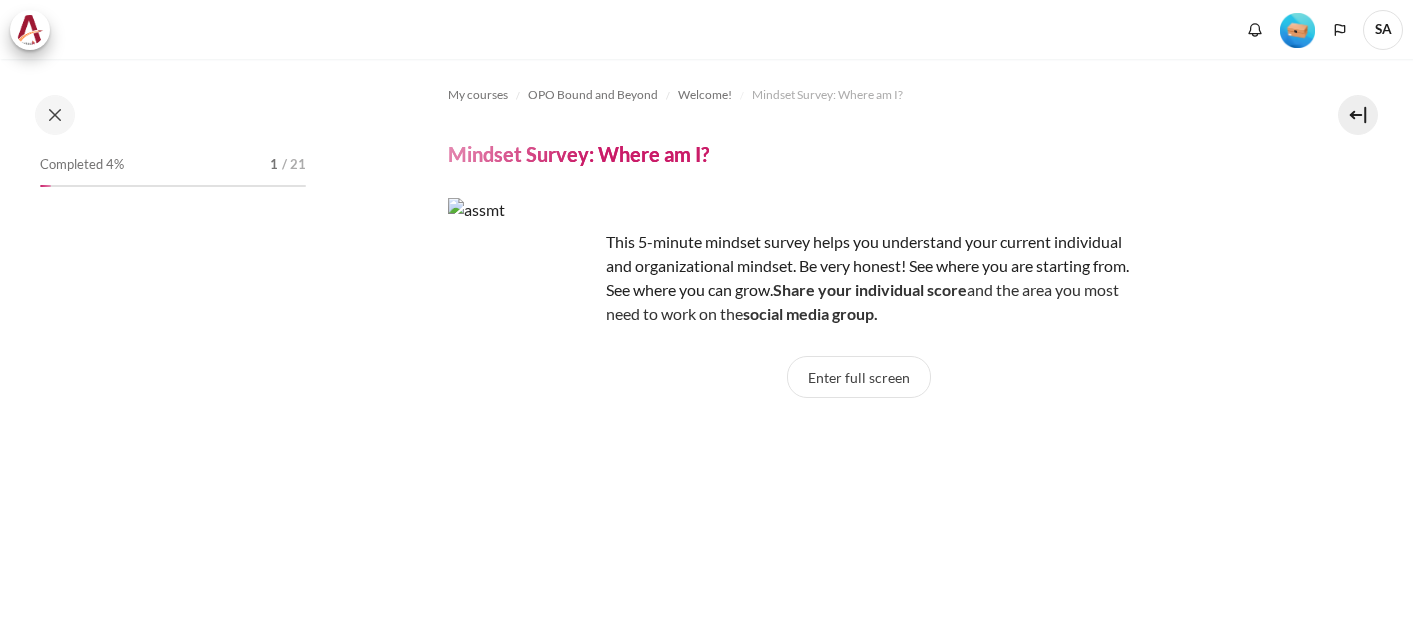 scroll, scrollTop: 0, scrollLeft: 0, axis: both 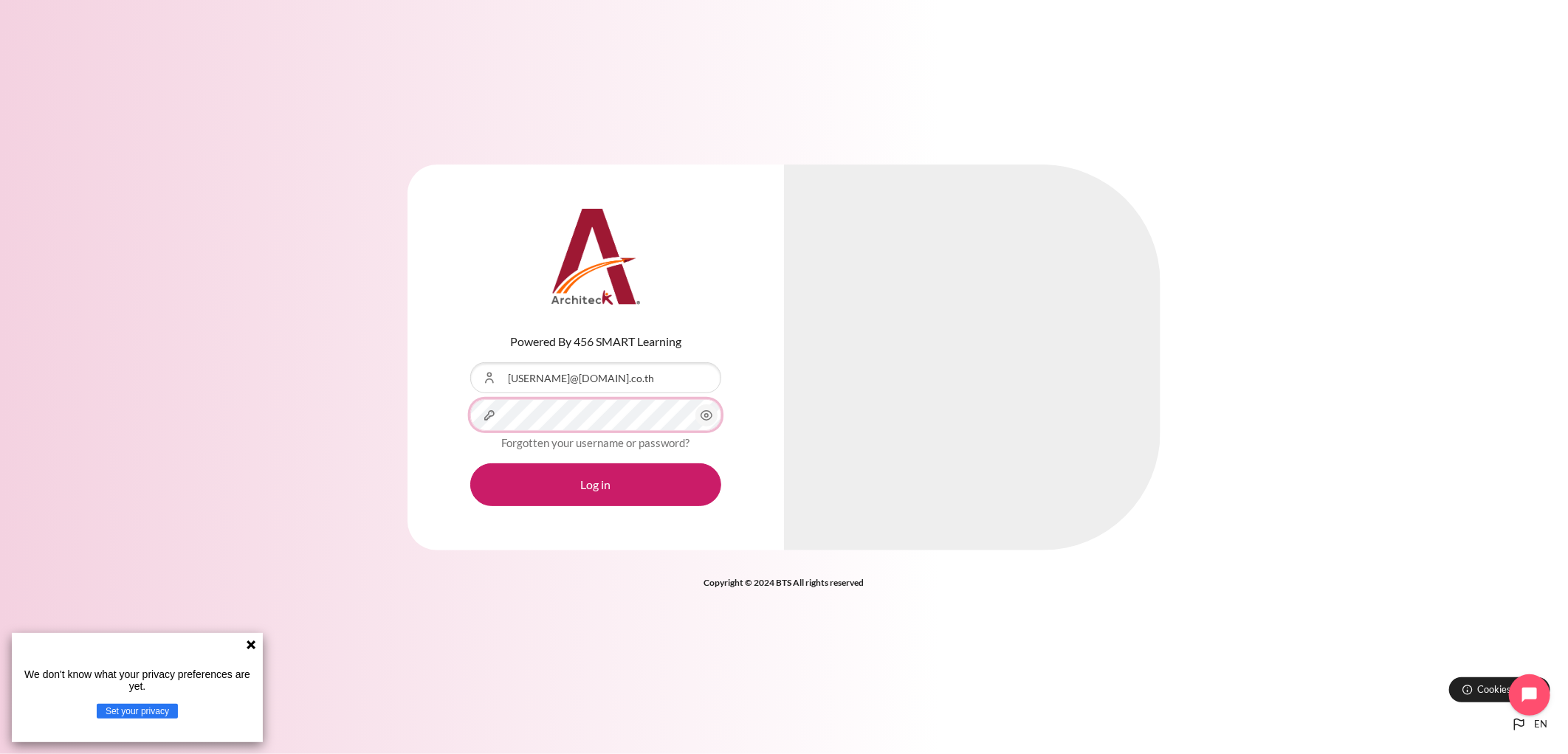 click on "Log in" at bounding box center (596, 485) 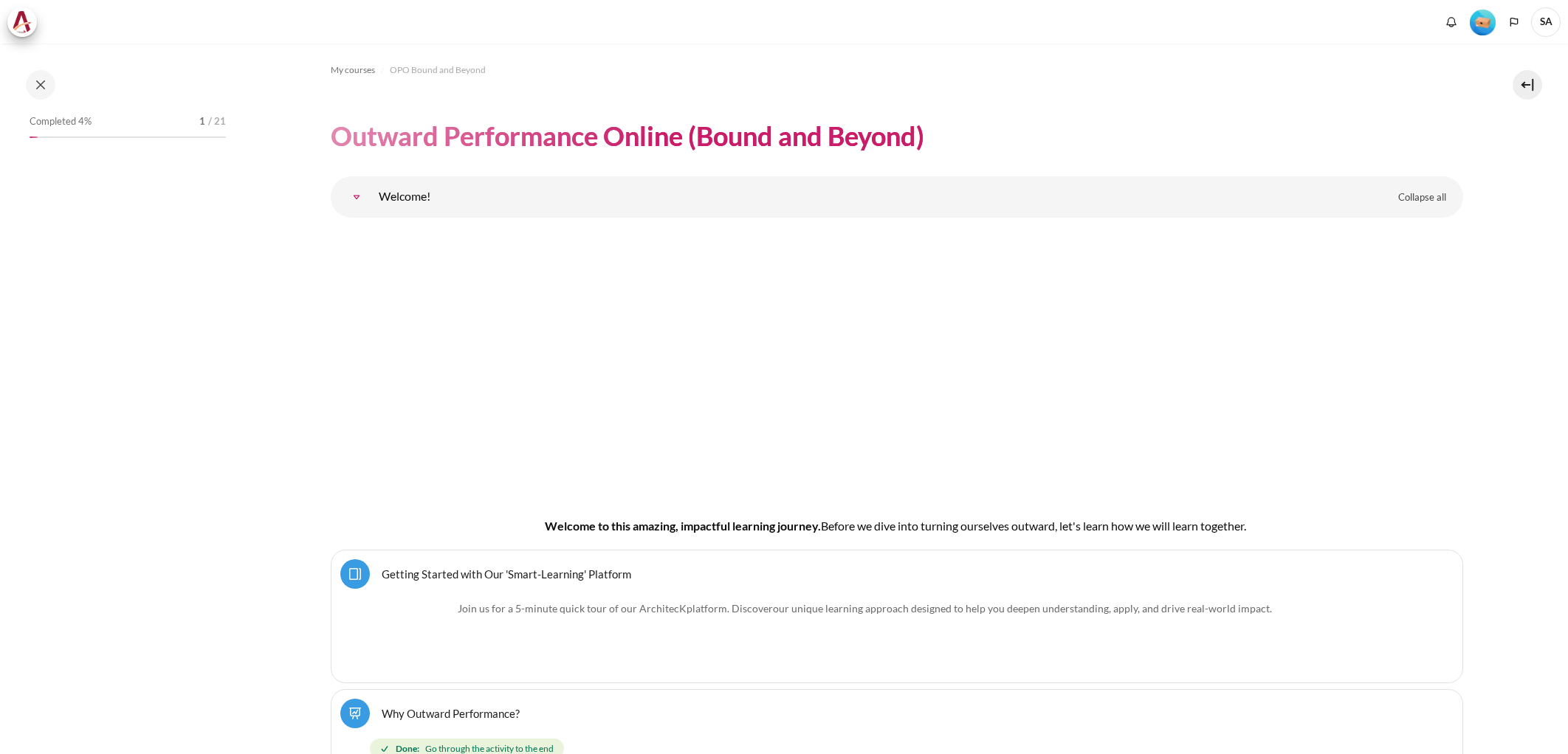scroll, scrollTop: 0, scrollLeft: 0, axis: both 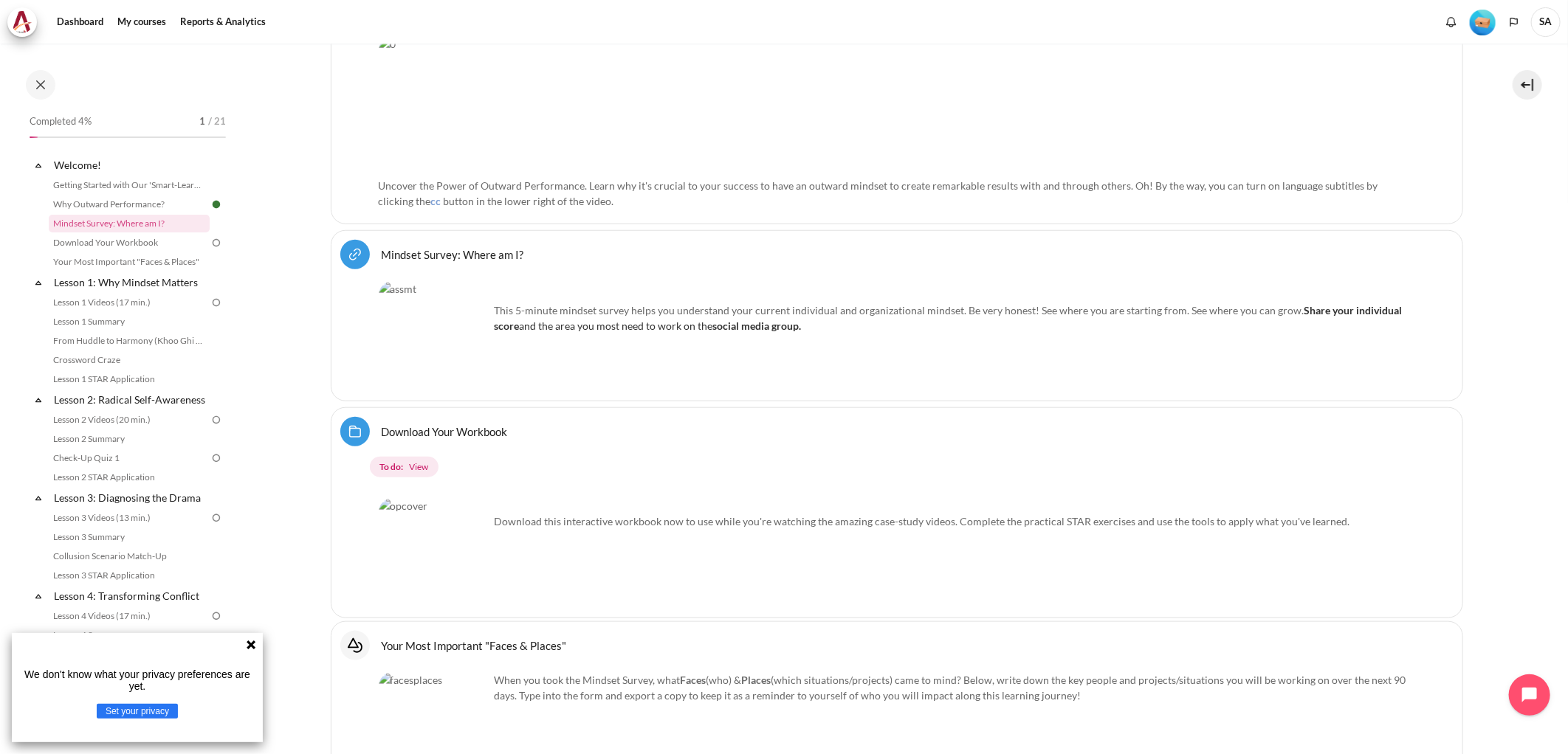 click at bounding box center (434, 336) 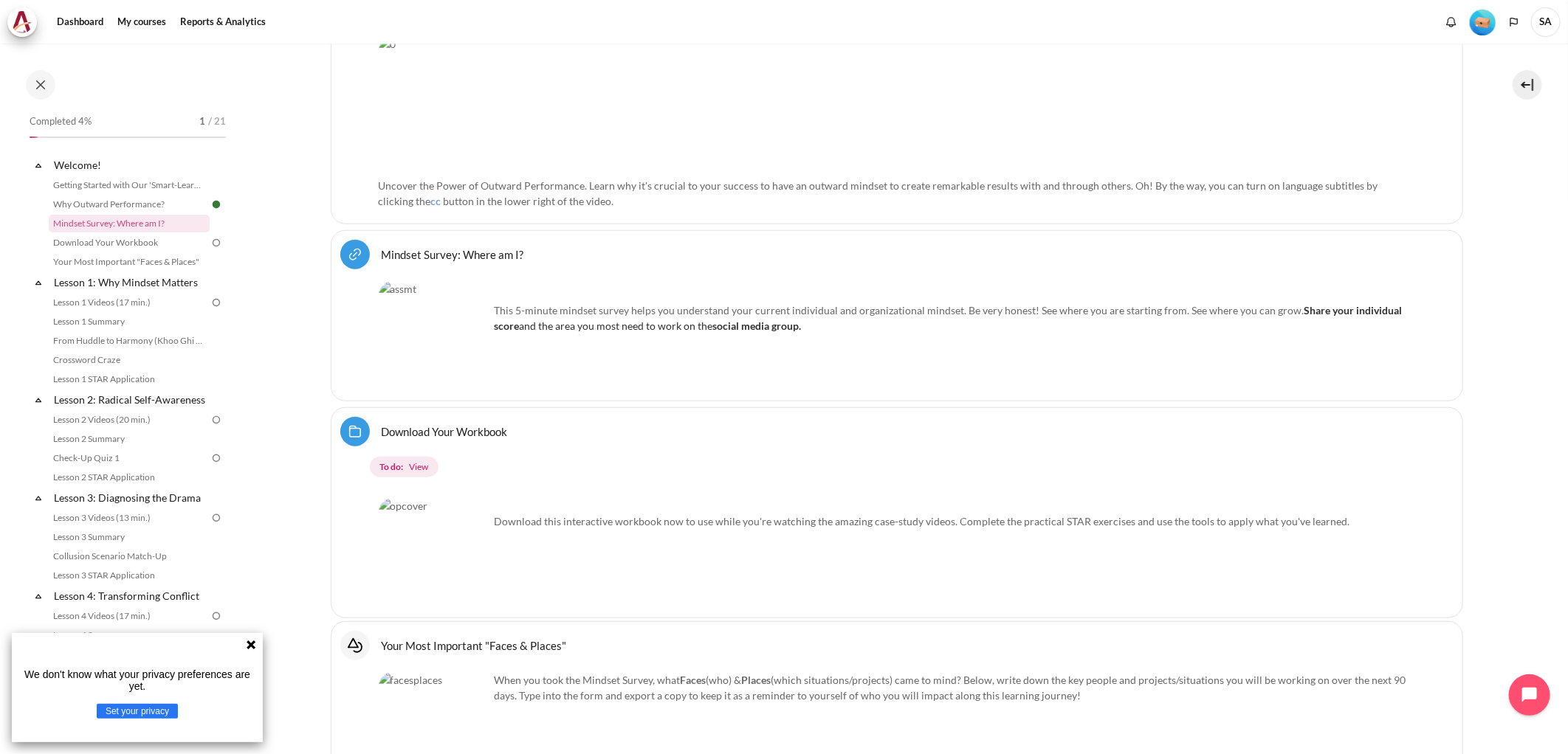 click at bounding box center (434, 336) 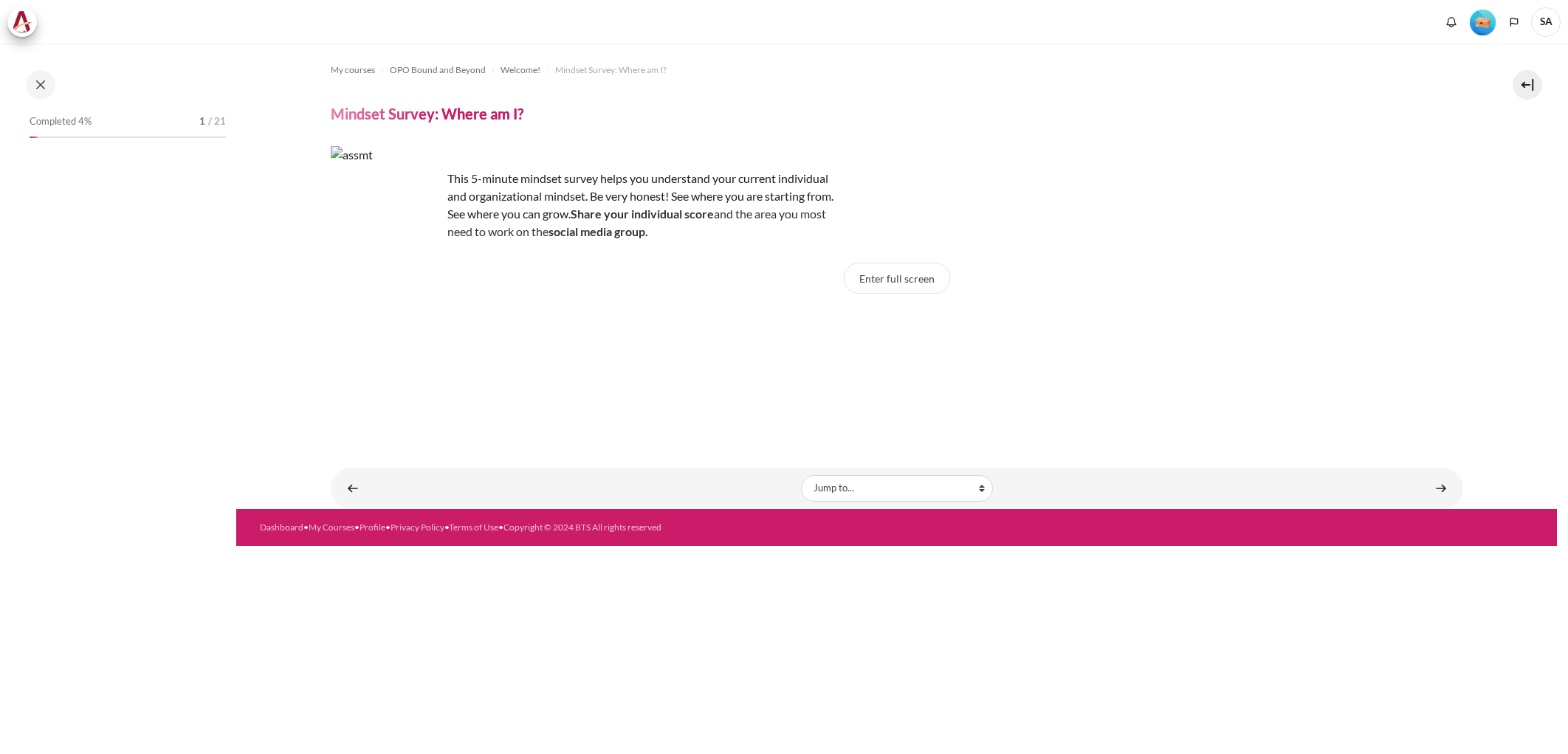 scroll, scrollTop: 0, scrollLeft: 0, axis: both 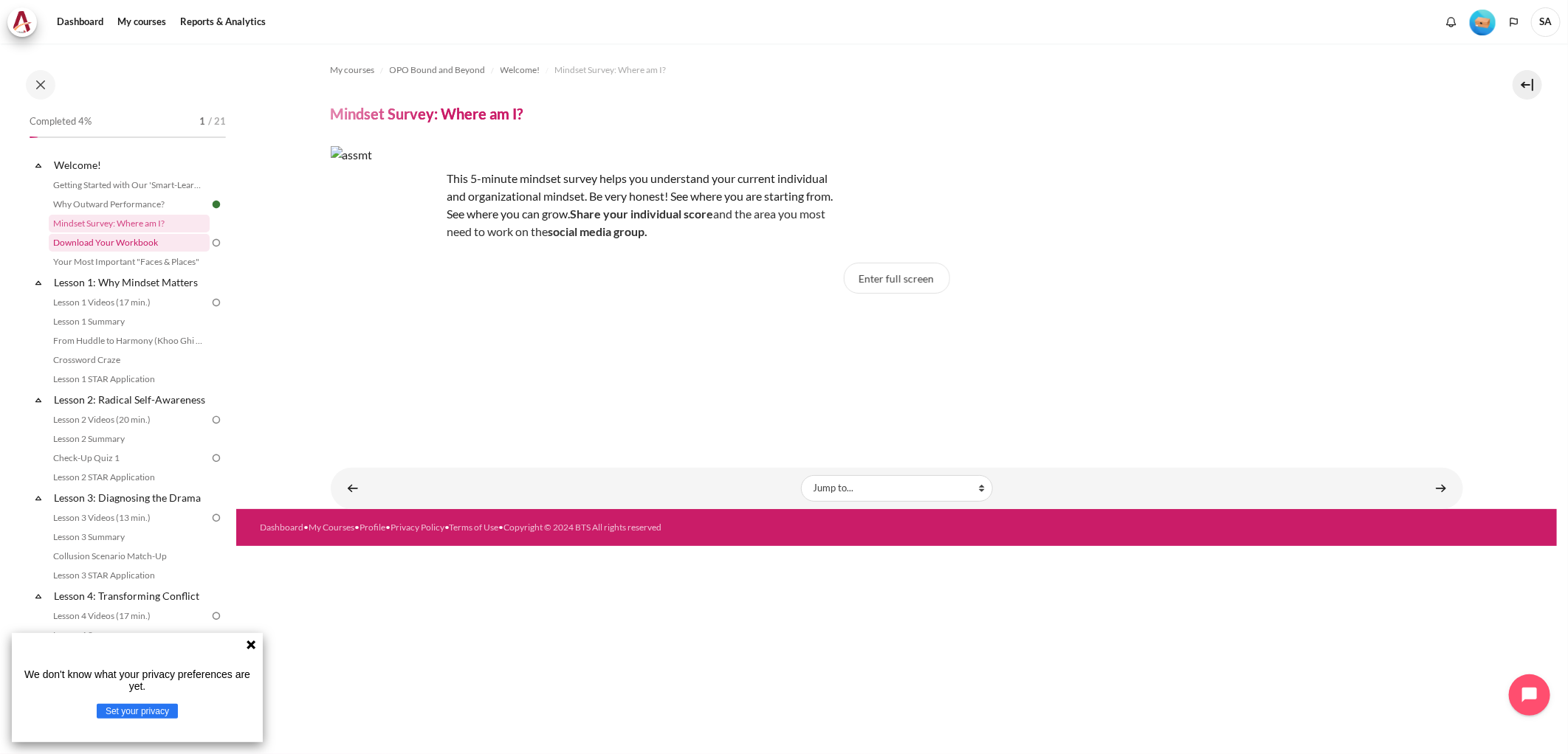 click on "Download Your Workbook" at bounding box center [129, 243] 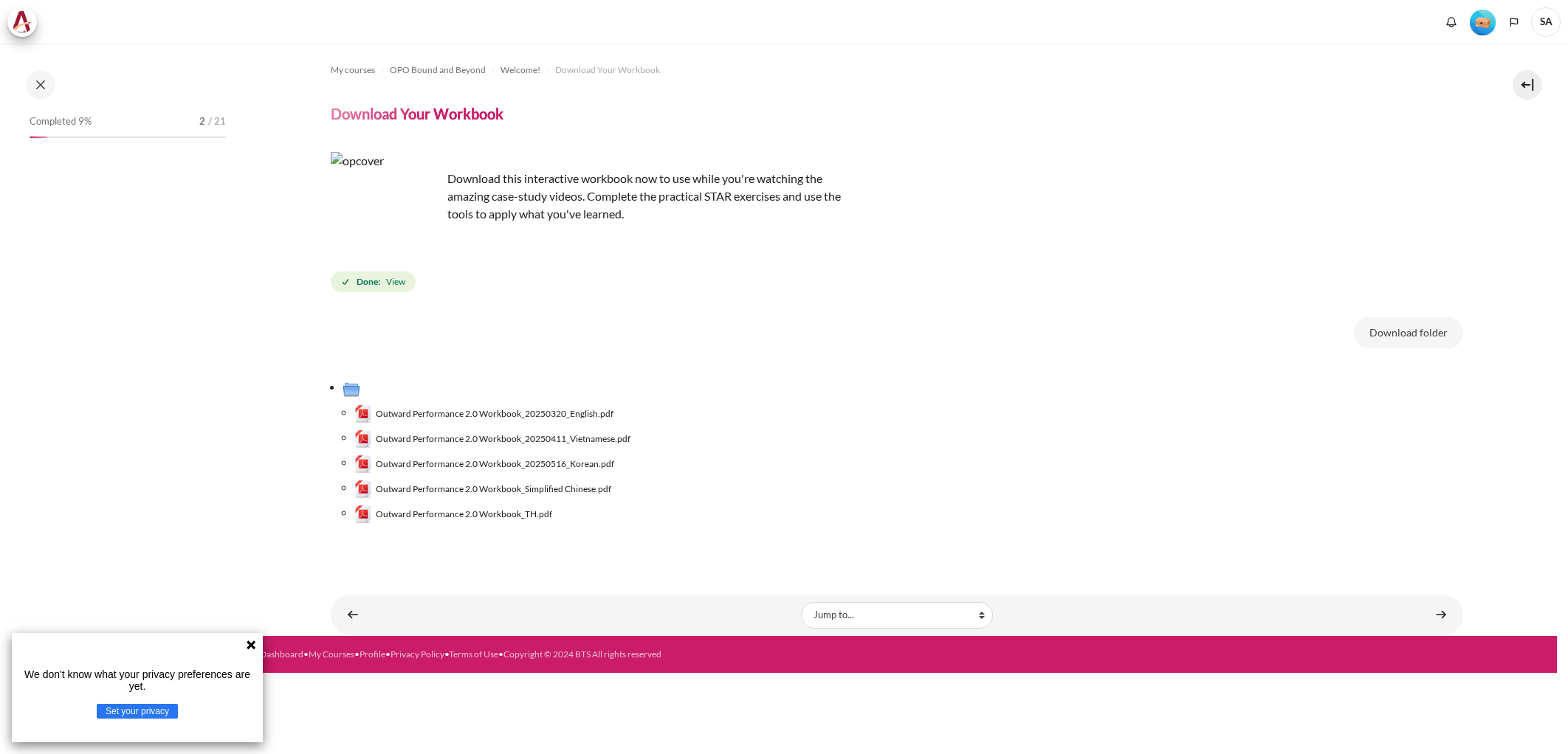 scroll, scrollTop: 0, scrollLeft: 0, axis: both 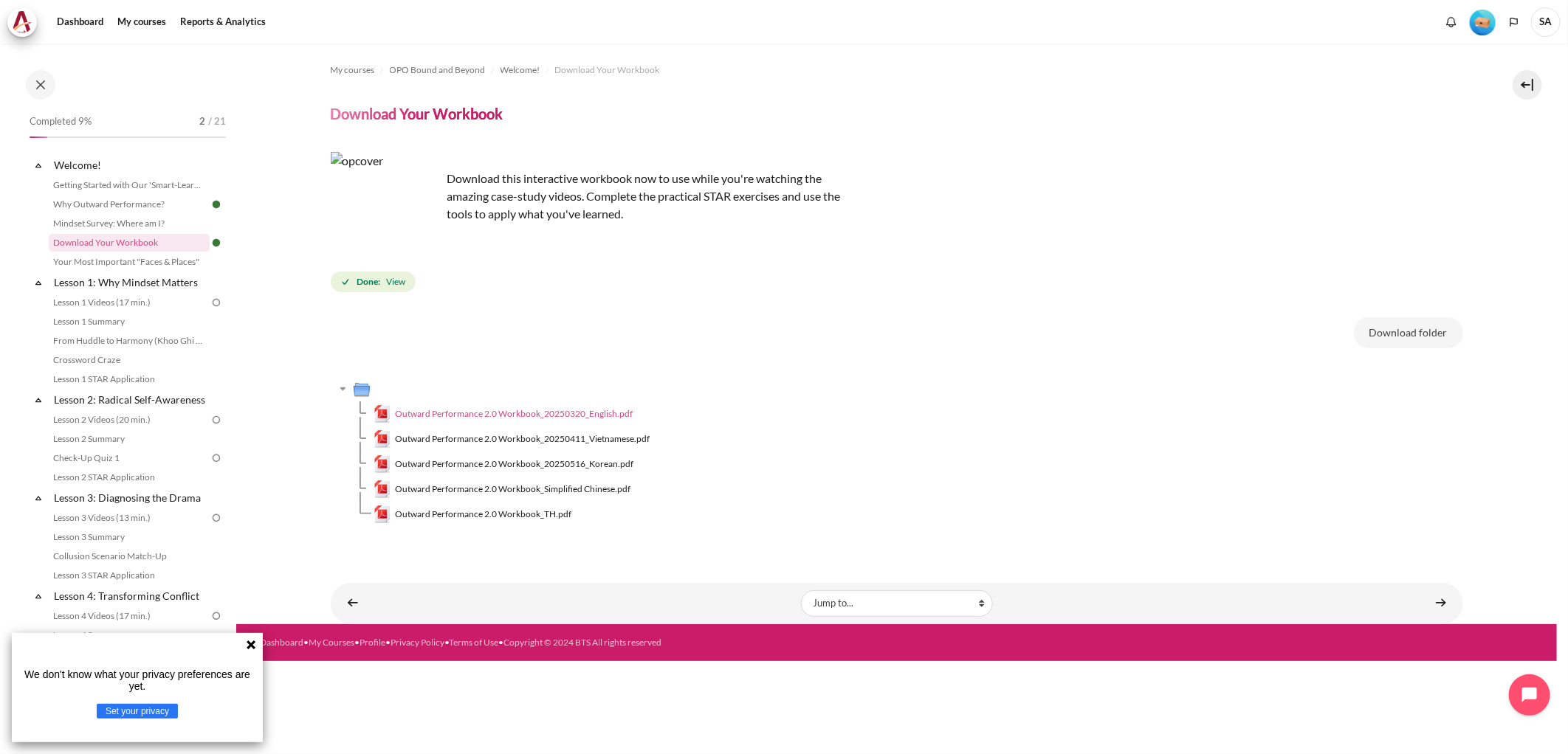 click on "Outward Performance 2.0 Workbook_20250320_English.pdf" at bounding box center [514, 414] 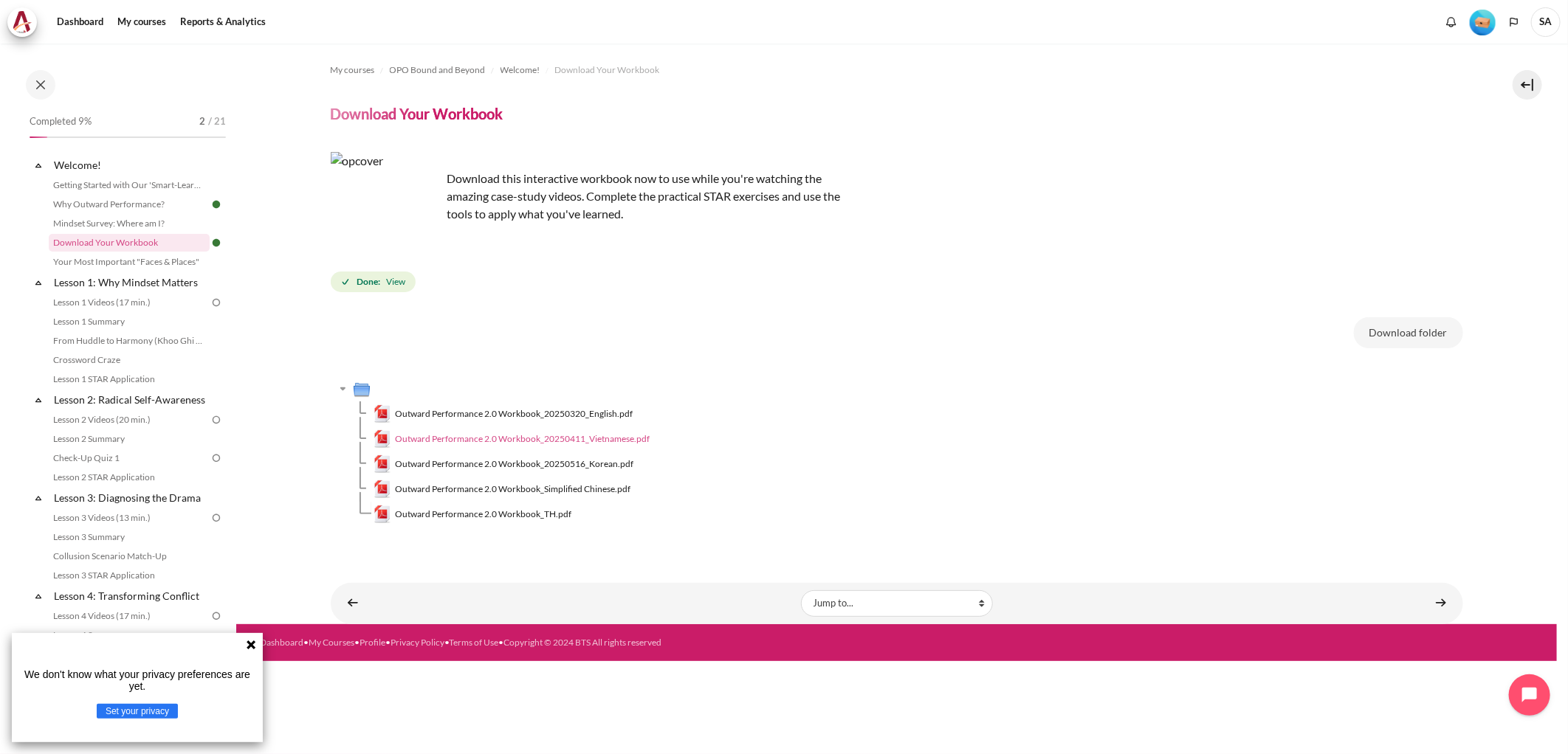 click on "Outward Performance 2.0 Workbook_20250411_Vietnamese.pdf" at bounding box center (522, 439) 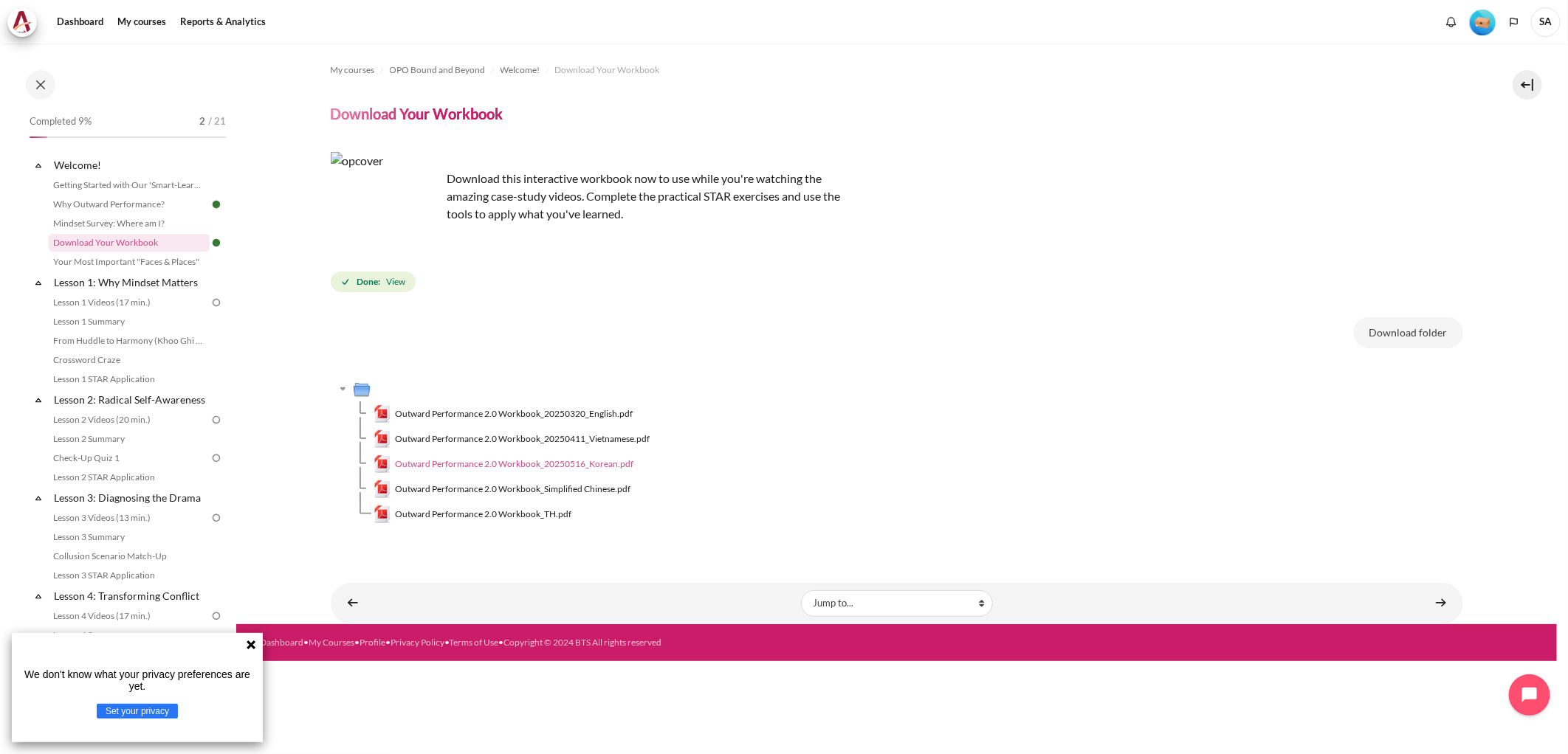 click on "Outward Performance 2.0 Workbook_20250516_Korean.pdf" at bounding box center [514, 464] 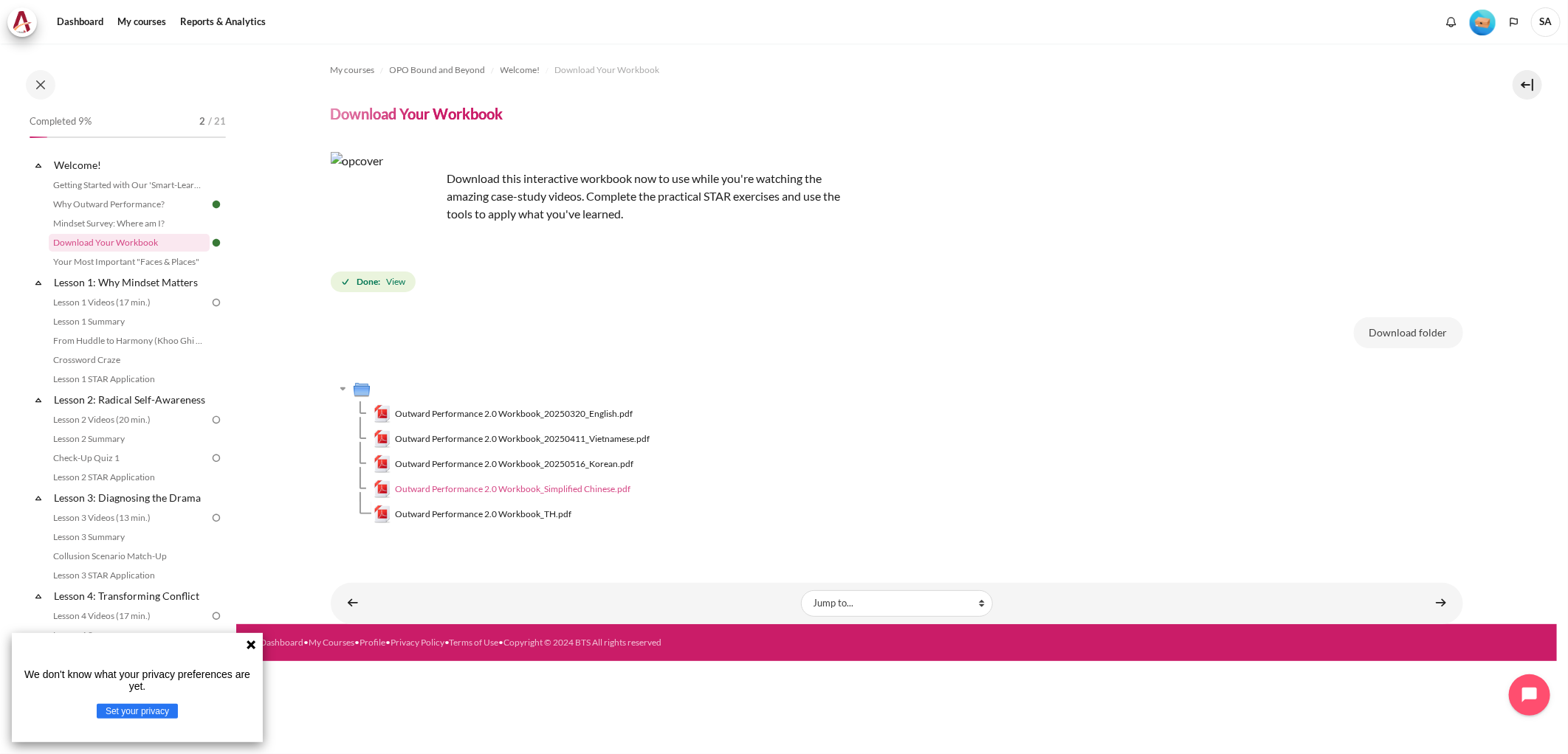 click on "Outward Performance 2.0 Workbook_Simplified Chinese.pdf" at bounding box center [512, 489] 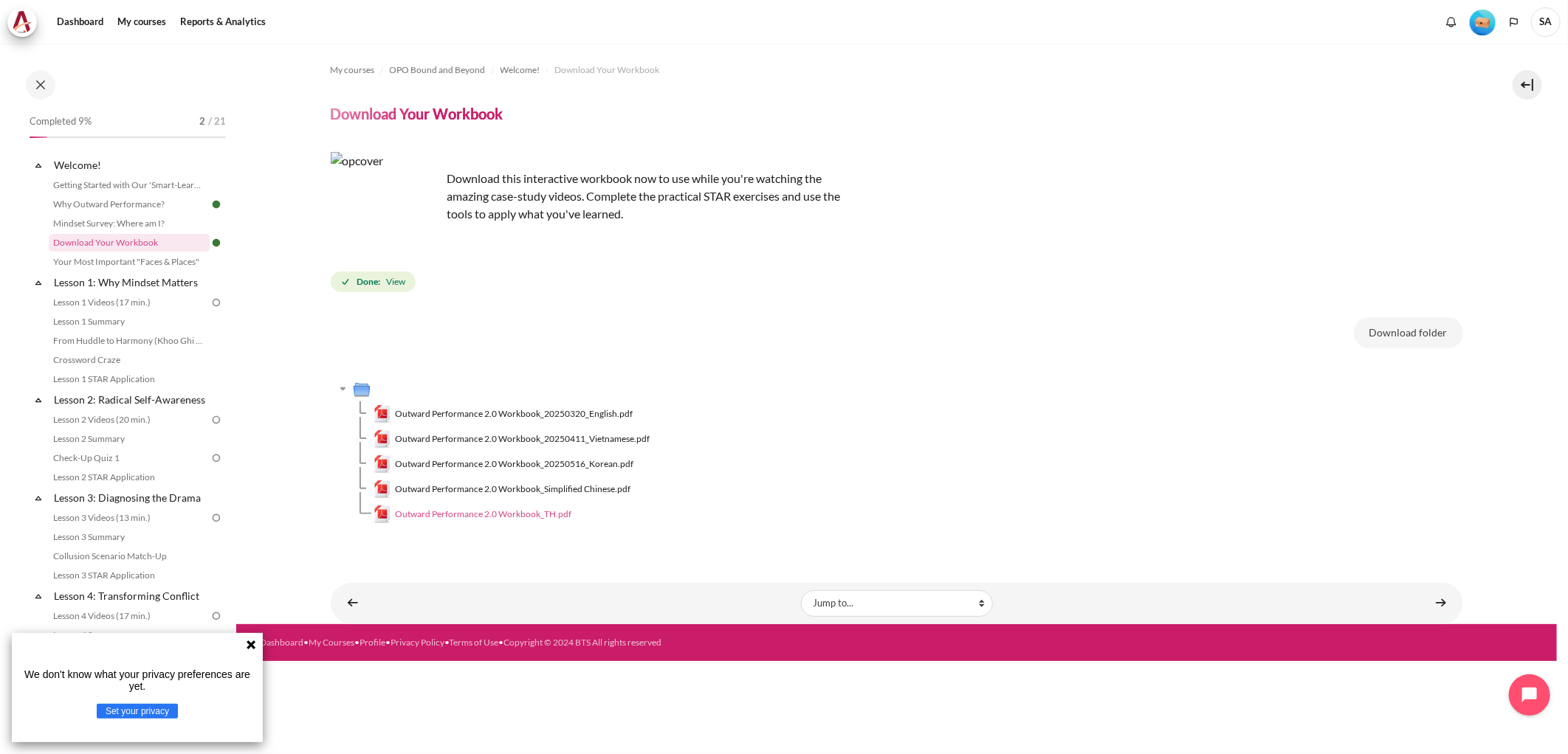 click on "Outward Performance 2.0 Workbook_TH.pdf" at bounding box center [483, 514] 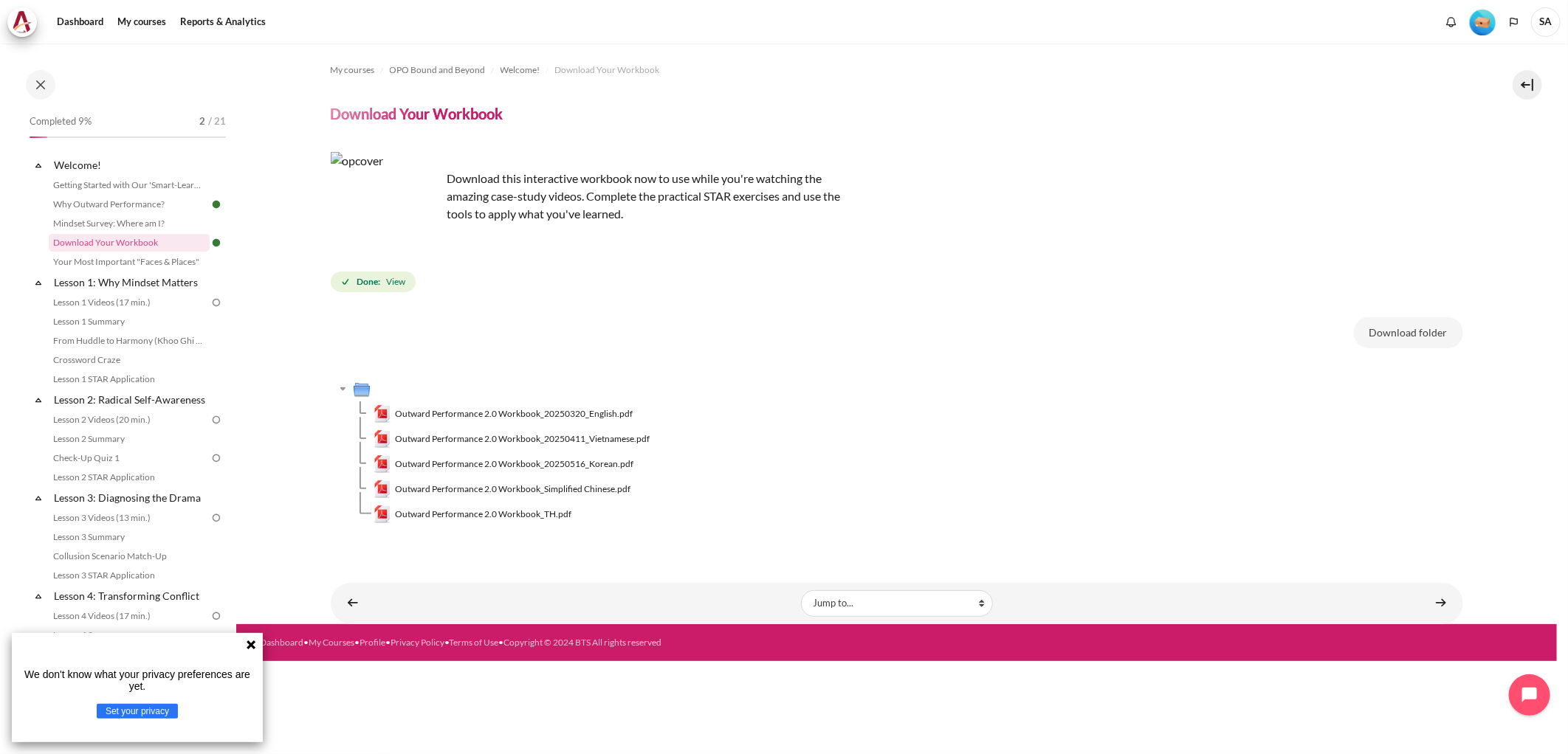 click 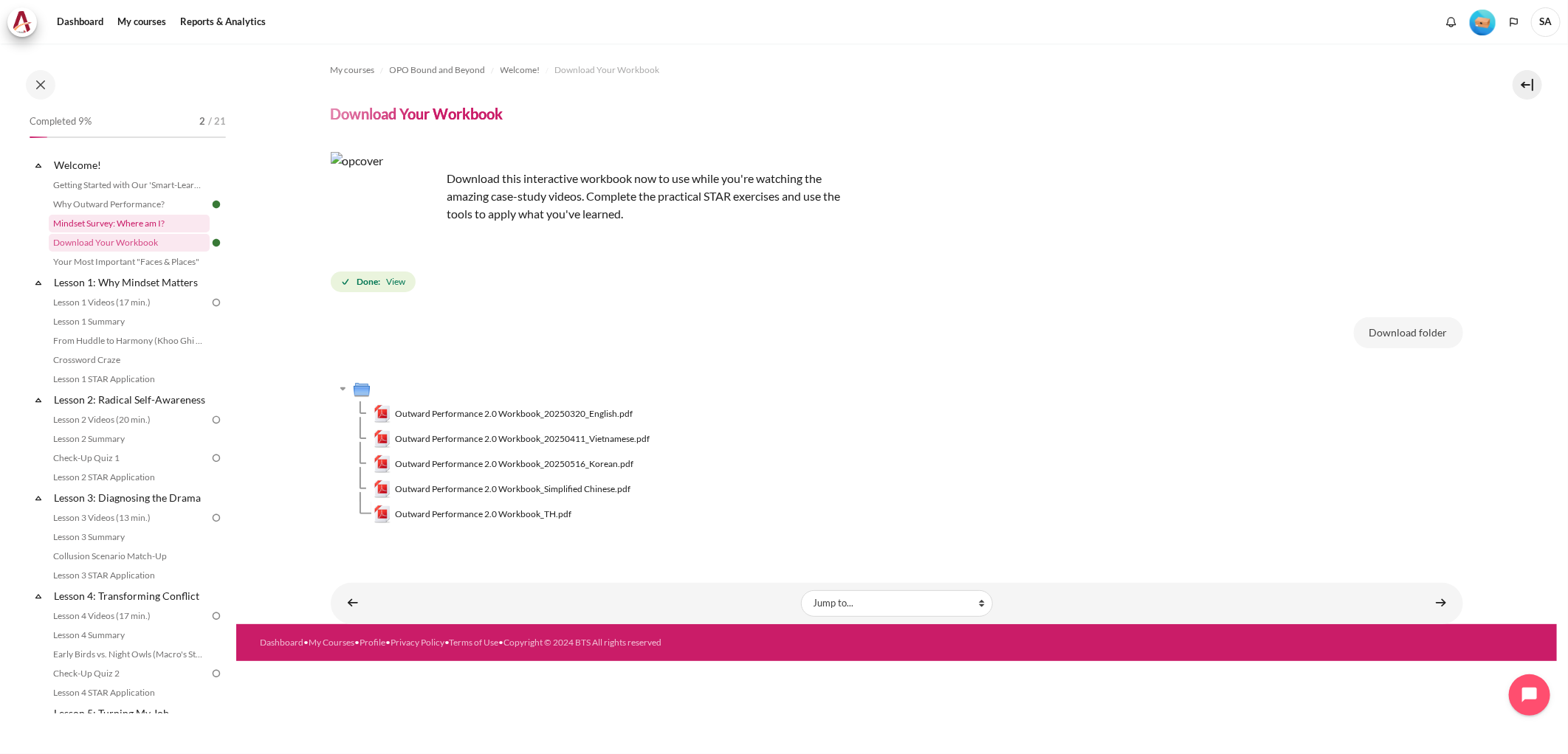 click on "Mindset Survey: Where am I?" at bounding box center (129, 224) 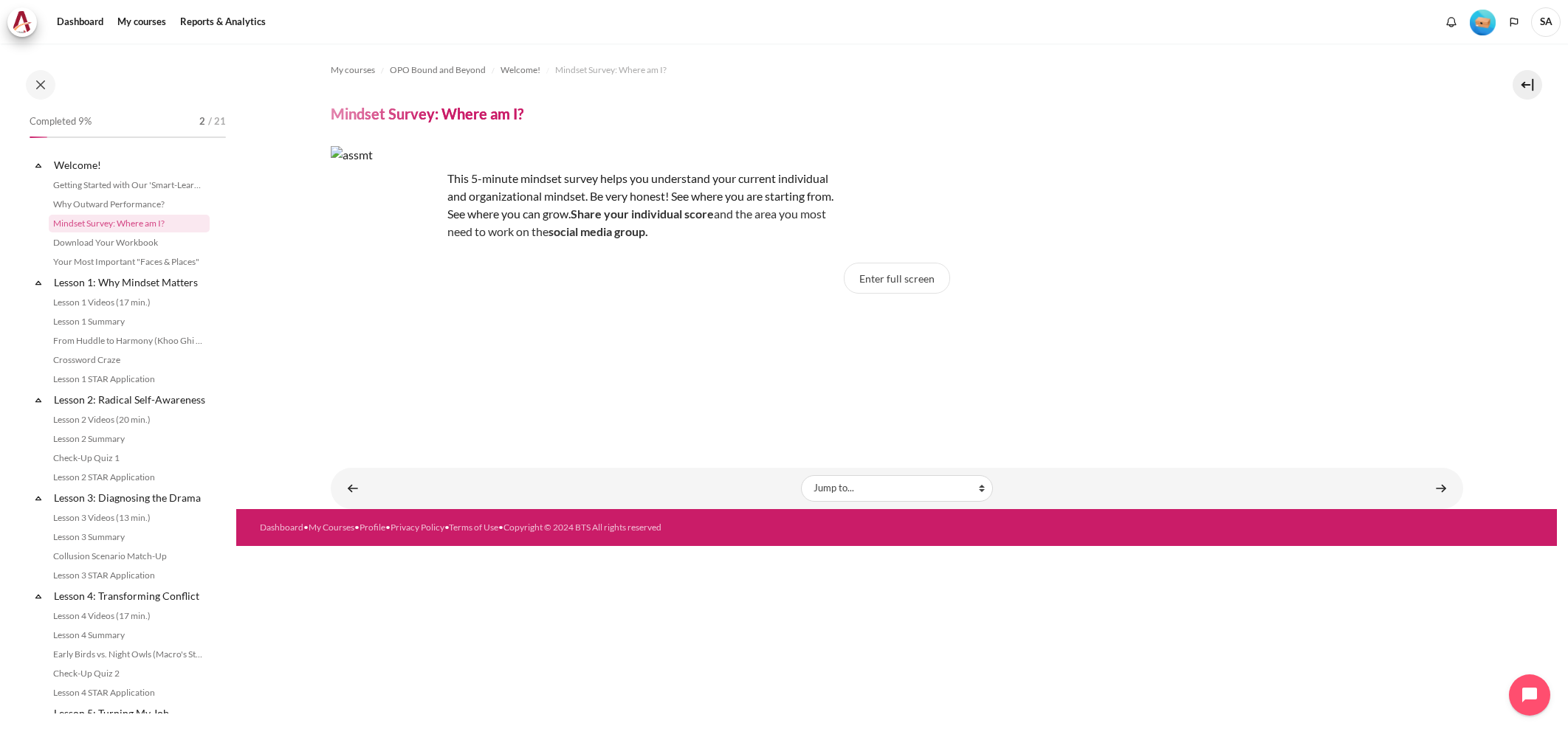 scroll, scrollTop: 0, scrollLeft: 0, axis: both 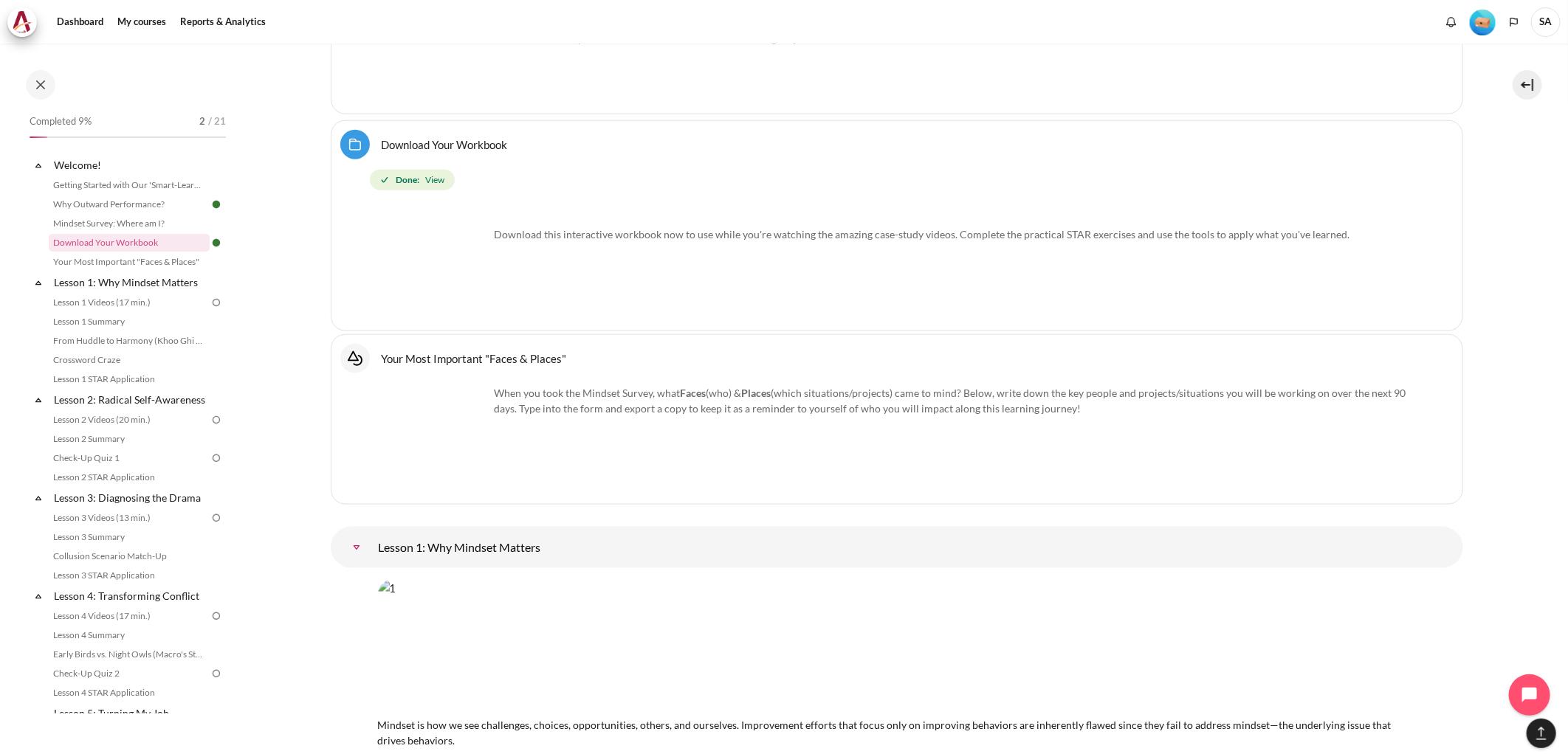 click at bounding box center [434, 440] 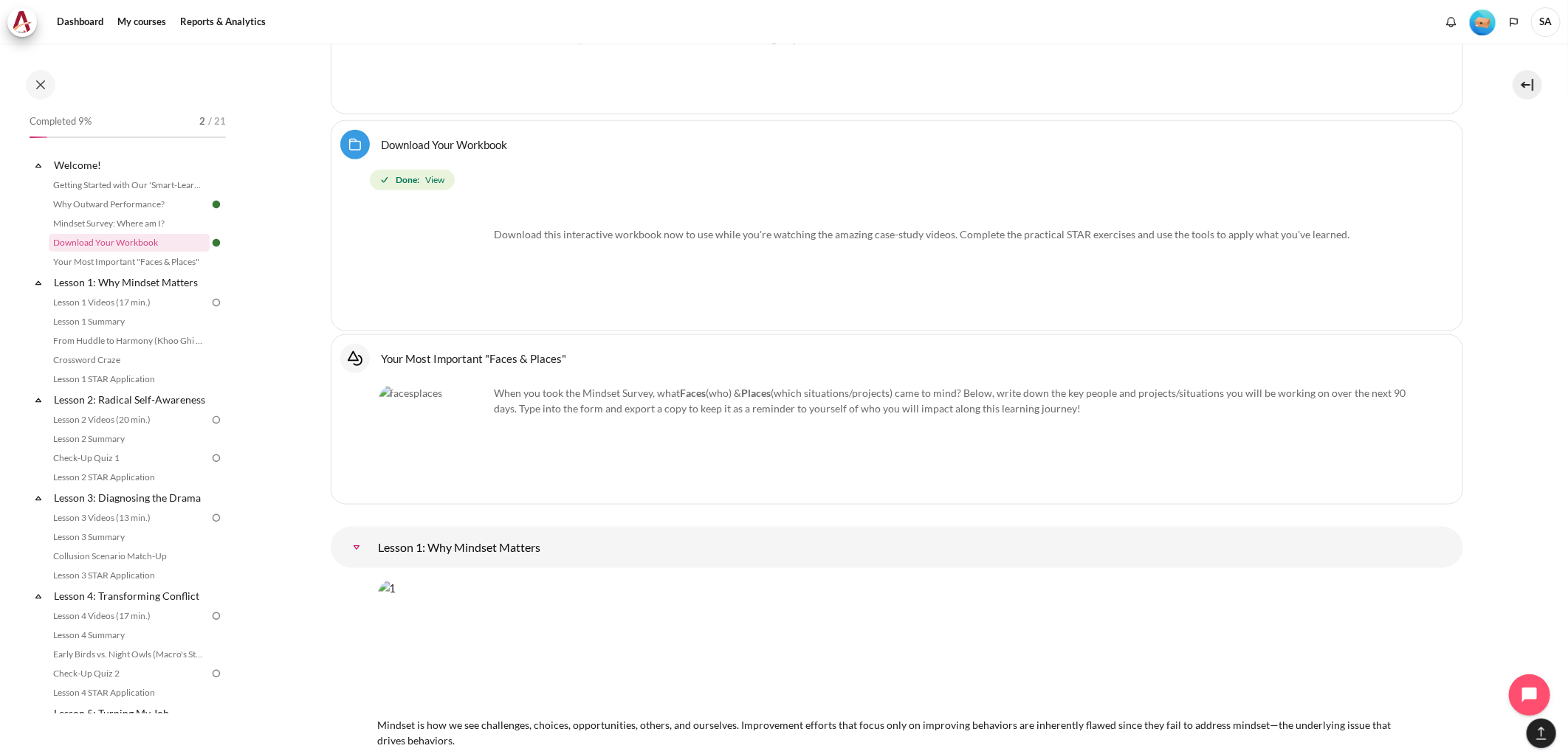 click on "Your Most Important "Faces & Places"   Interactive Content" at bounding box center [474, 358] 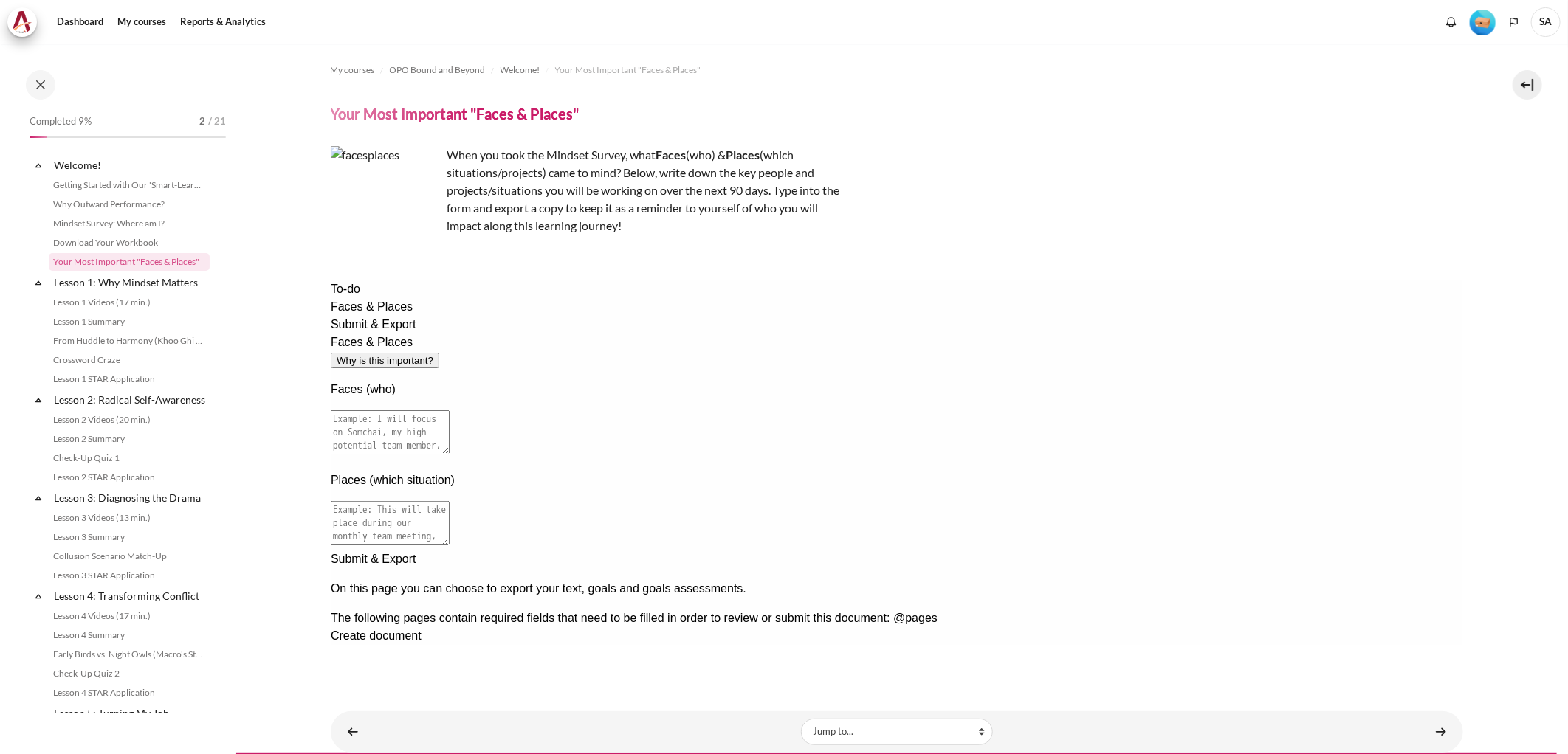 scroll, scrollTop: 0, scrollLeft: 0, axis: both 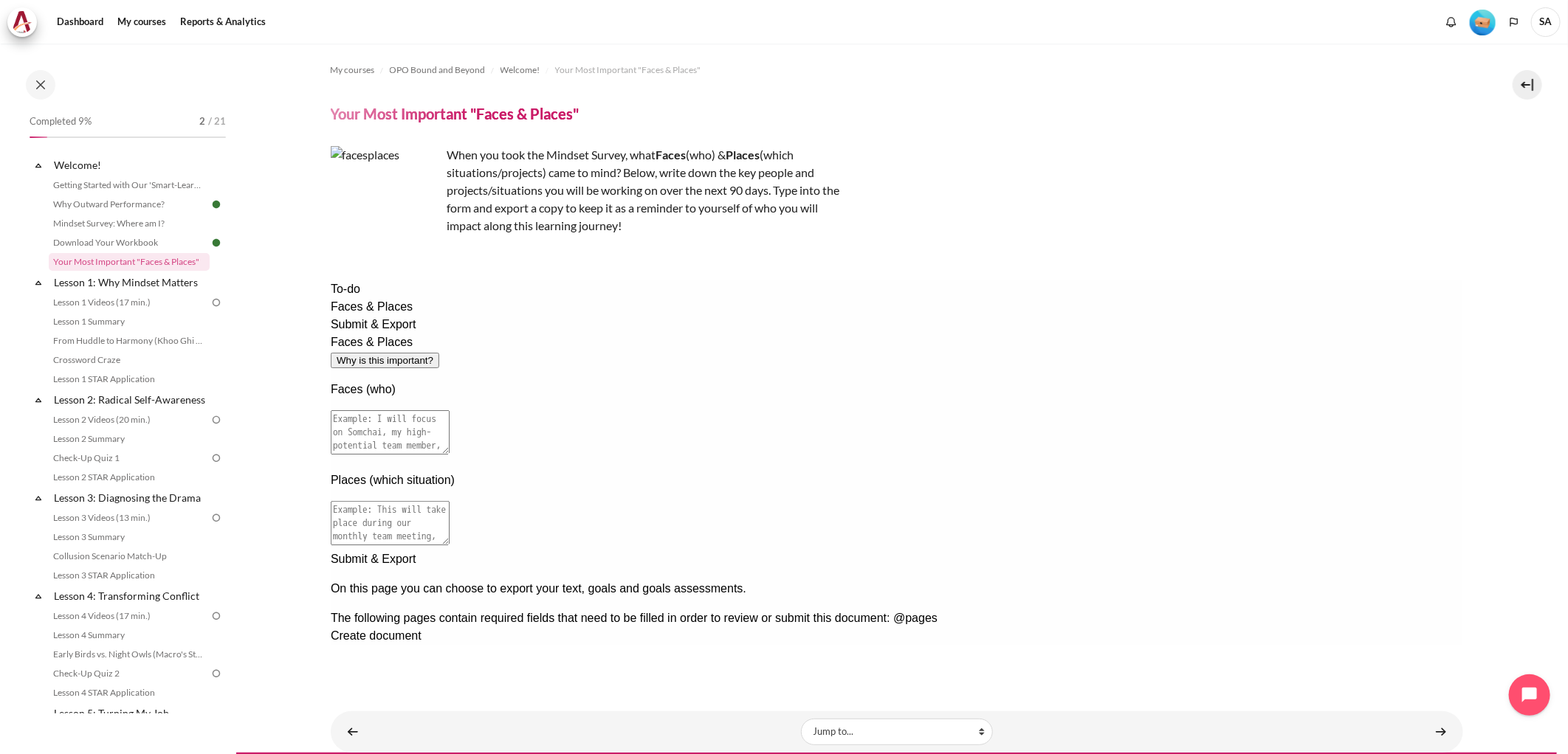 click at bounding box center (389, 432) 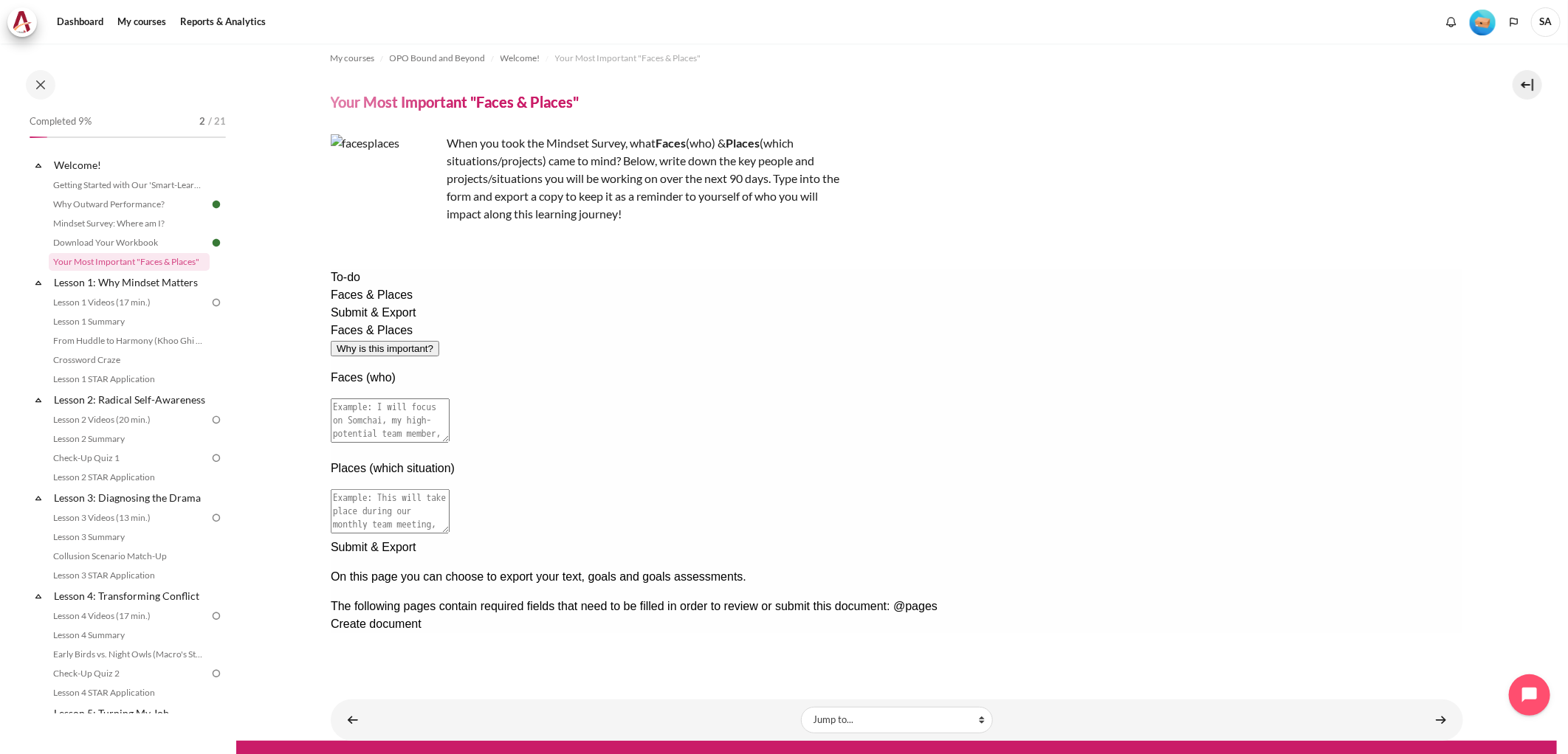 scroll, scrollTop: 0, scrollLeft: 0, axis: both 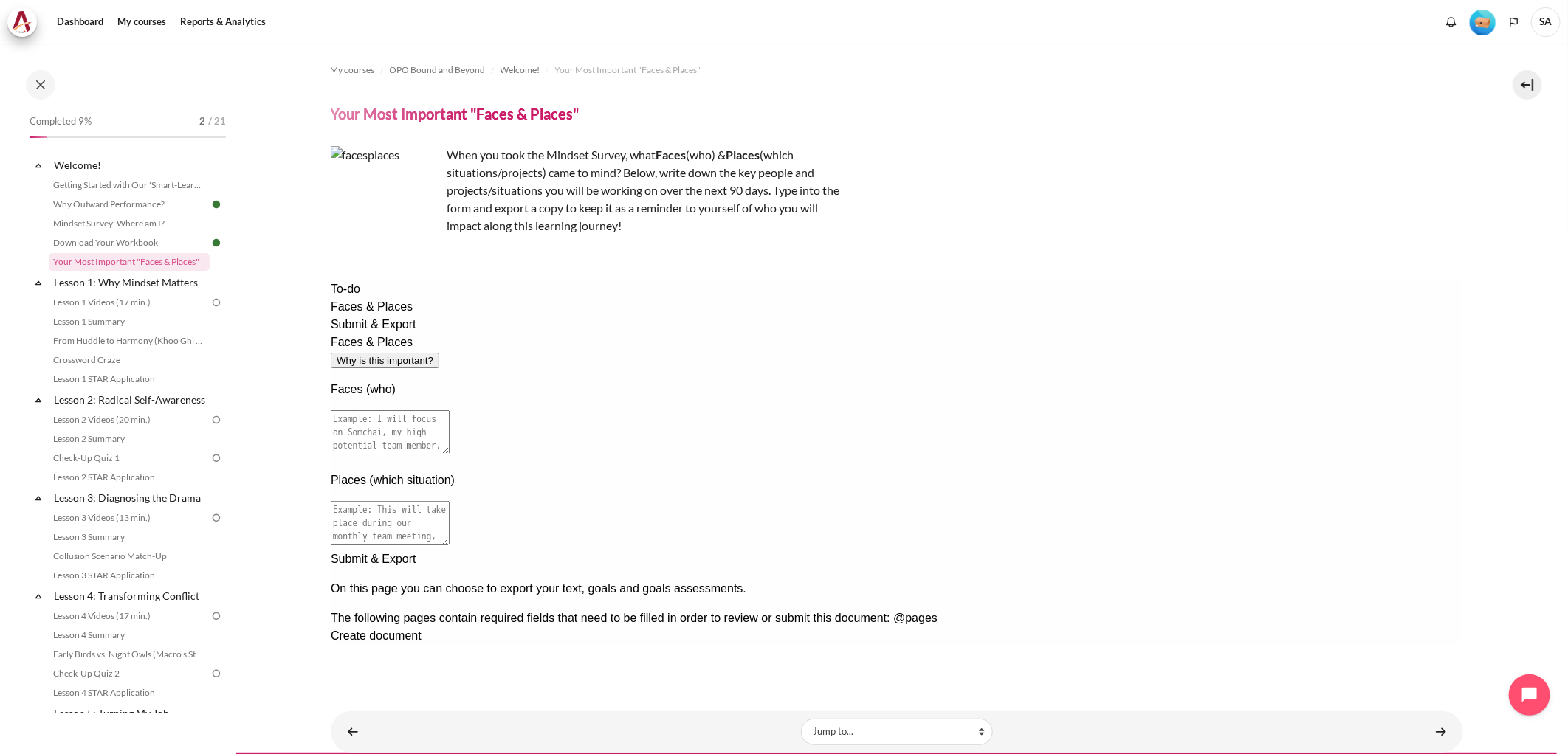 click on "Why is this important?" at bounding box center [384, 359] 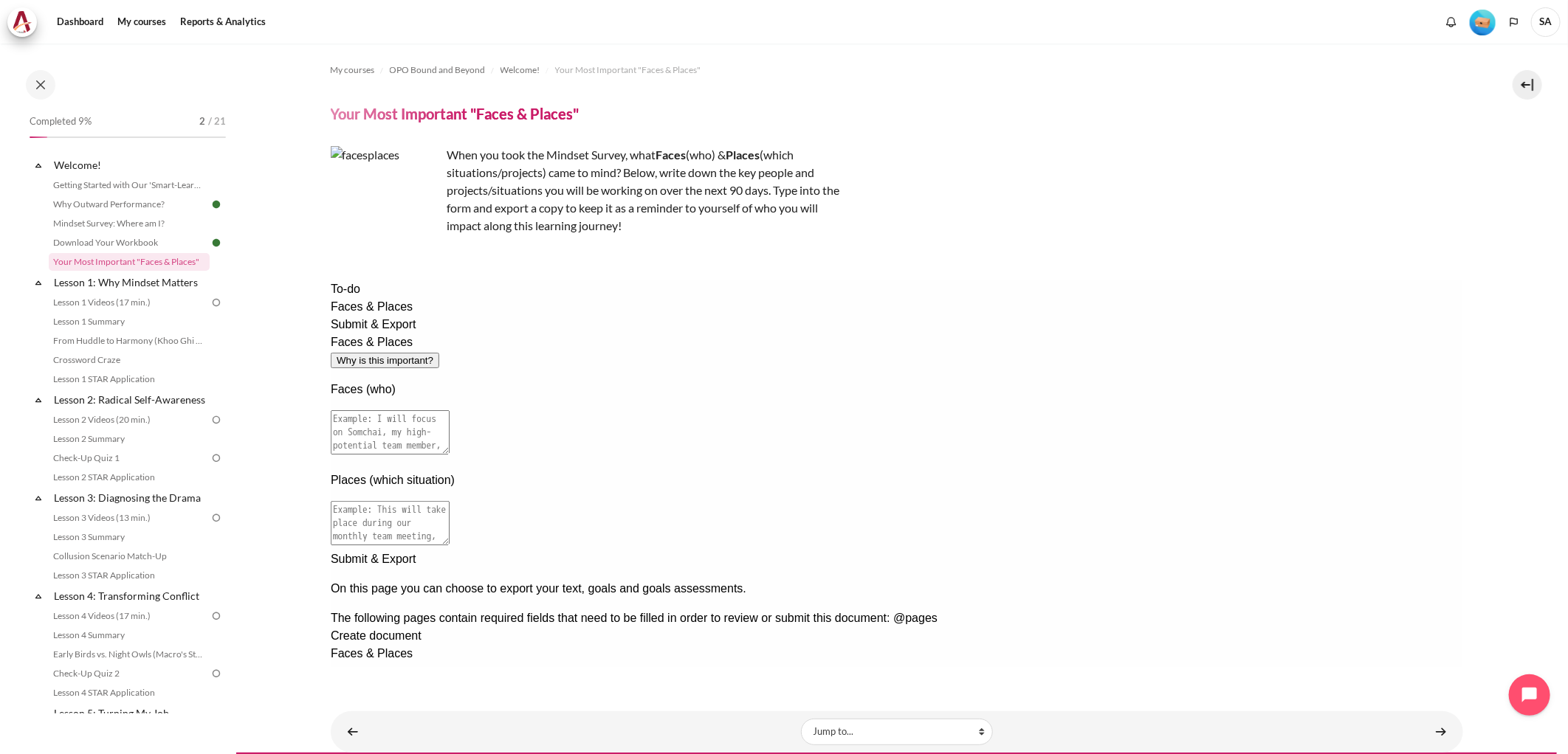 click at bounding box center [896, 721] 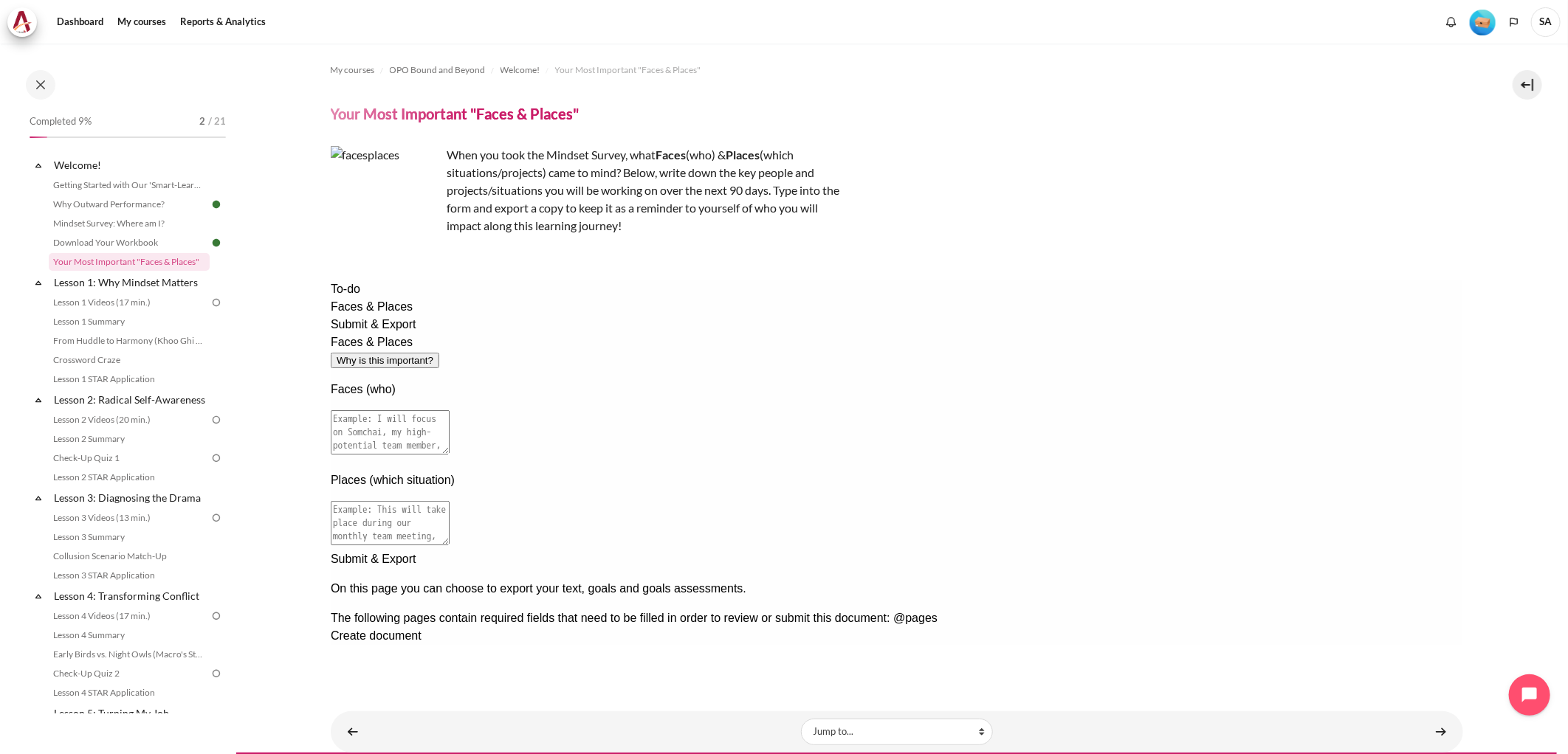 click at bounding box center [389, 432] 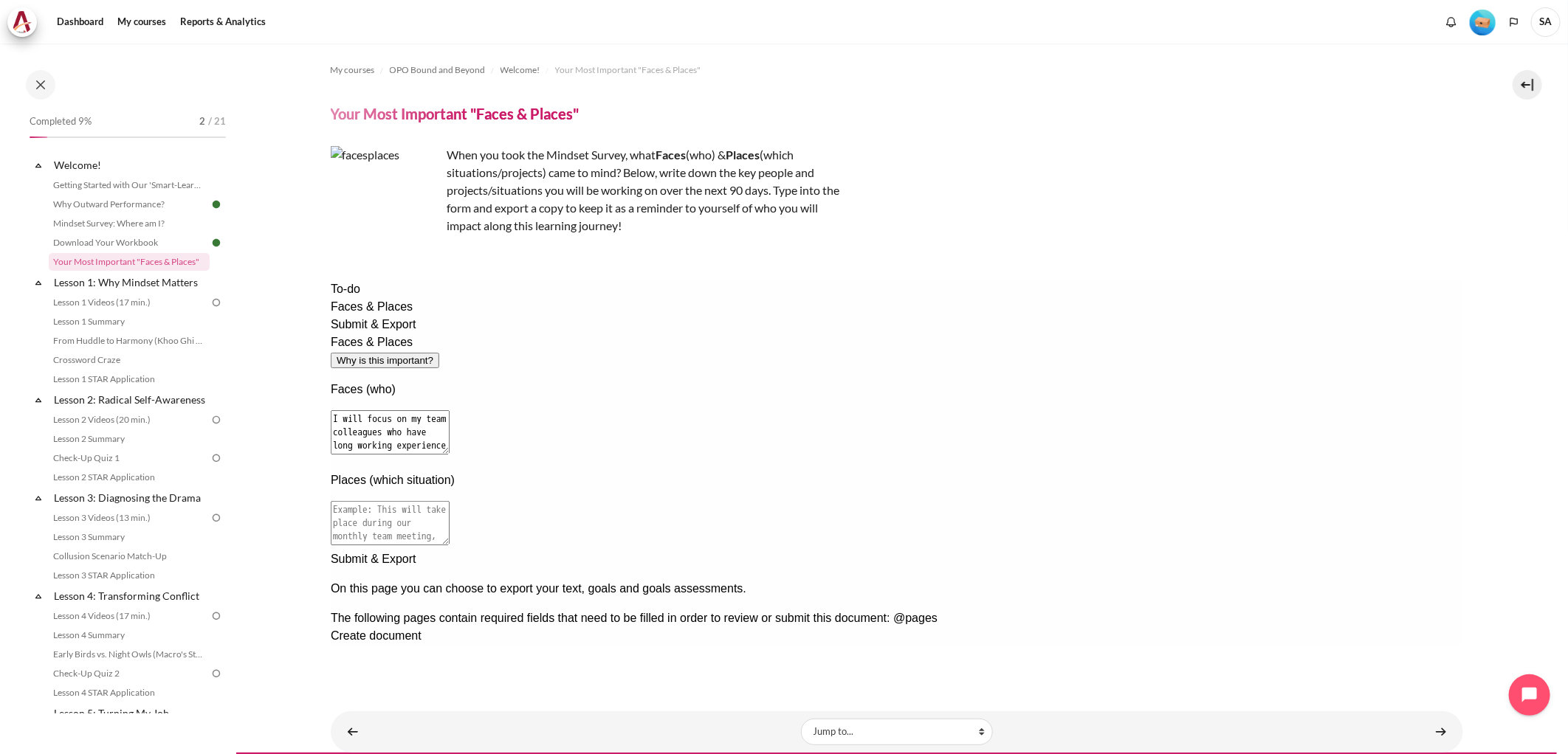 drag, startPoint x: 1048, startPoint y: 367, endPoint x: 929, endPoint y: 365, distance: 119.01681 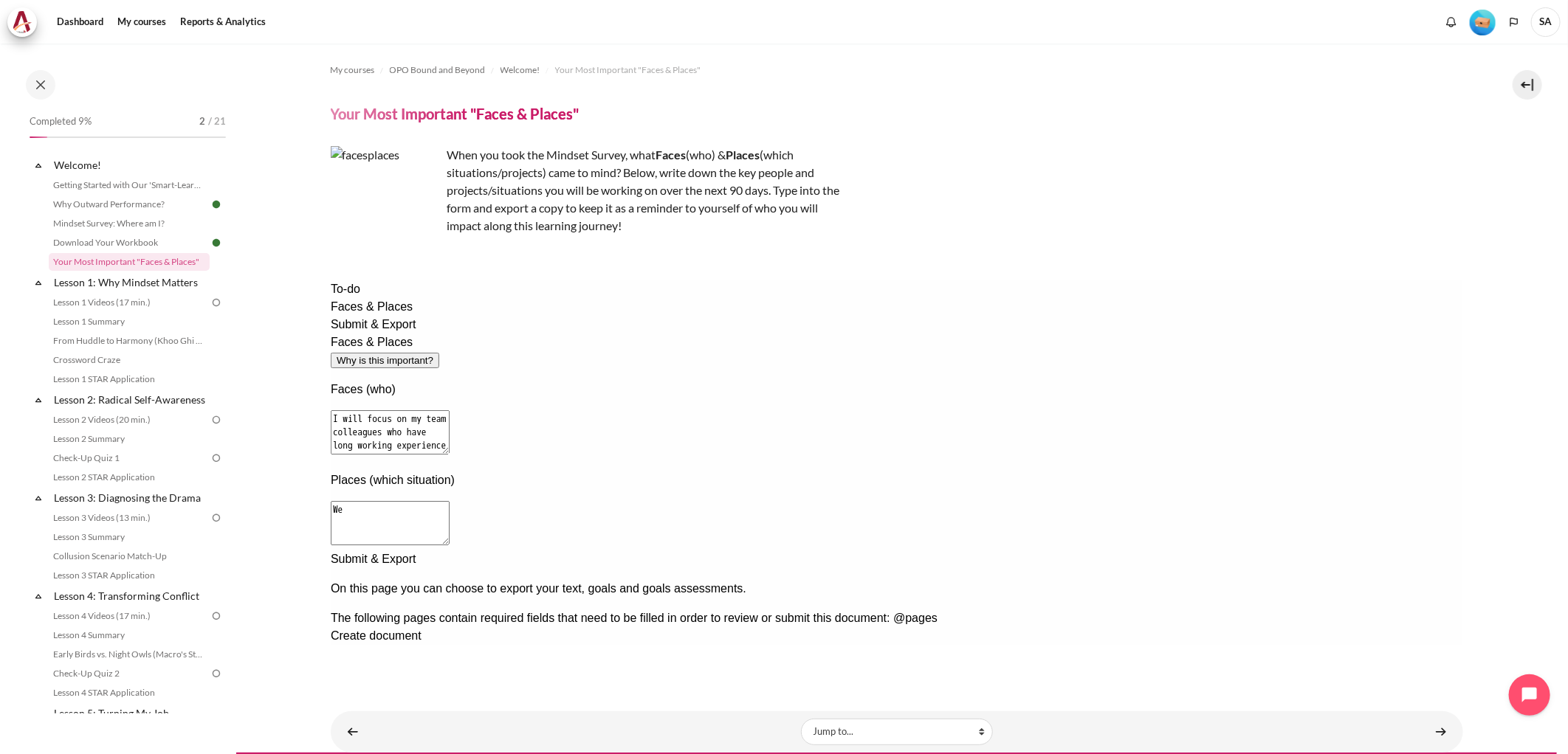type on "W" 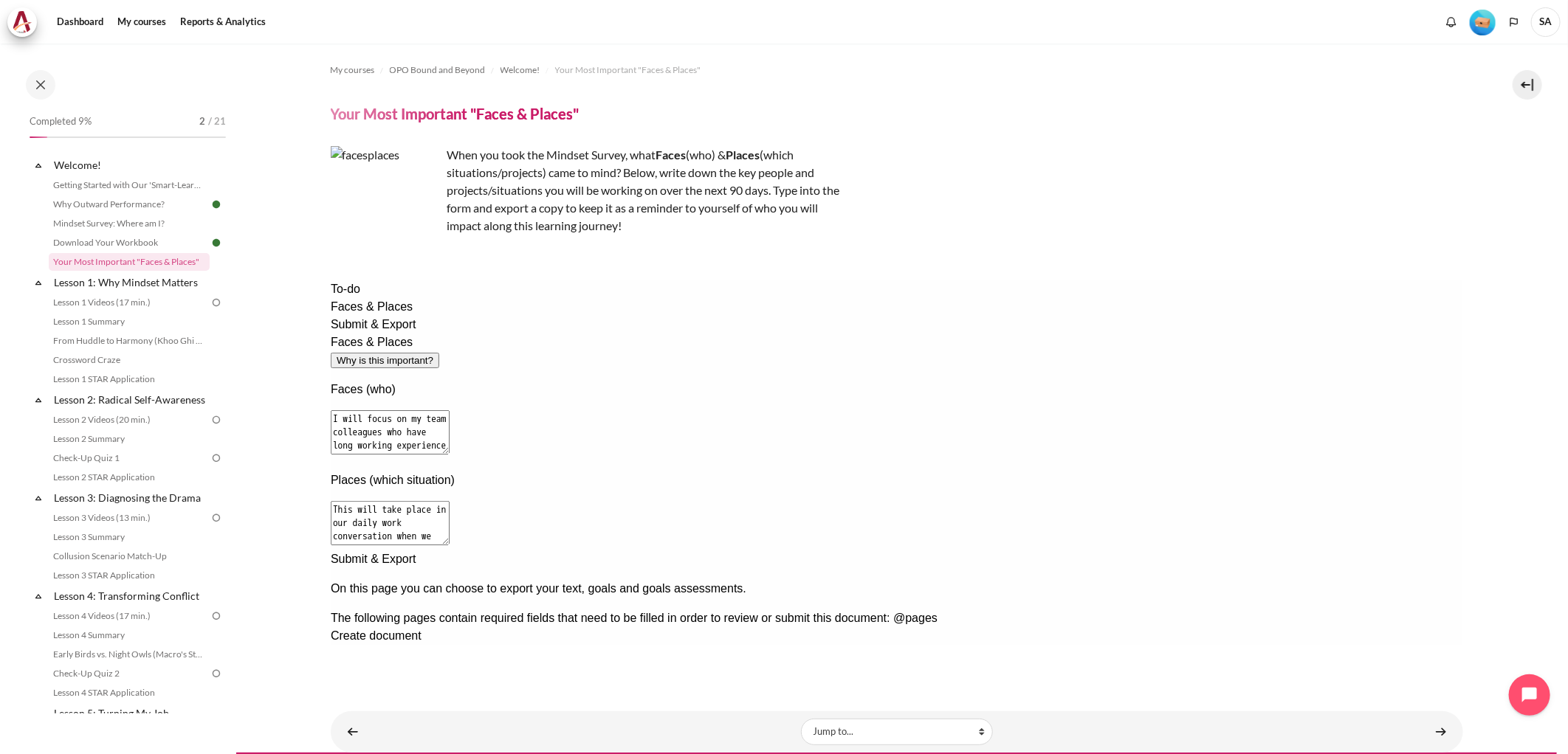 type on "This will take place in our daily work conversation when we communicate/coordinate our joint projects." 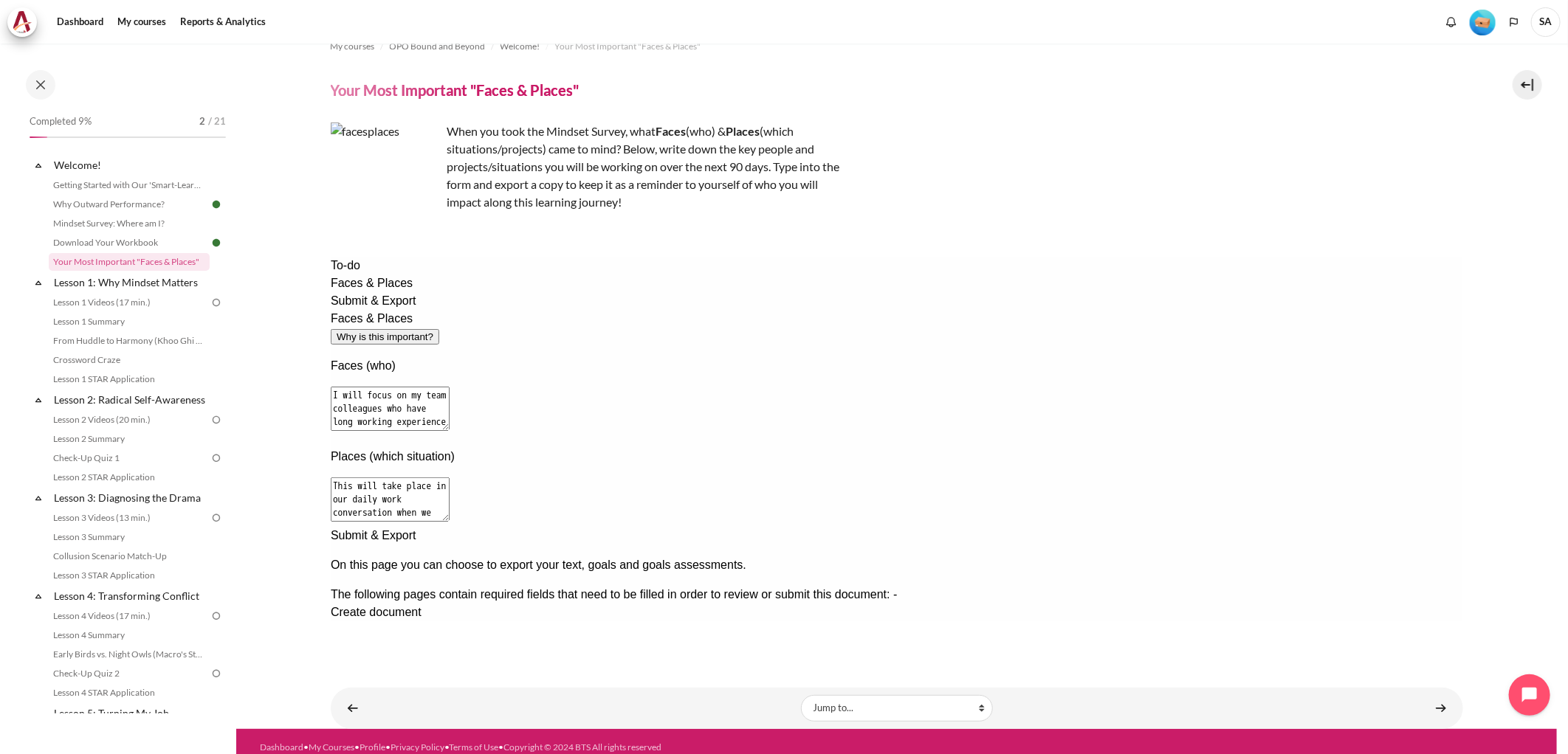 scroll, scrollTop: 35, scrollLeft: 0, axis: vertical 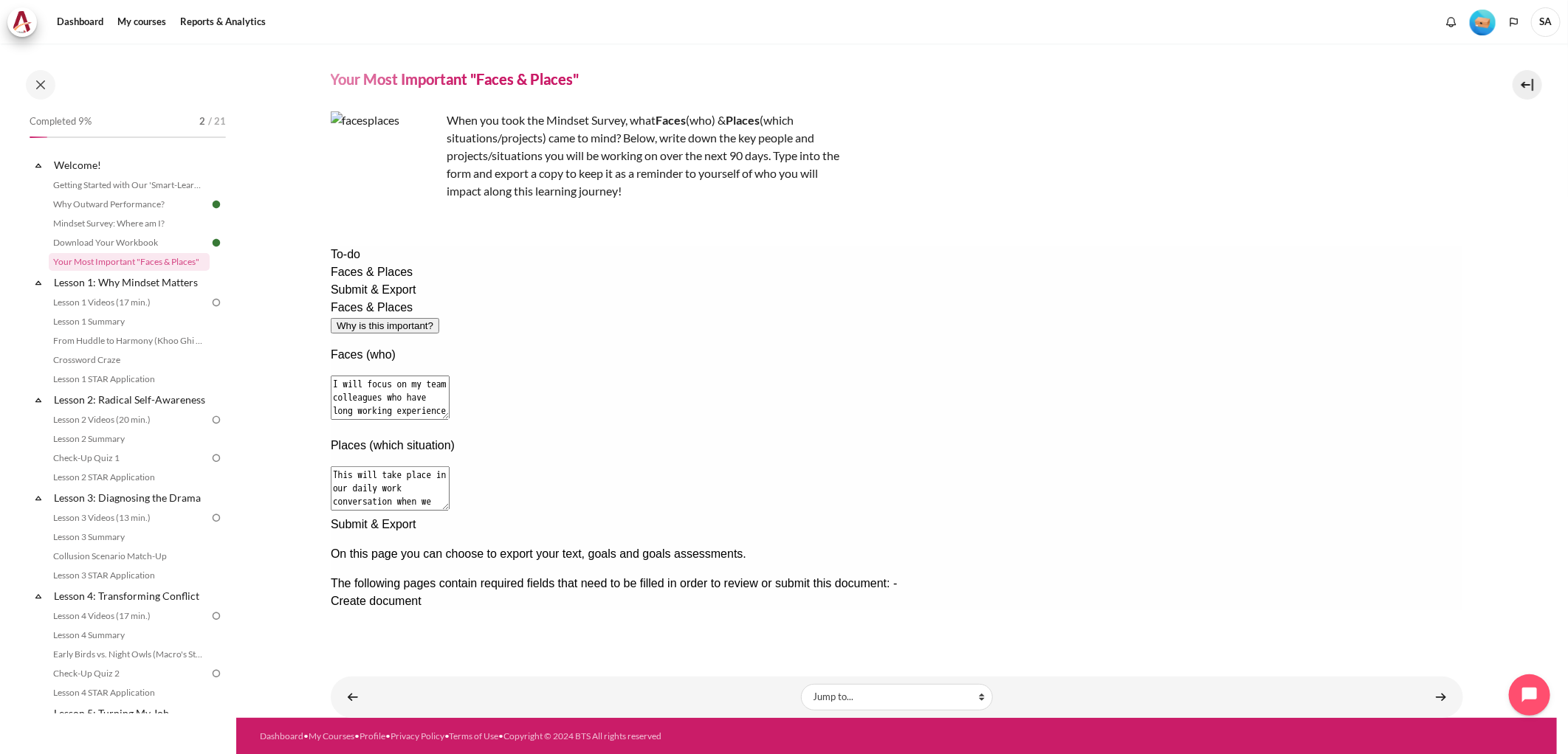 click on "Faces & Places" at bounding box center [896, 271] 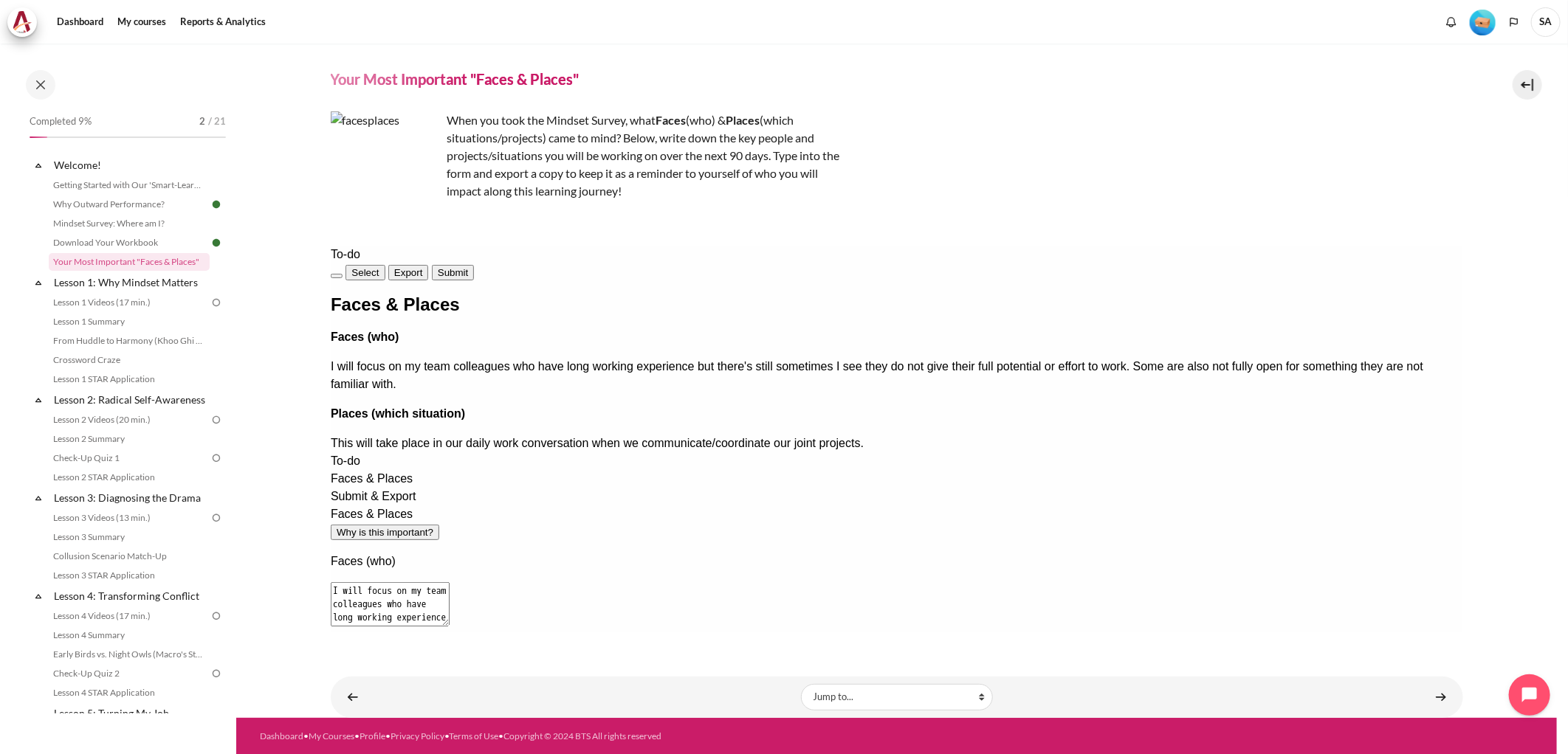 click on "Submit" at bounding box center [452, 271] 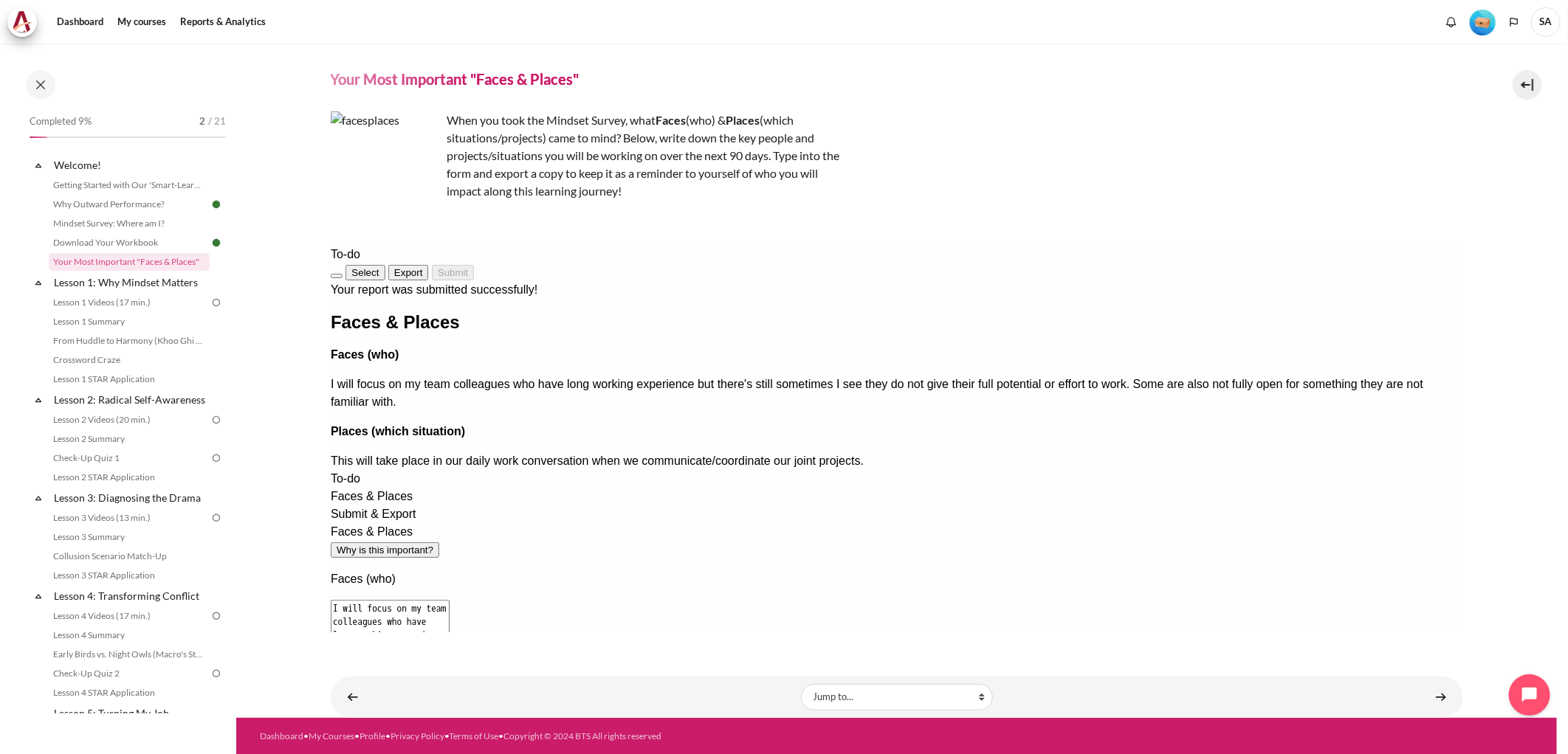 scroll, scrollTop: 0, scrollLeft: 0, axis: both 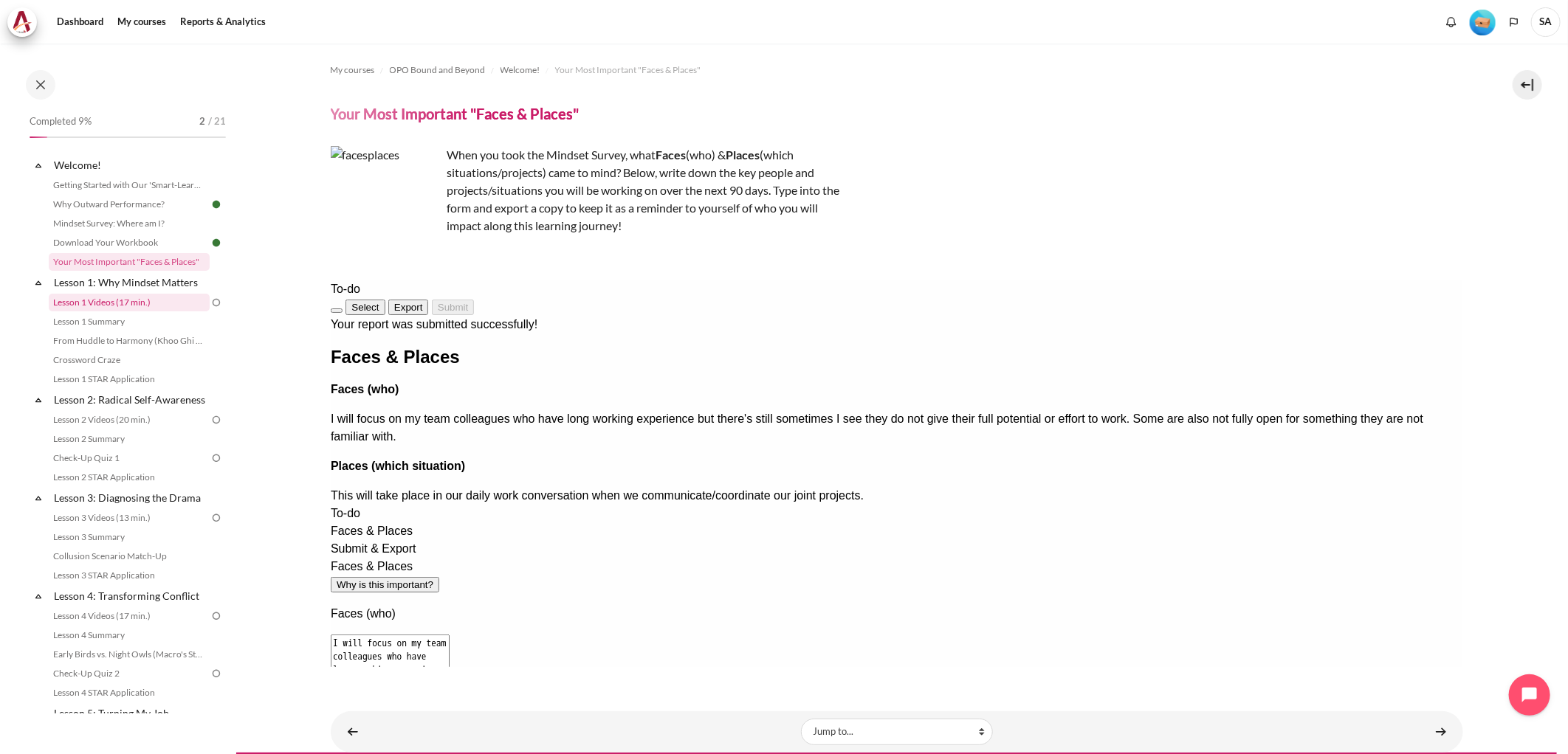 click on "Lesson 1 Videos (17 min.)" at bounding box center (129, 302) 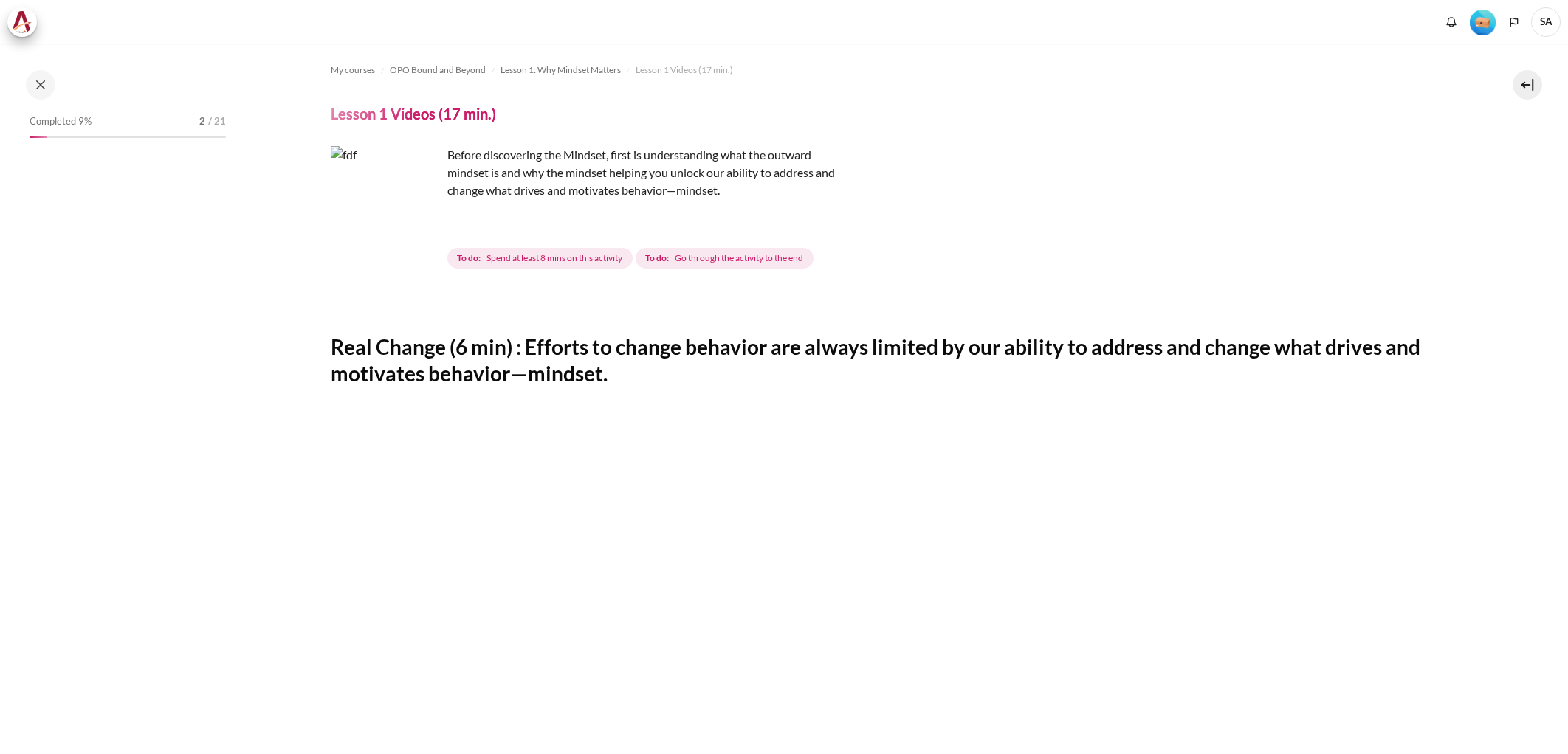 scroll, scrollTop: 0, scrollLeft: 0, axis: both 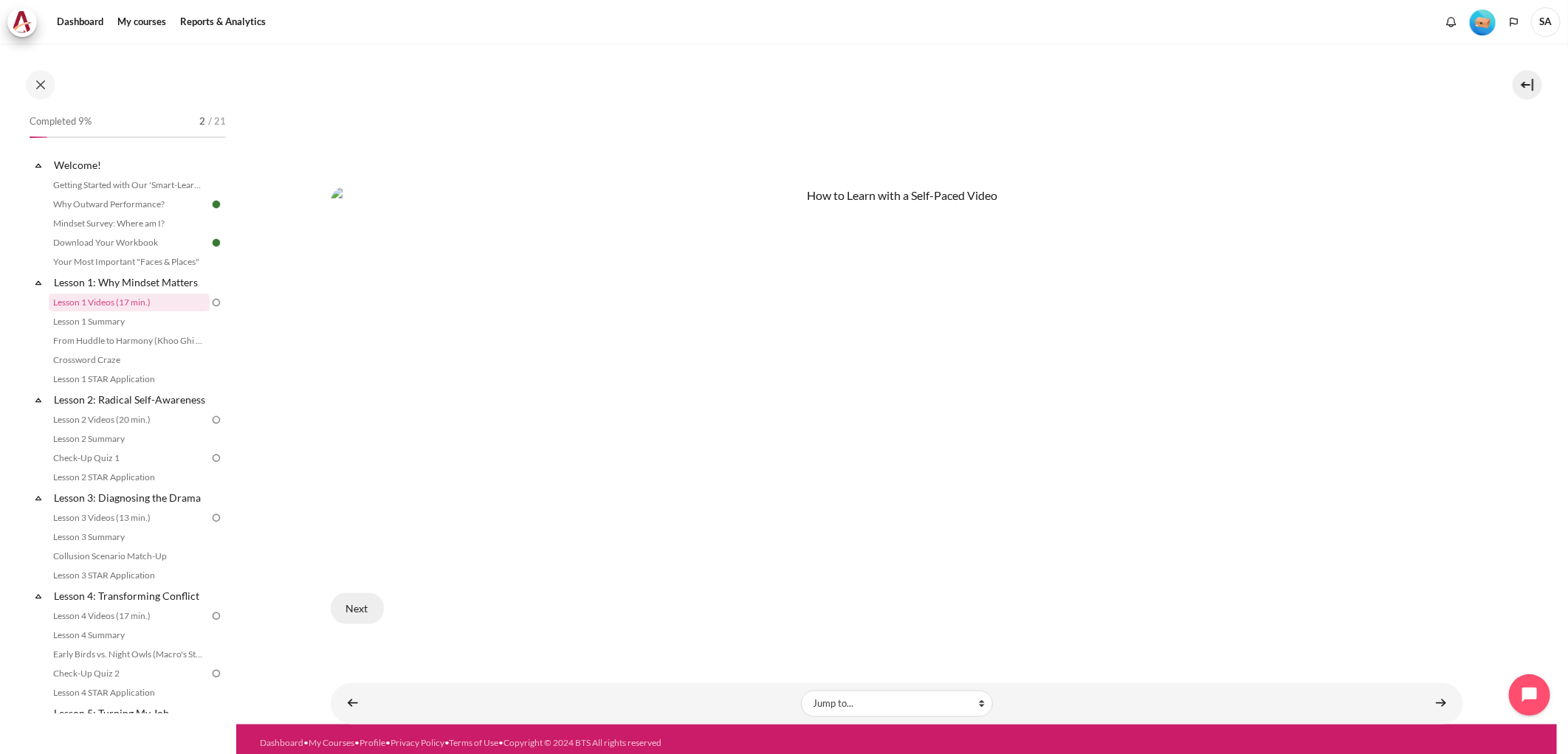 click on "Next" at bounding box center [357, 609] 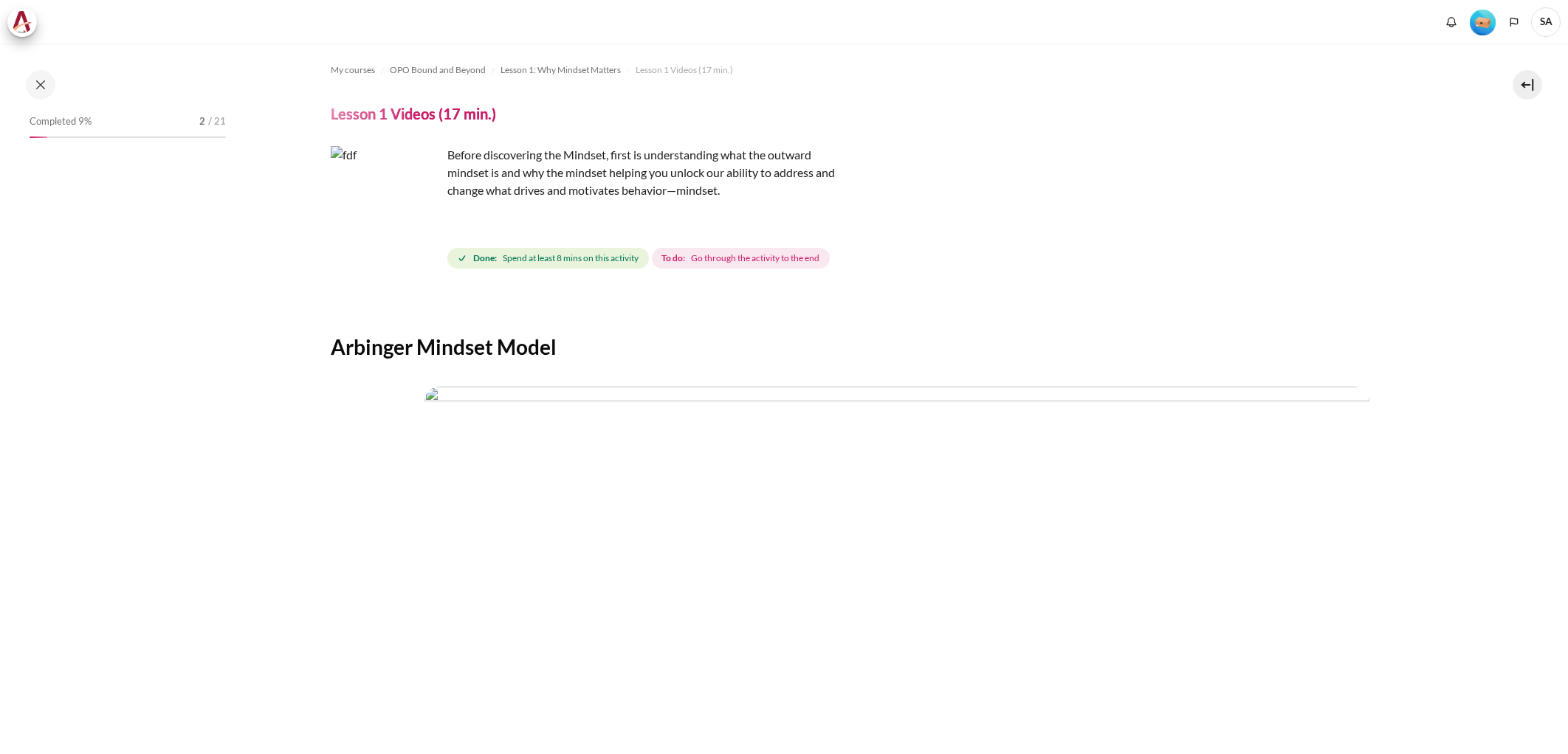 scroll, scrollTop: 0, scrollLeft: 0, axis: both 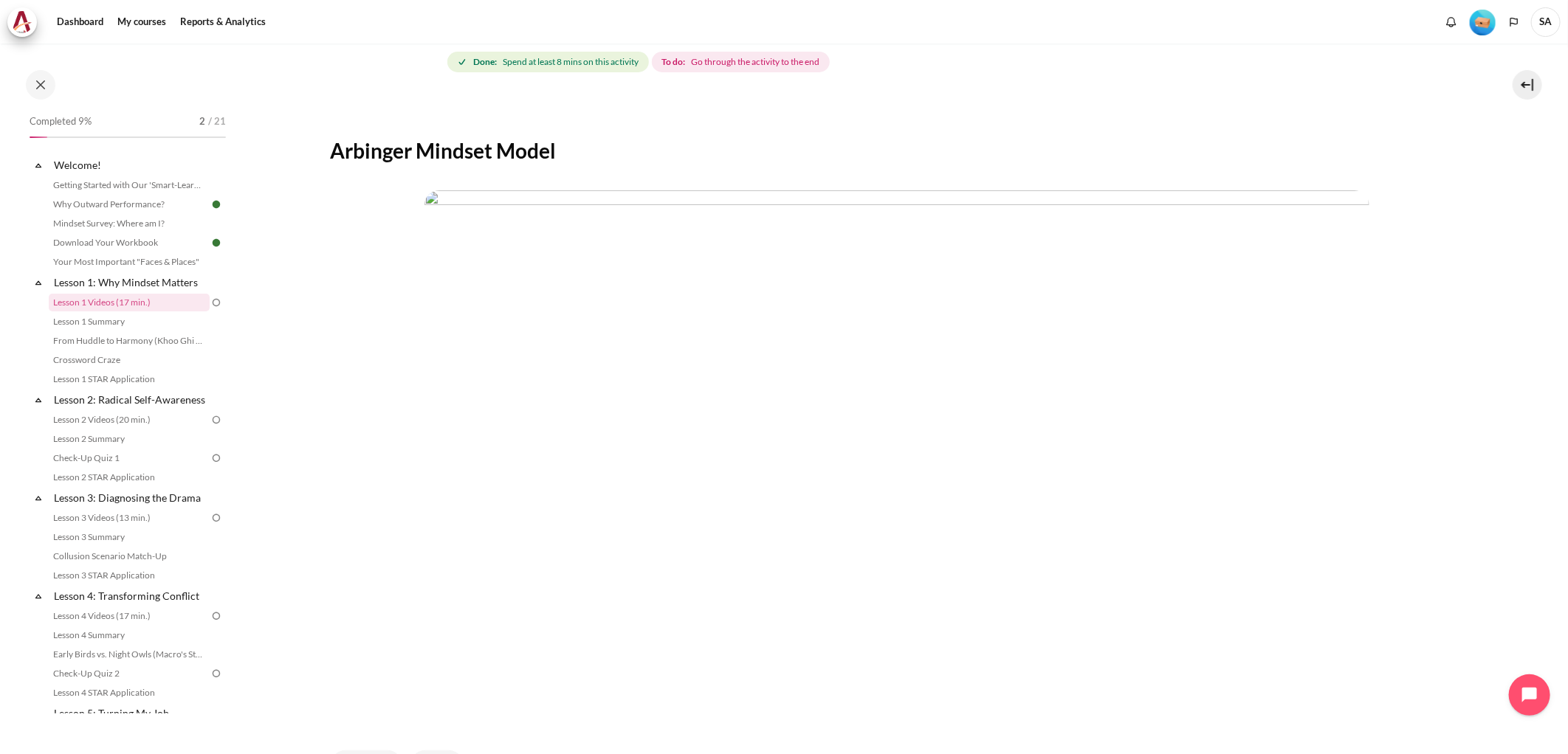 drag, startPoint x: 816, startPoint y: 224, endPoint x: 785, endPoint y: 216, distance: 32.015621 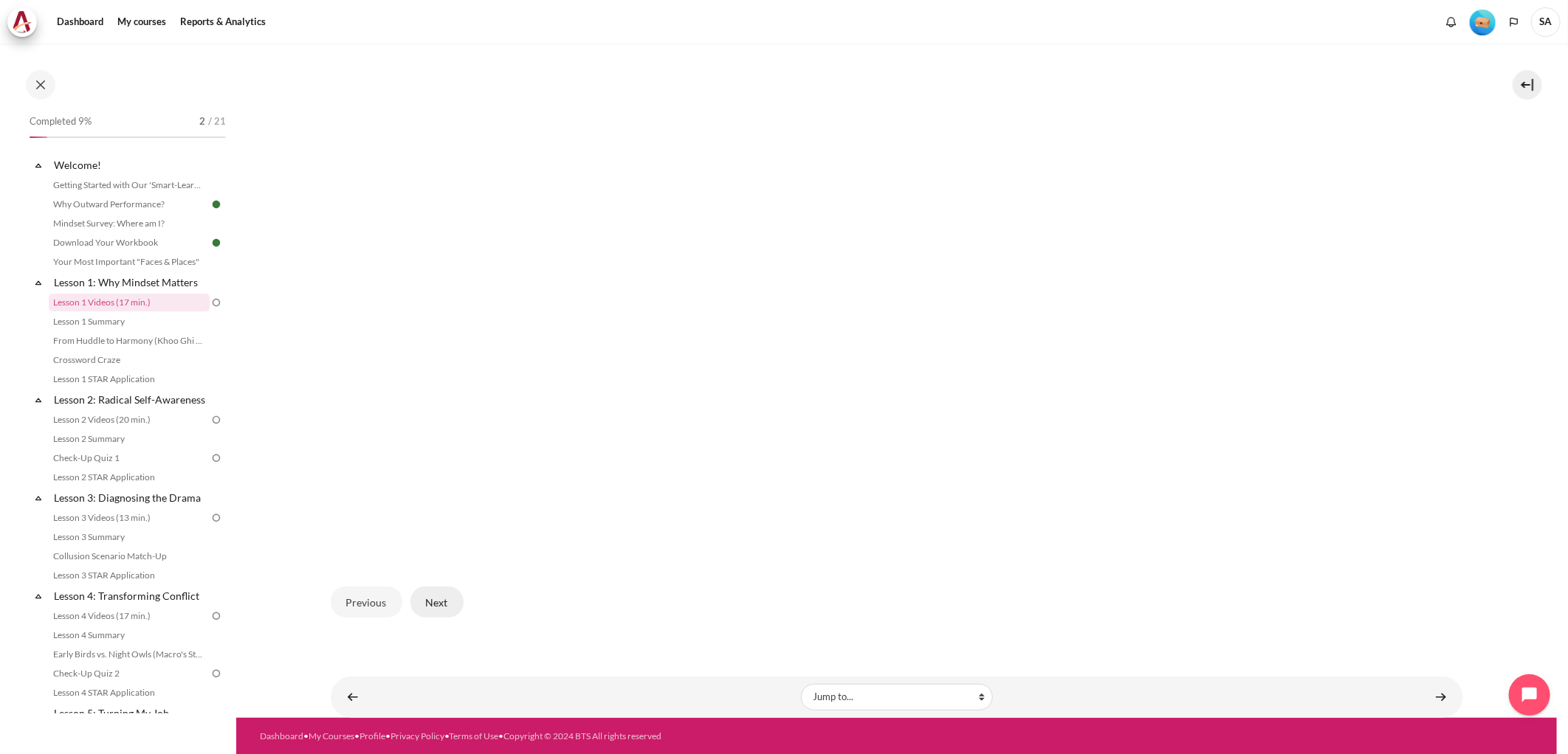 click on "Next" at bounding box center (437, 602) 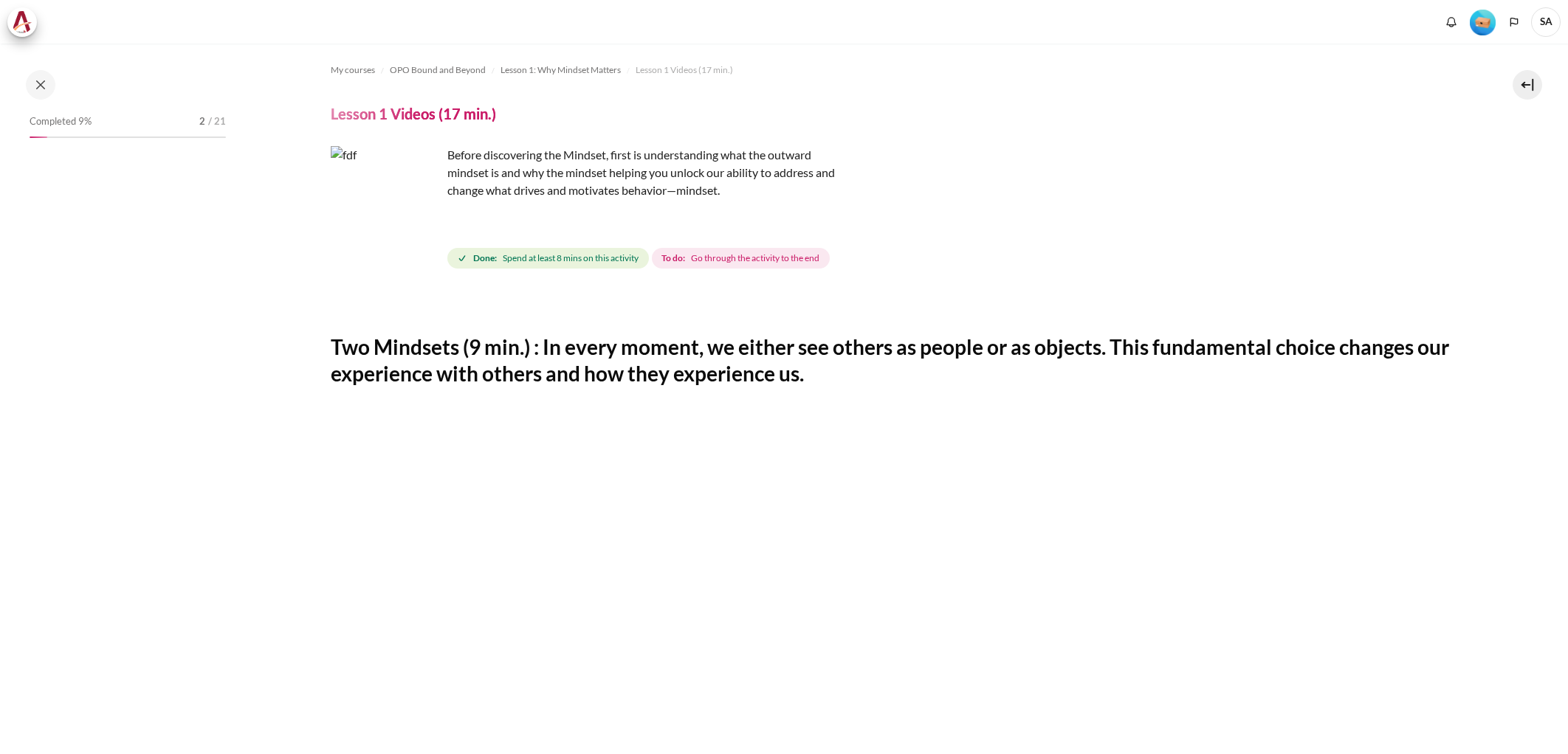 scroll, scrollTop: 0, scrollLeft: 0, axis: both 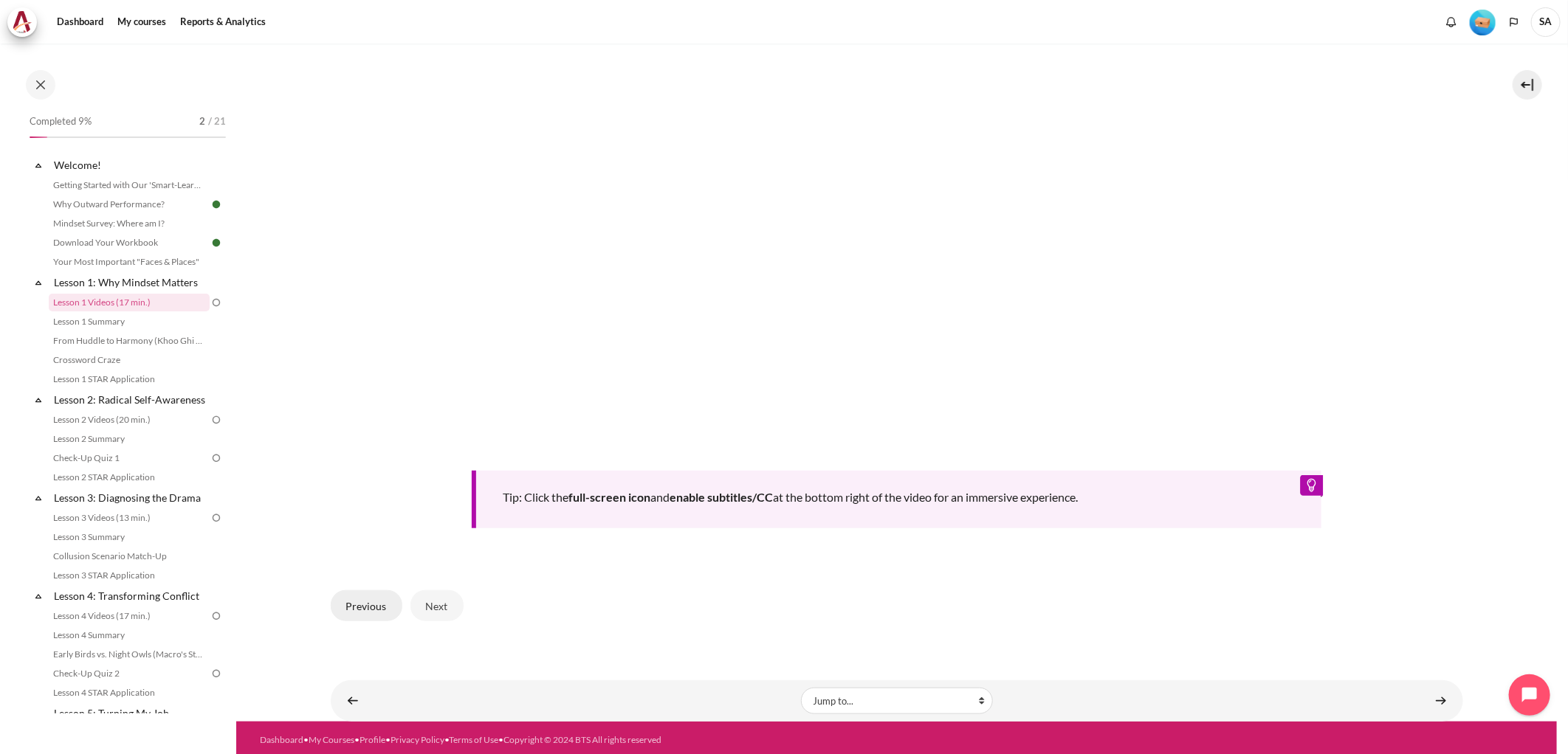 click on "Previous" at bounding box center (366, 606) 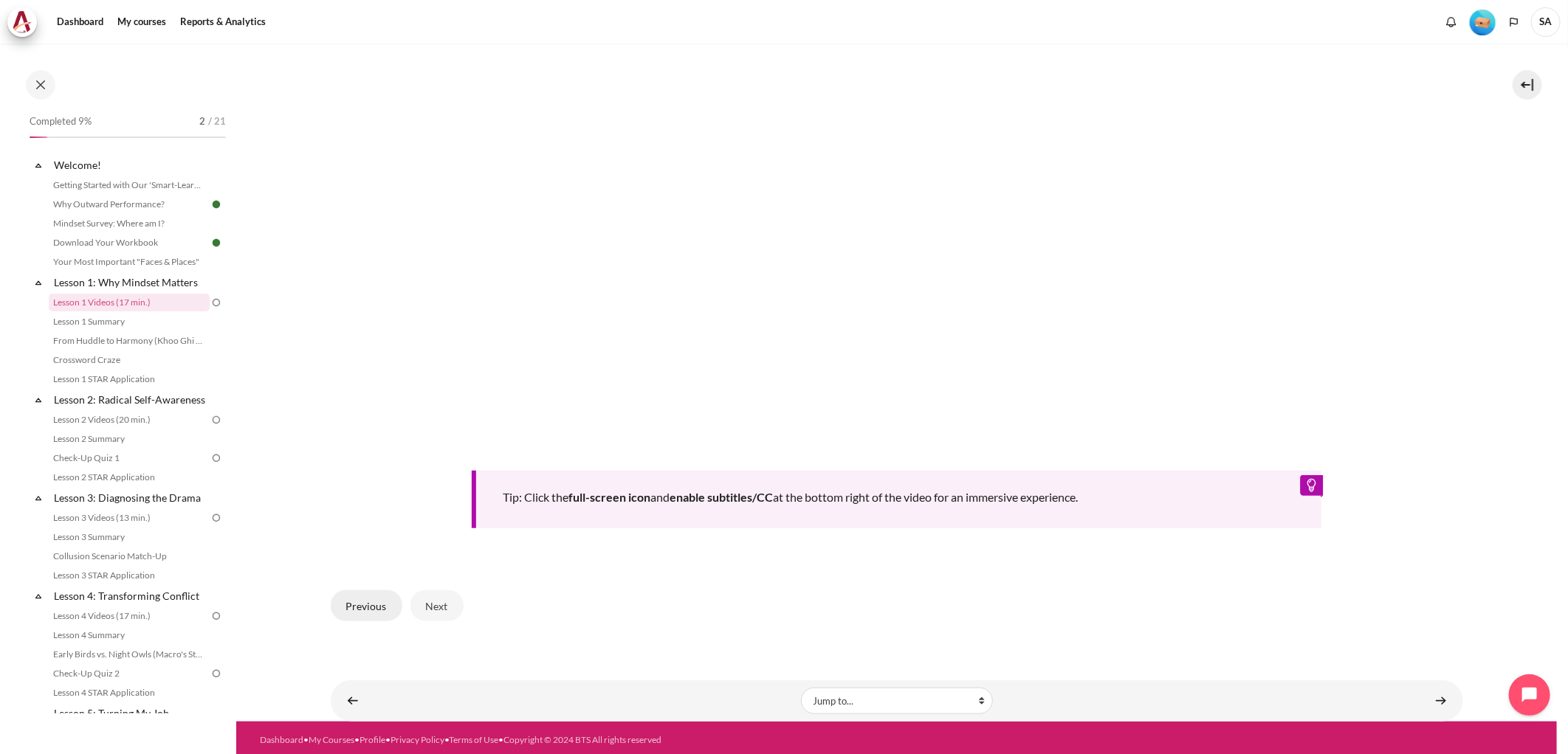 click on "Previous" at bounding box center (366, 606) 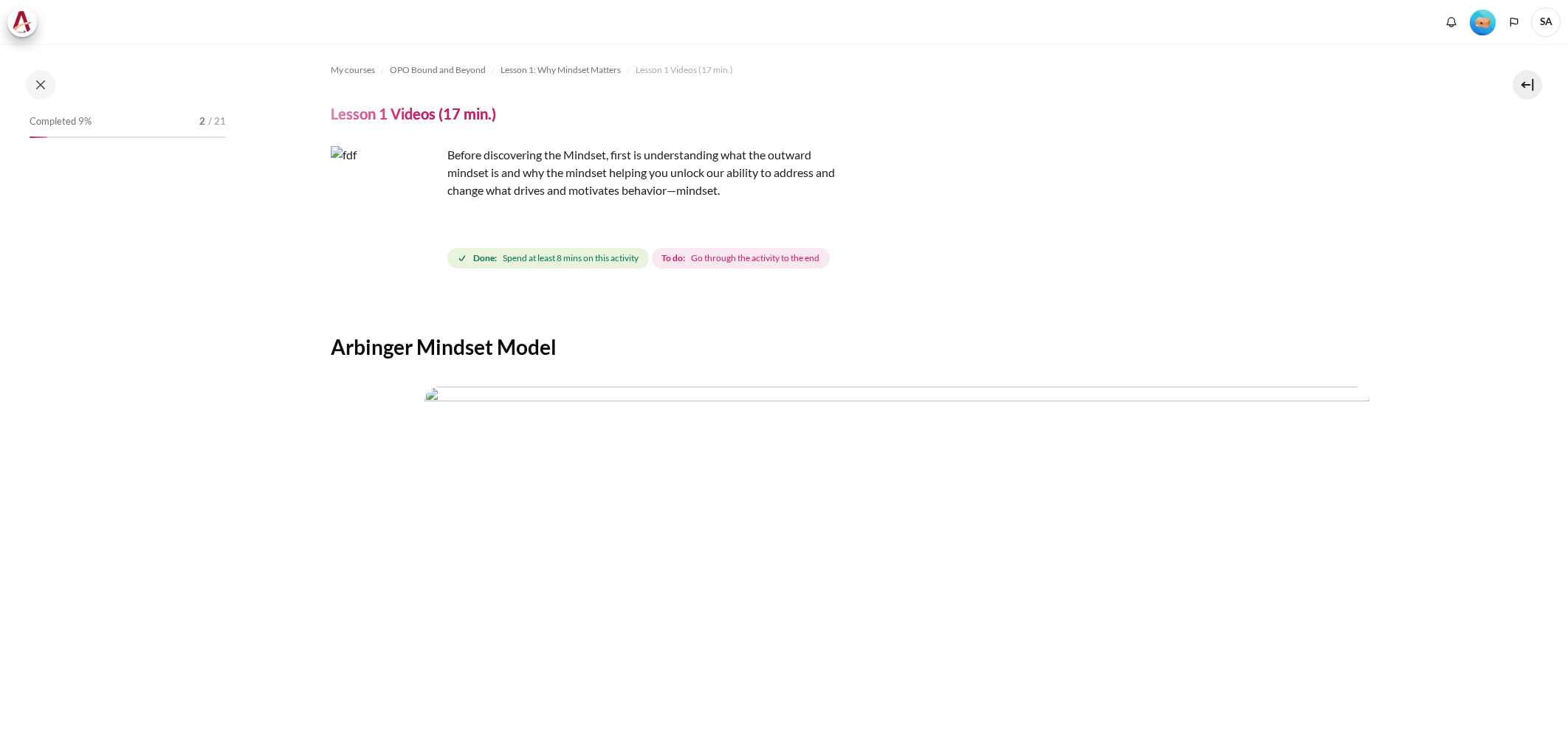 scroll, scrollTop: 0, scrollLeft: 0, axis: both 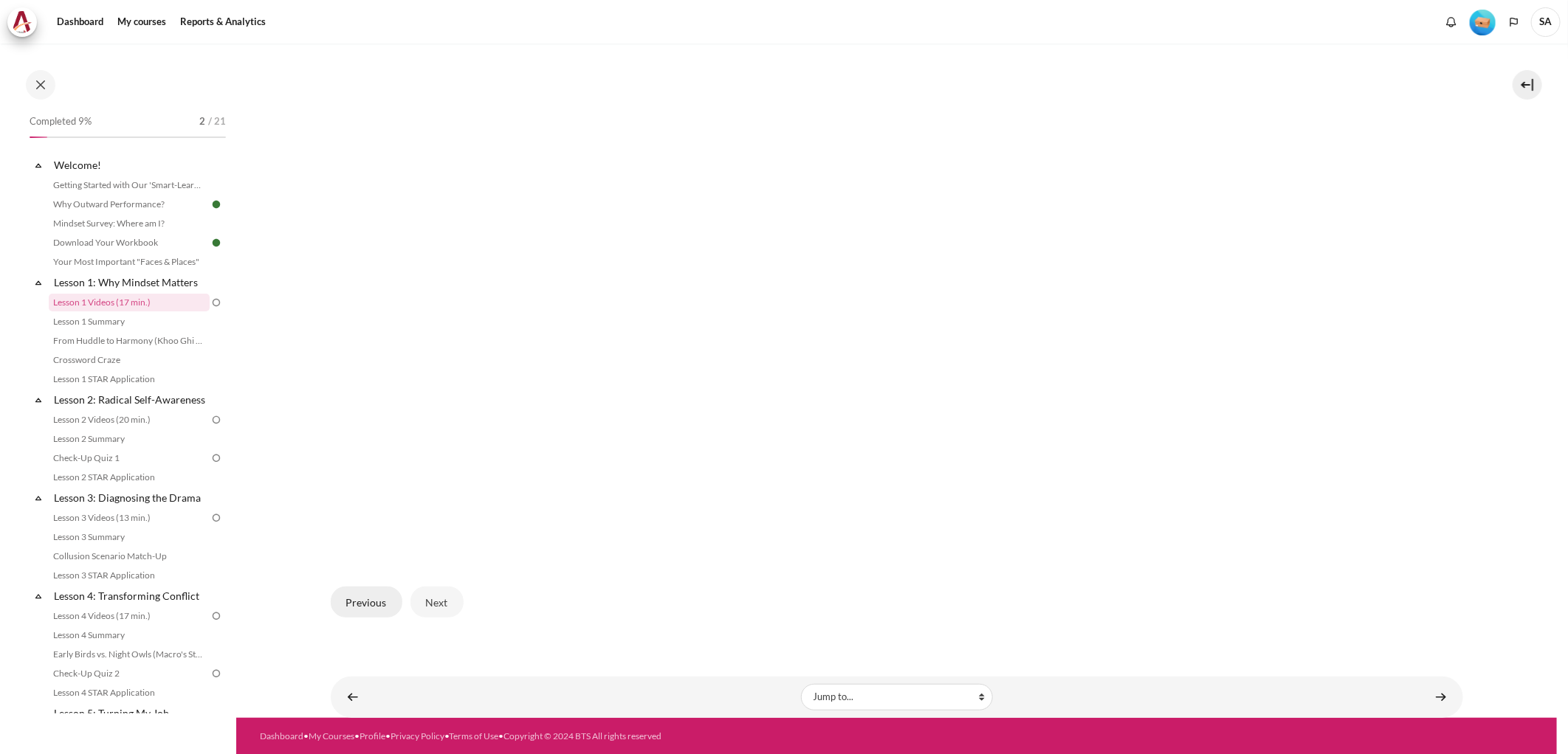 click on "Previous" at bounding box center [366, 602] 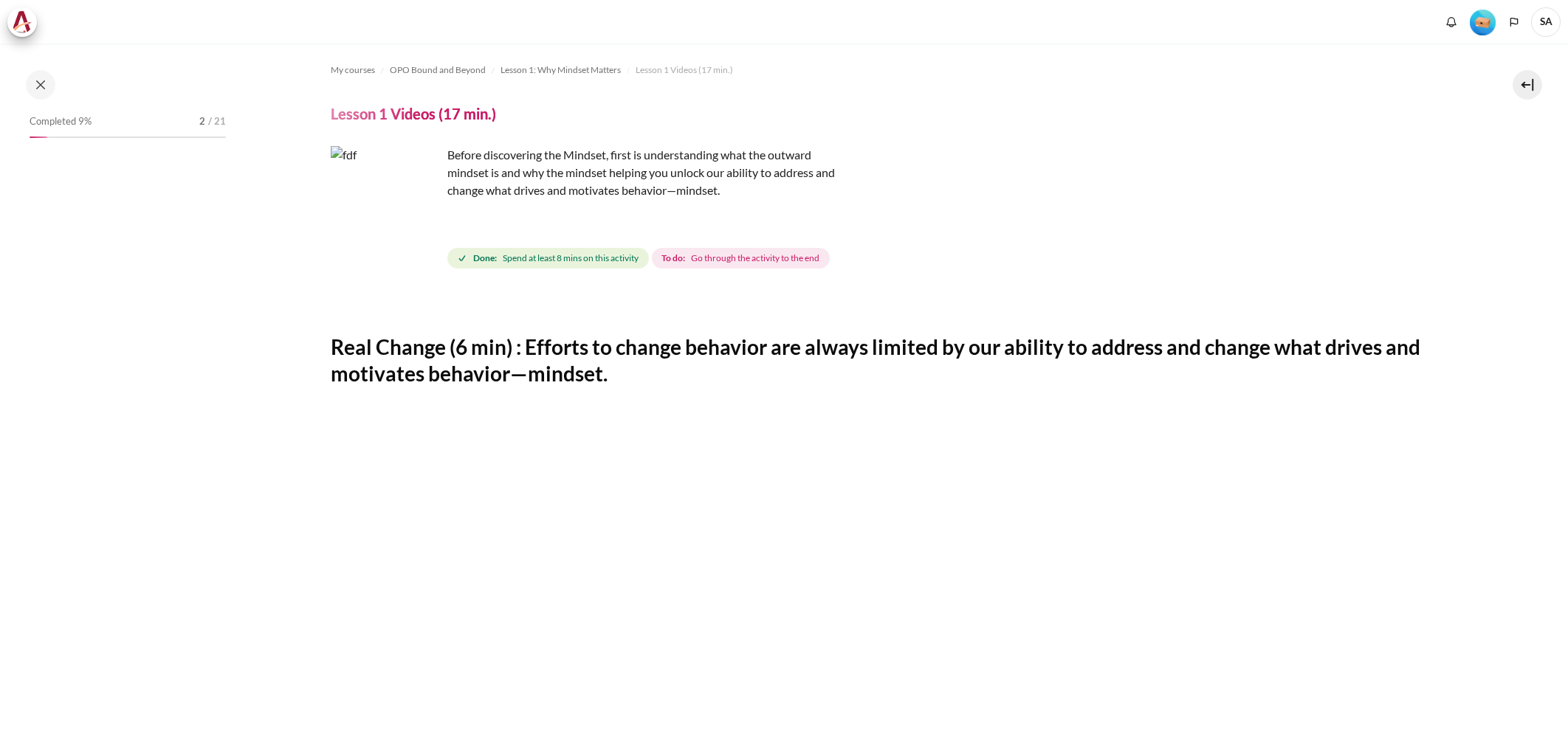 scroll, scrollTop: 0, scrollLeft: 0, axis: both 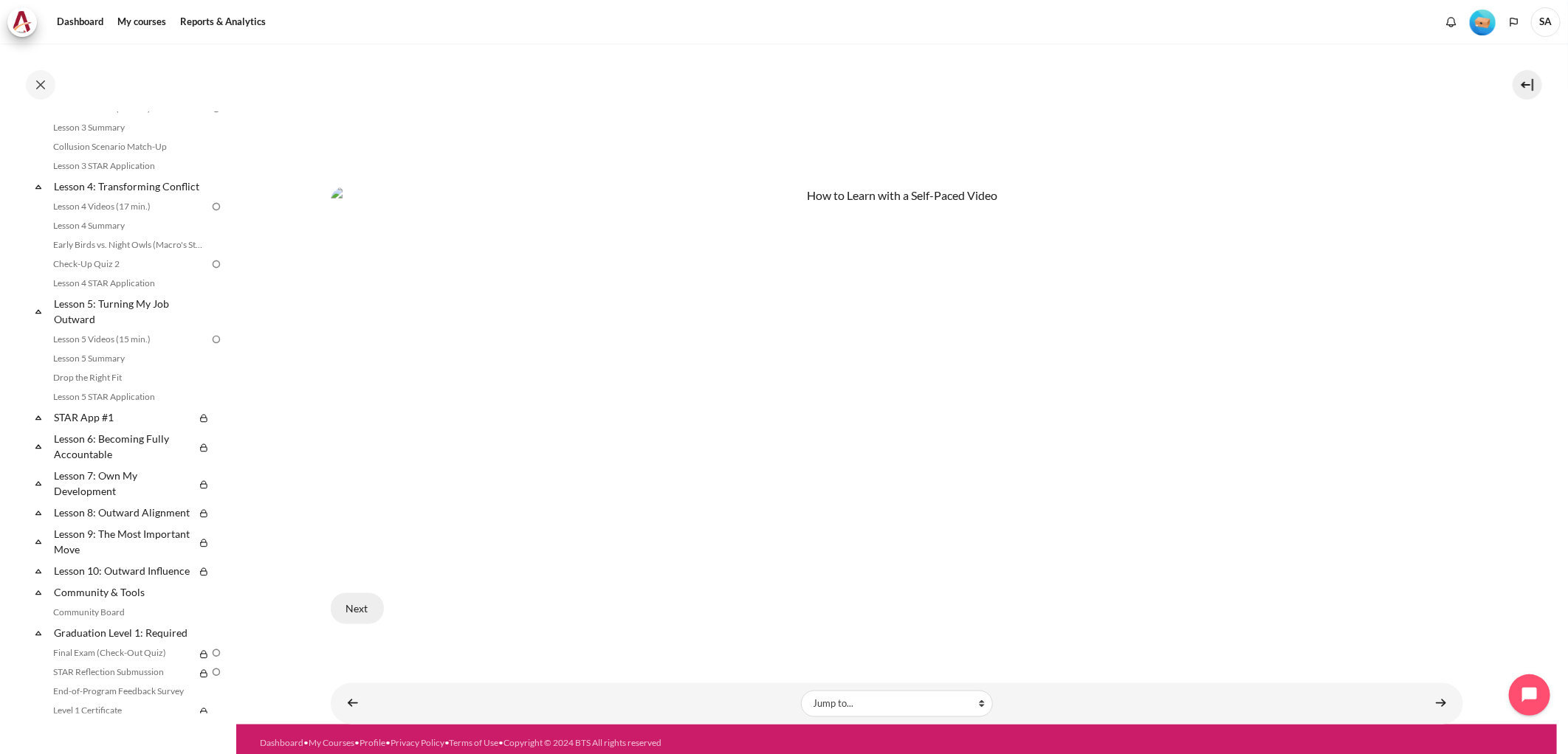 click on "Next" at bounding box center [357, 609] 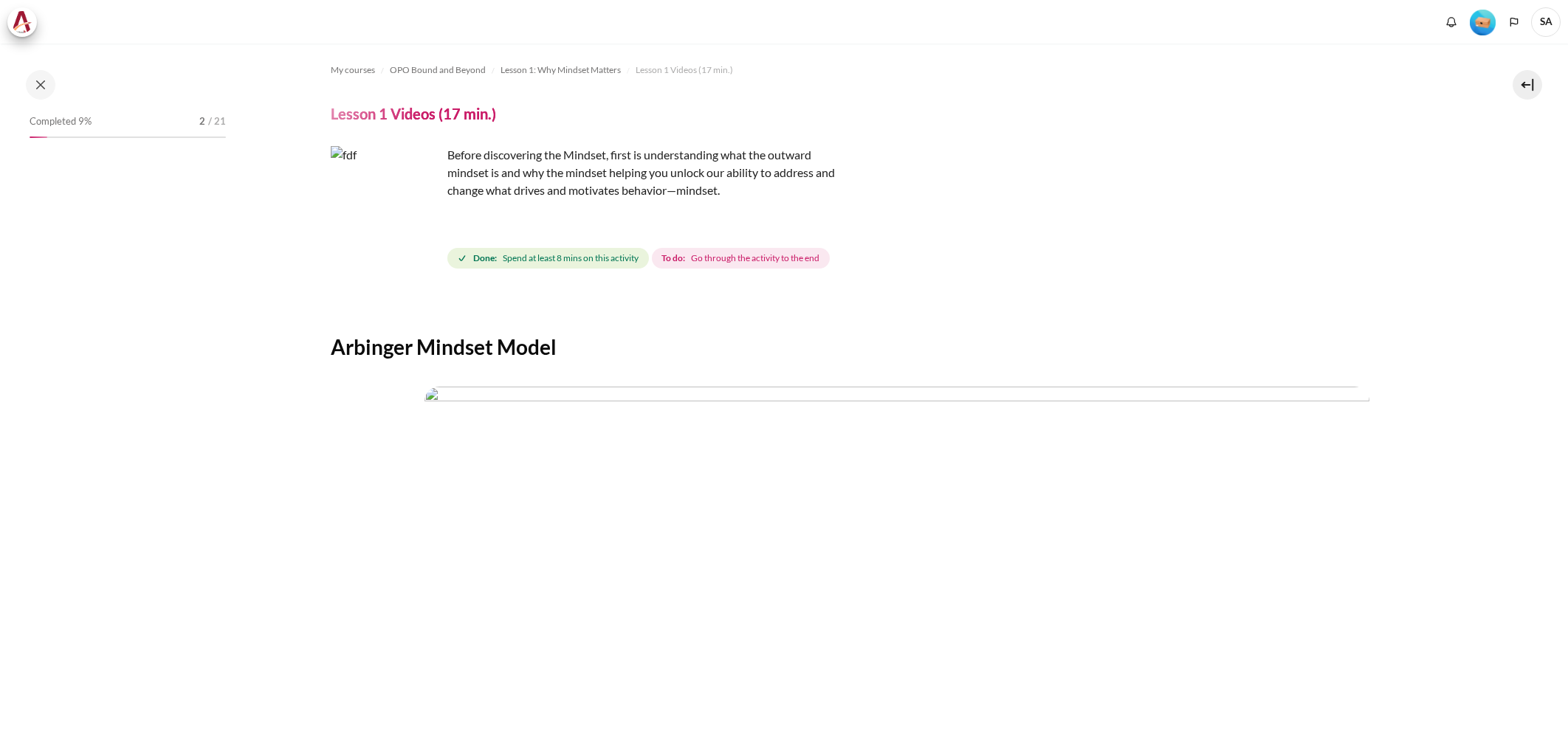 scroll, scrollTop: 0, scrollLeft: 0, axis: both 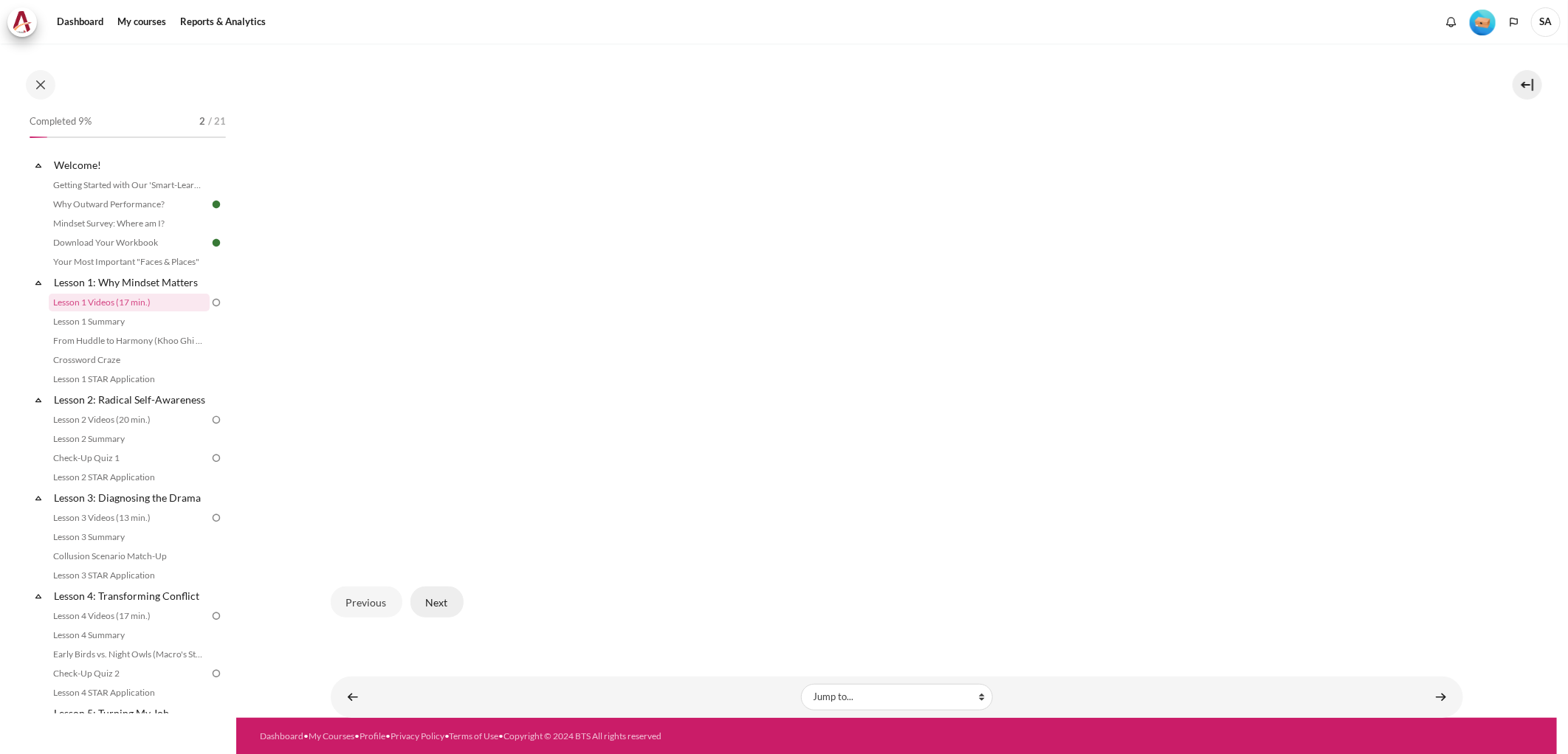 click on "Next" at bounding box center (437, 602) 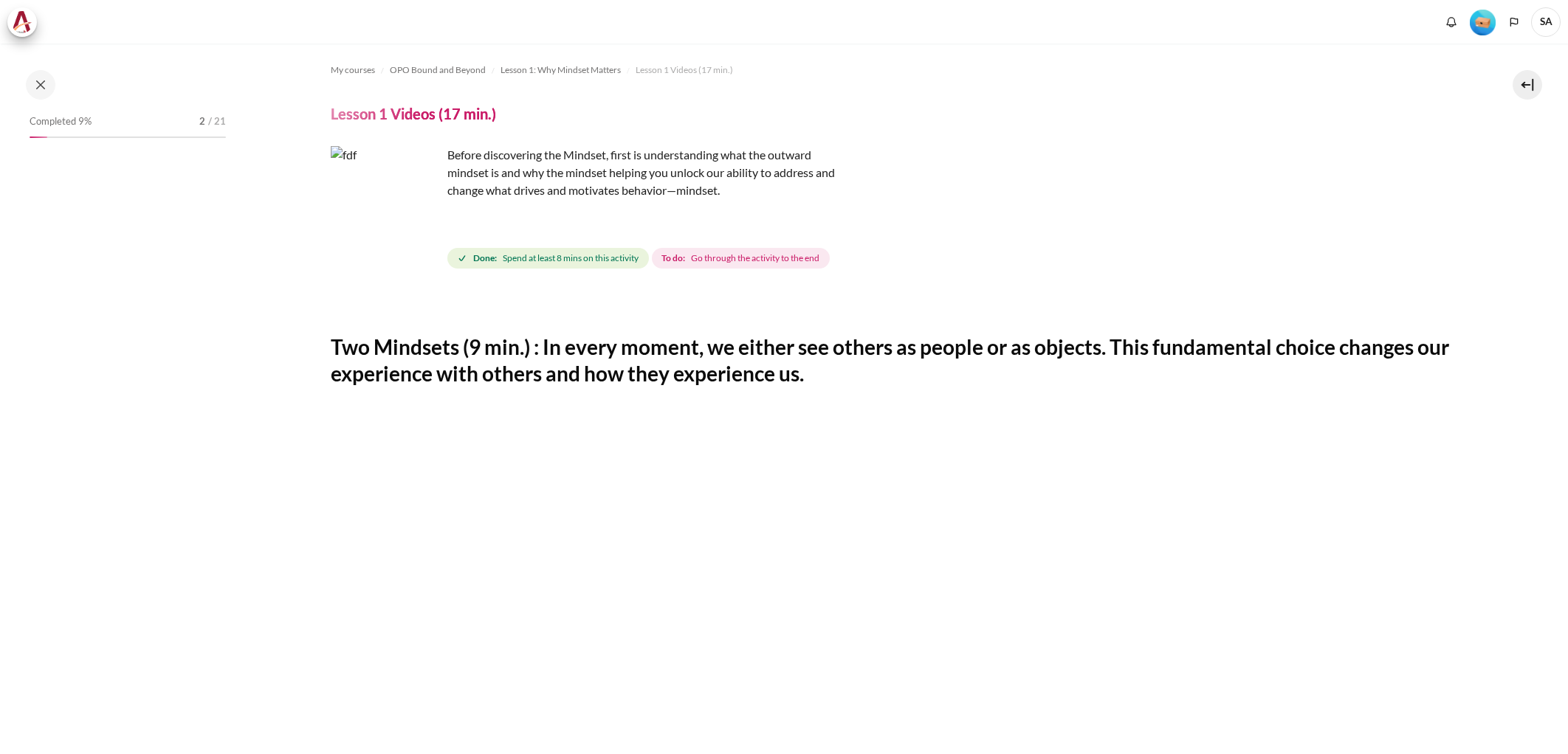 scroll, scrollTop: 0, scrollLeft: 0, axis: both 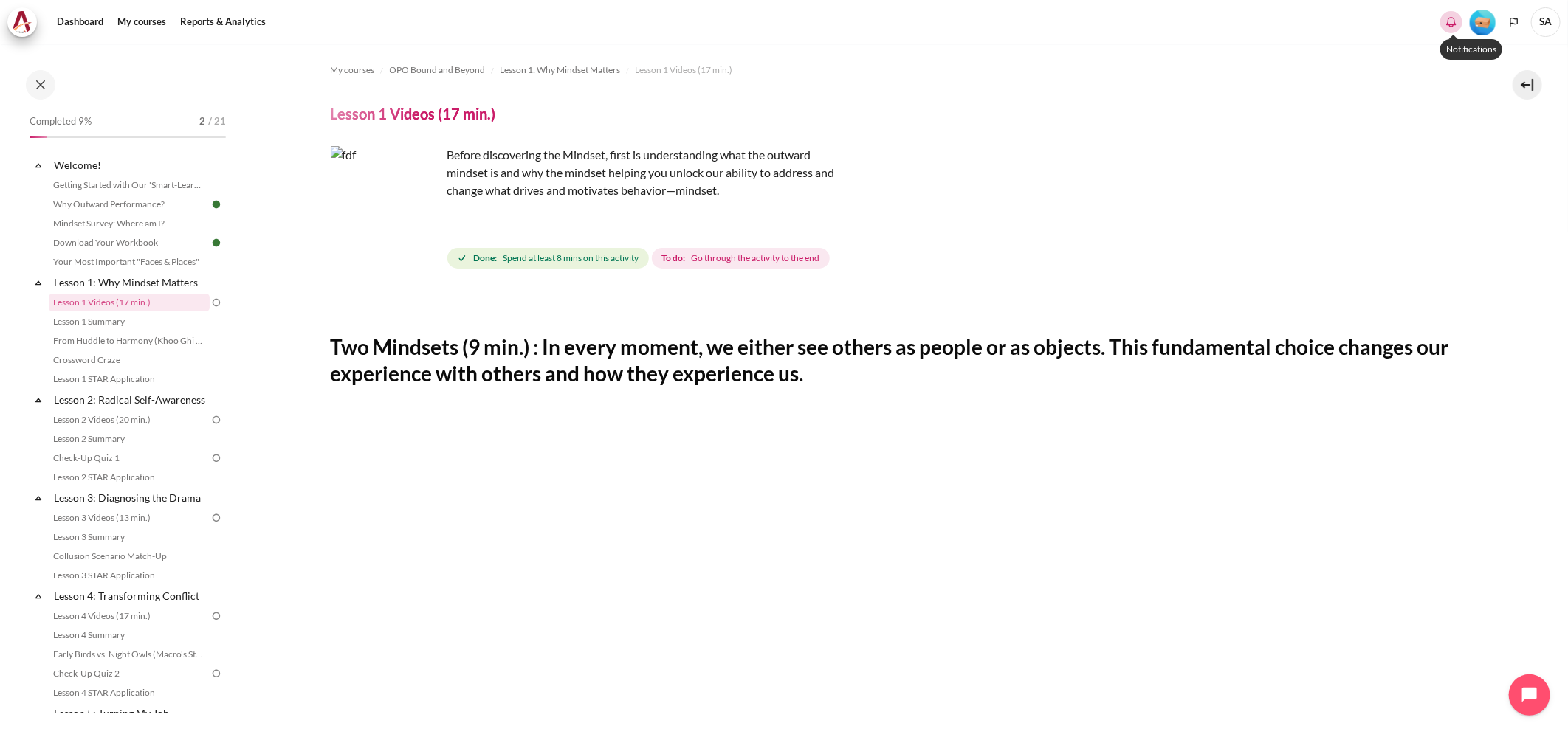 click 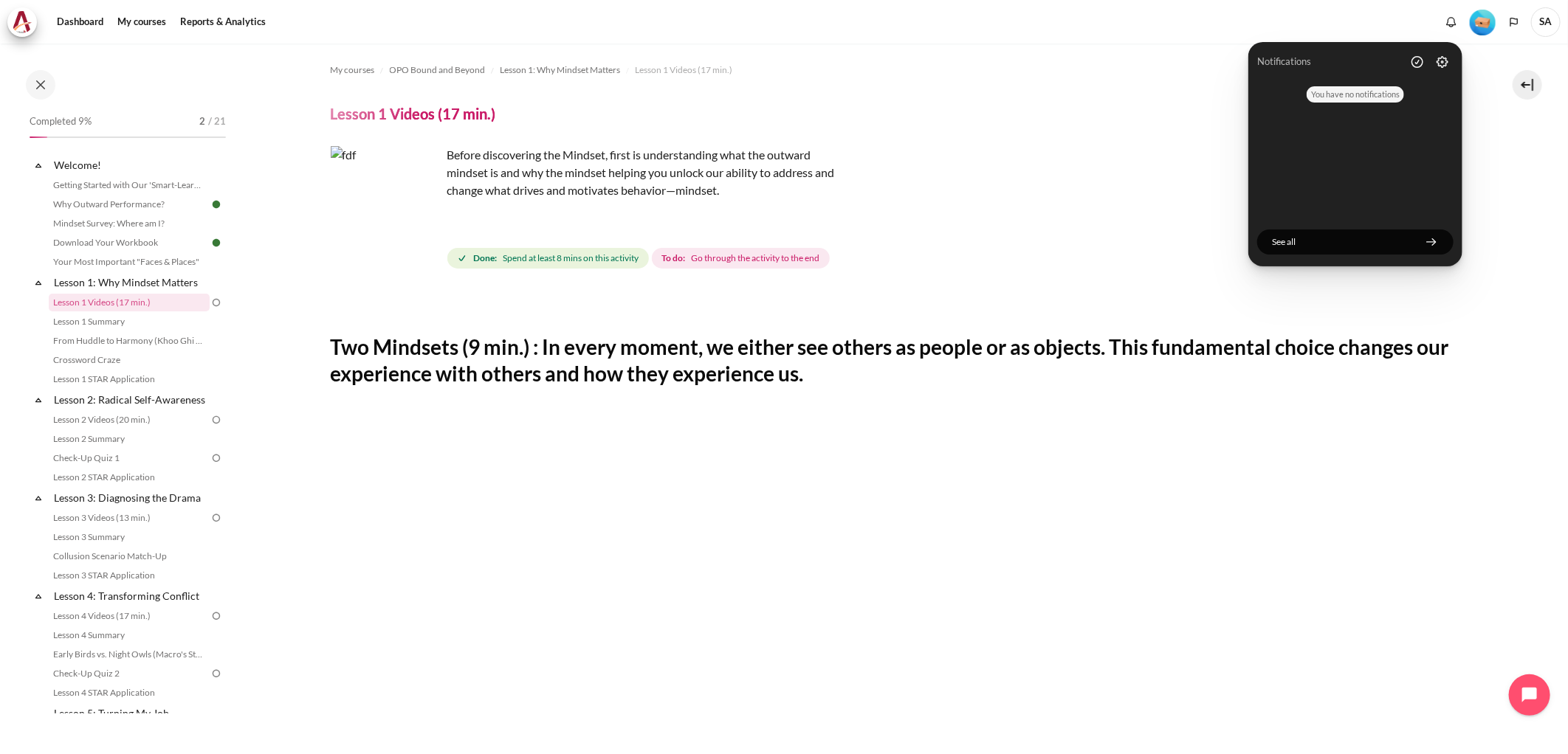 click on "My courses
OPO Bound and Beyond
Lesson 1: Why Mindset Matters
Lesson 1 Videos (17 min.)
Lesson 1 Videos (17 min.)
Done:" at bounding box center [897, 658] 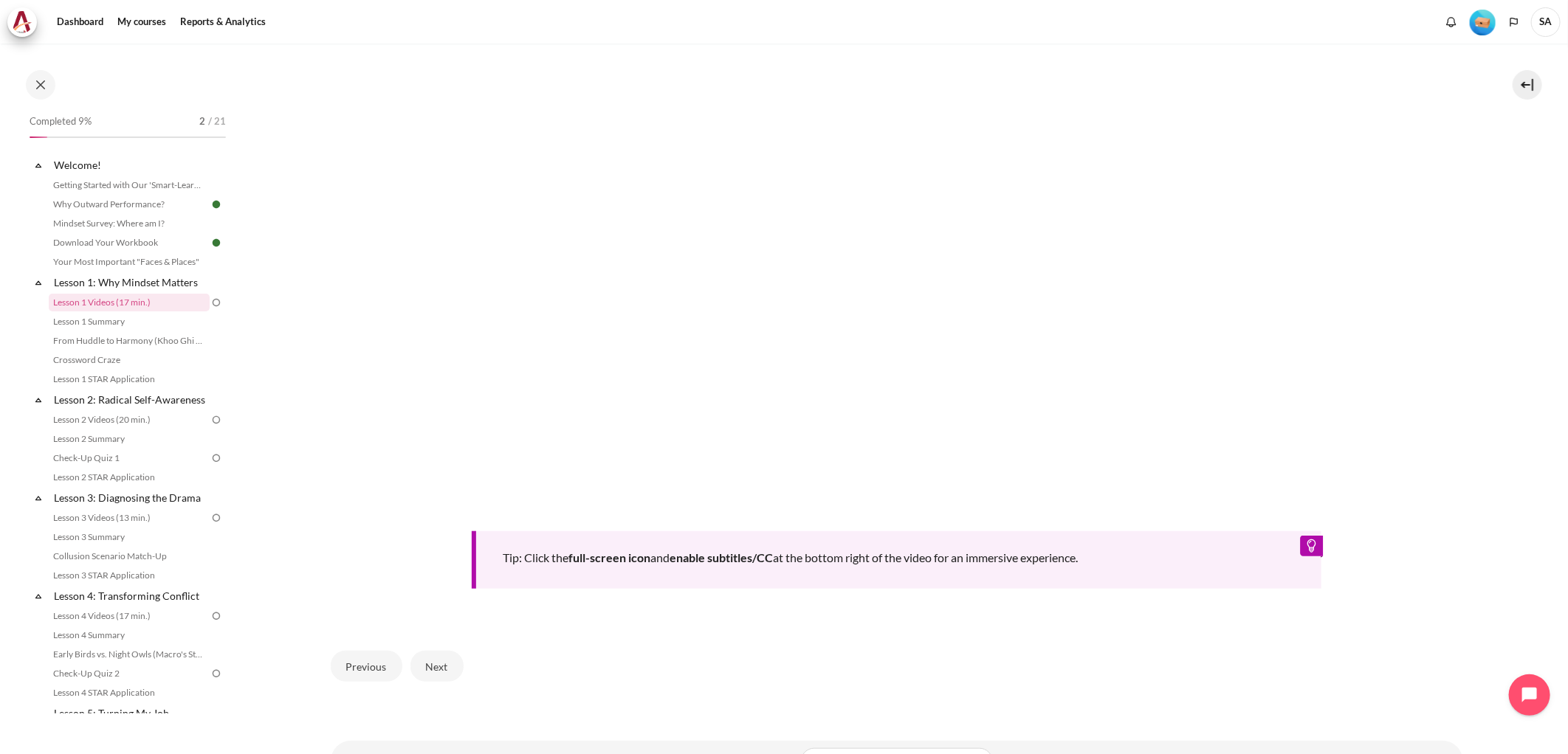 scroll, scrollTop: 615, scrollLeft: 0, axis: vertical 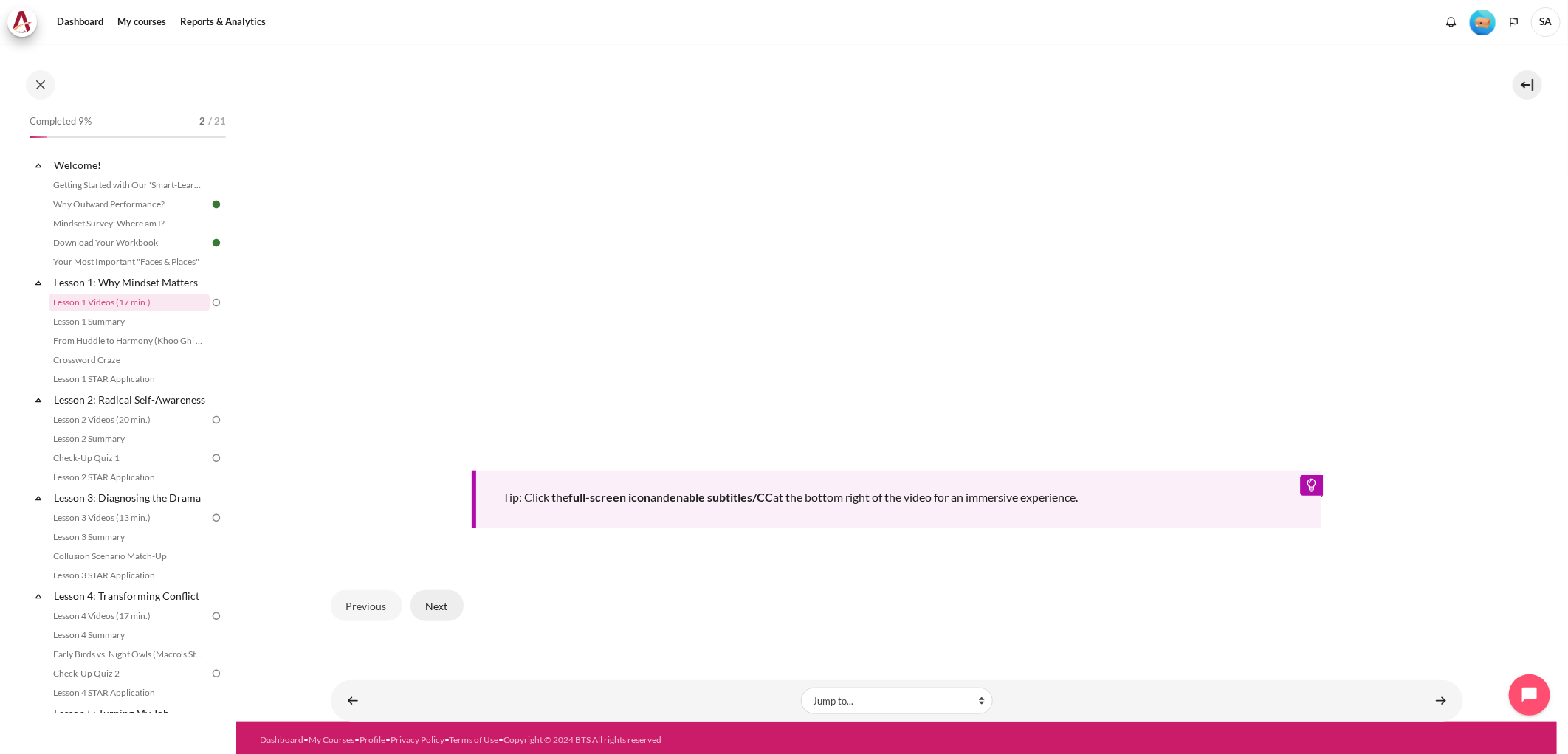 click on "Next" at bounding box center [437, 606] 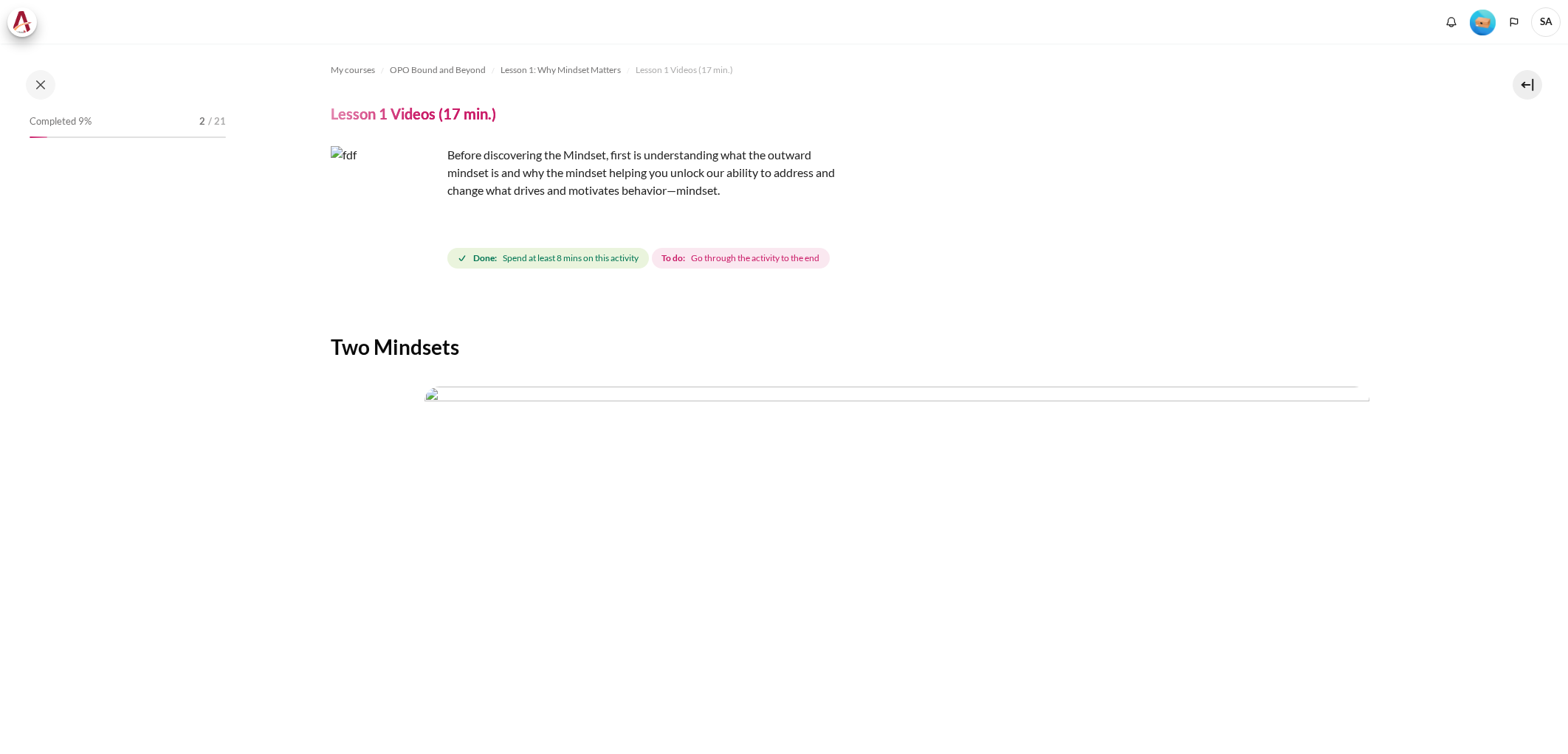 scroll, scrollTop: 0, scrollLeft: 0, axis: both 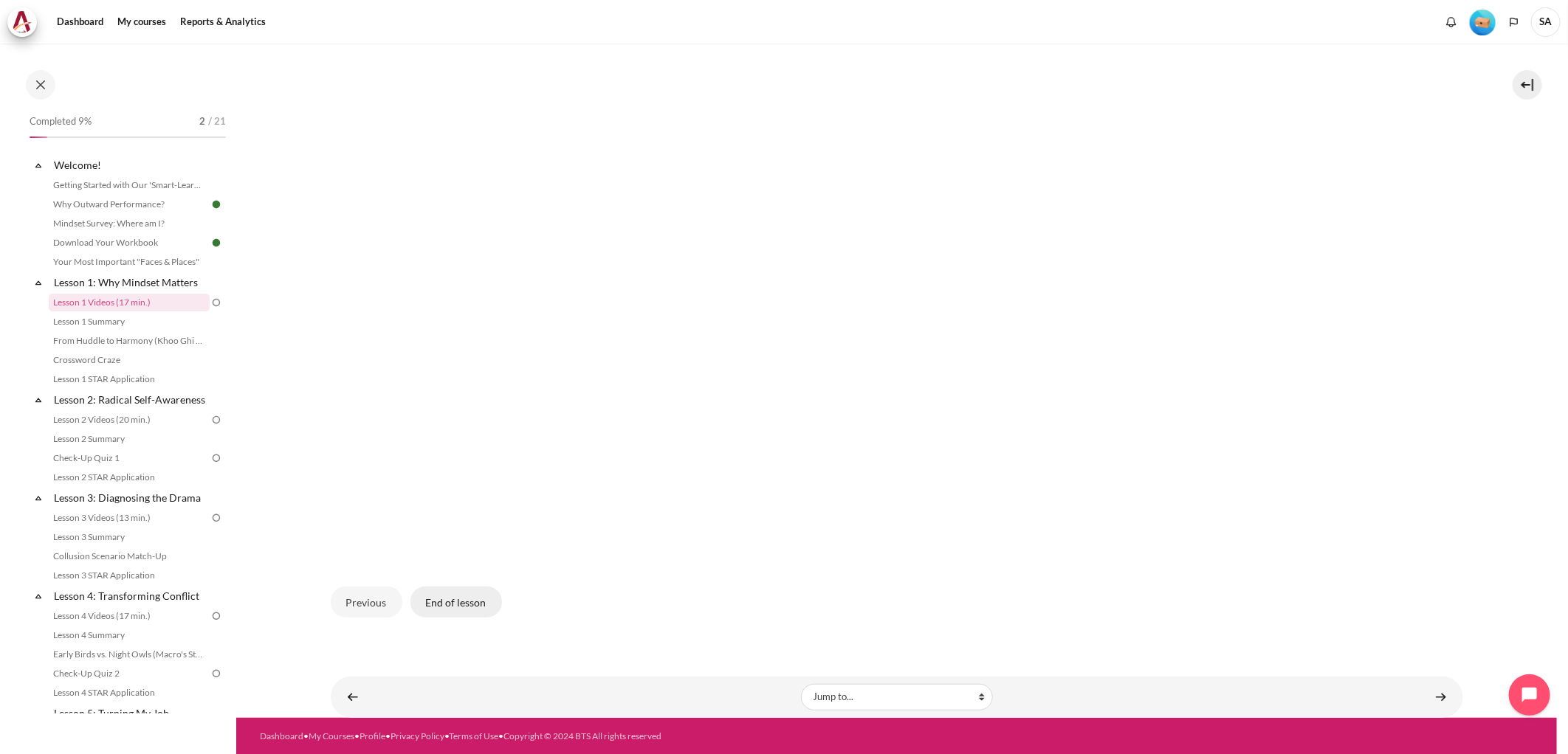 click on "End of lesson" at bounding box center (456, 602) 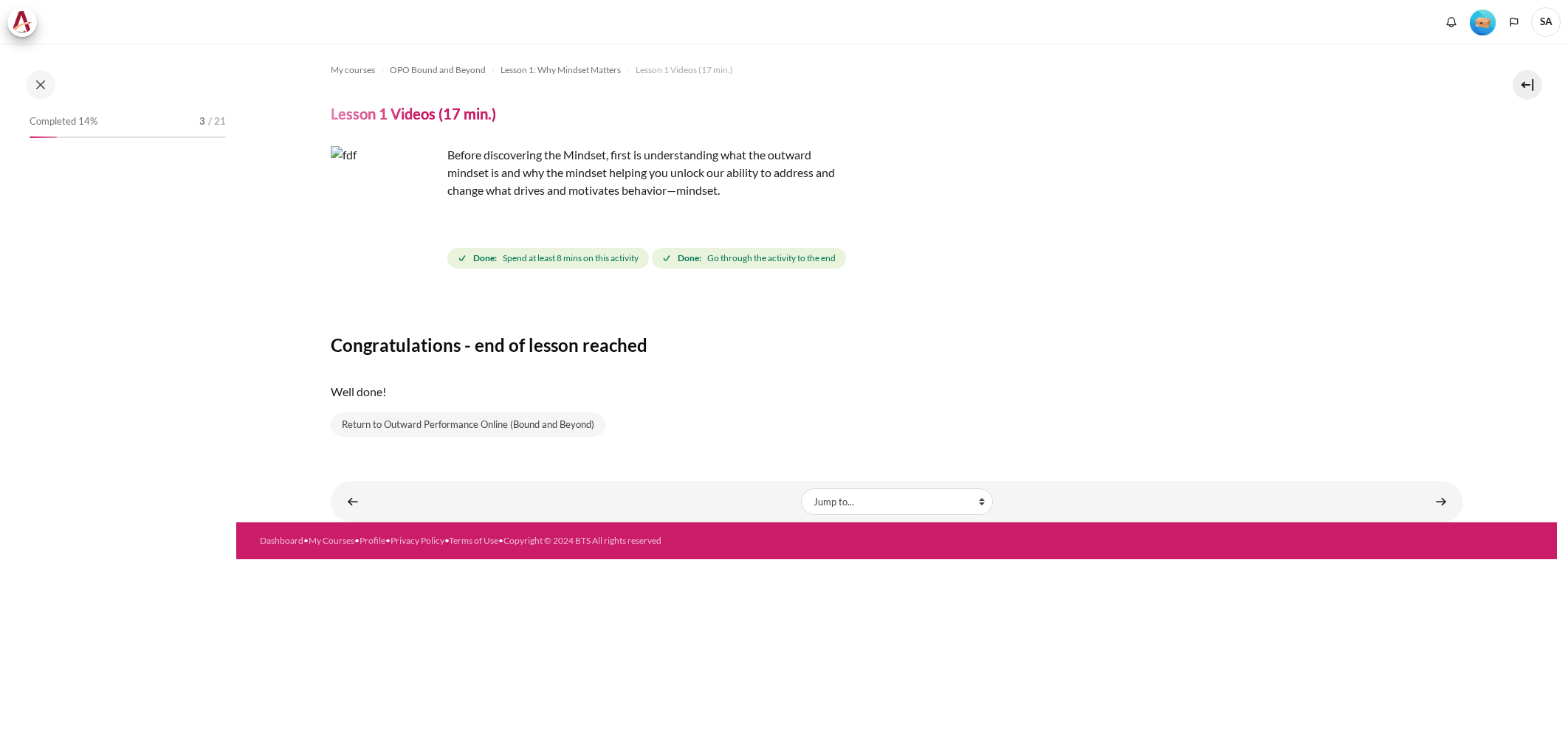 scroll, scrollTop: 0, scrollLeft: 0, axis: both 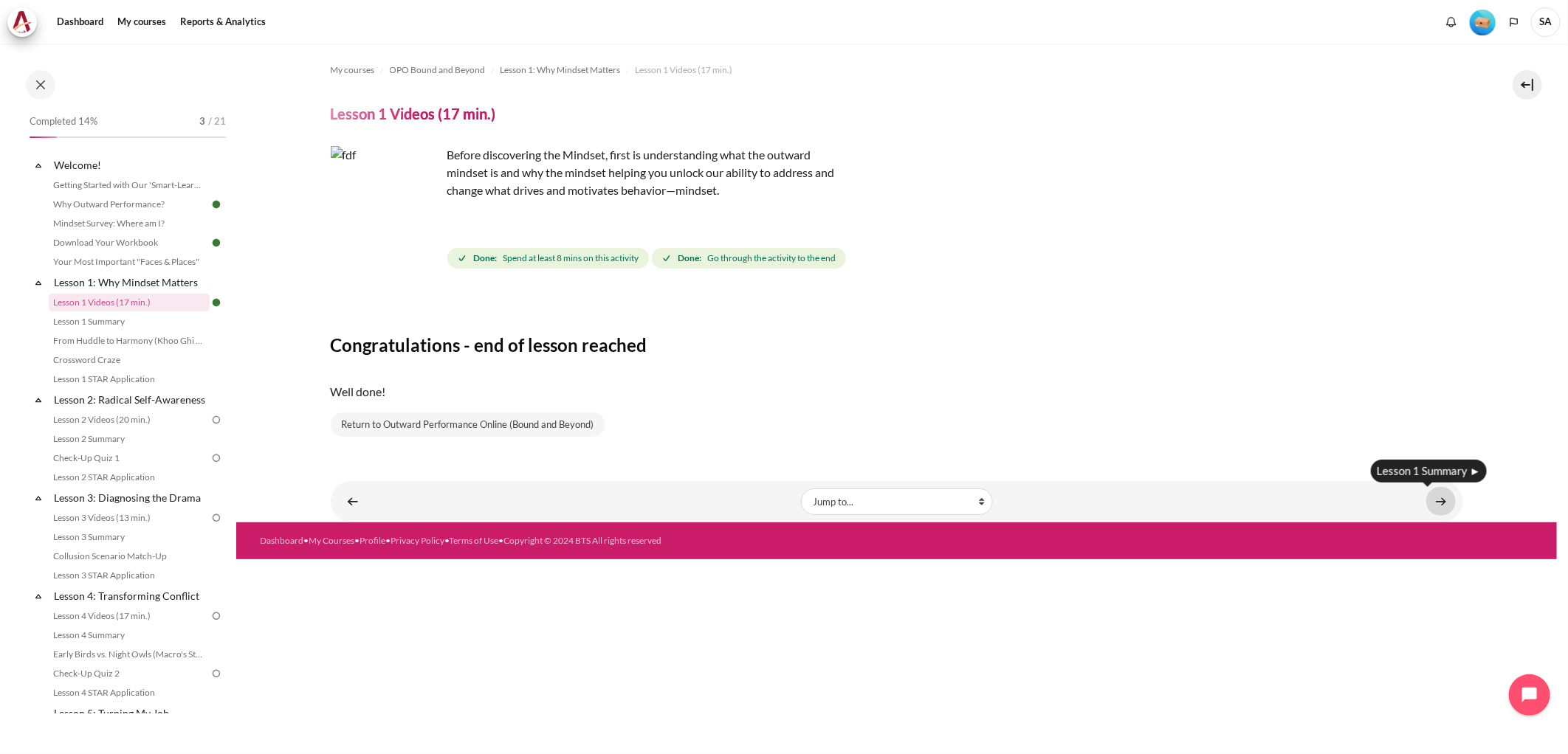 click at bounding box center (1441, 501) 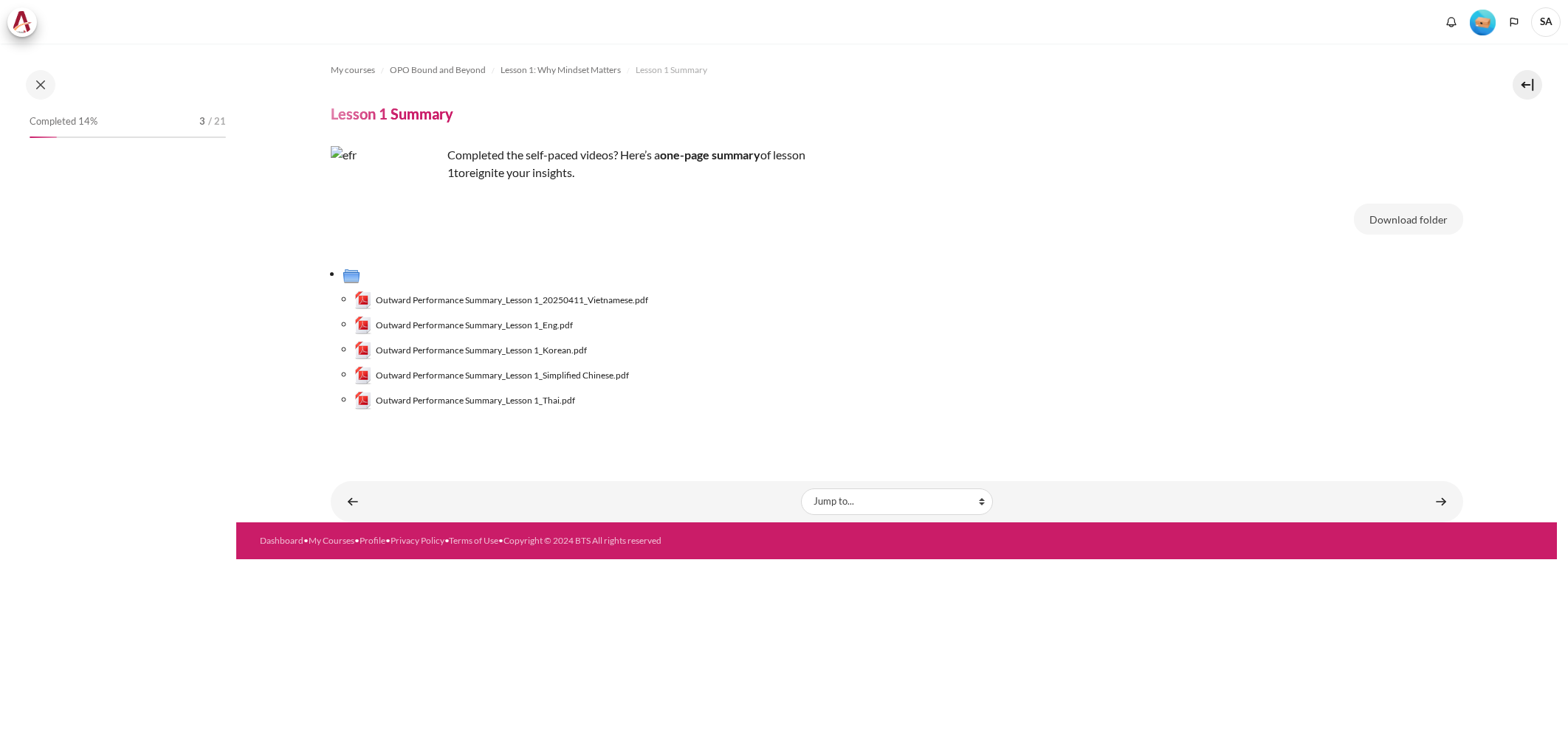 scroll, scrollTop: 0, scrollLeft: 0, axis: both 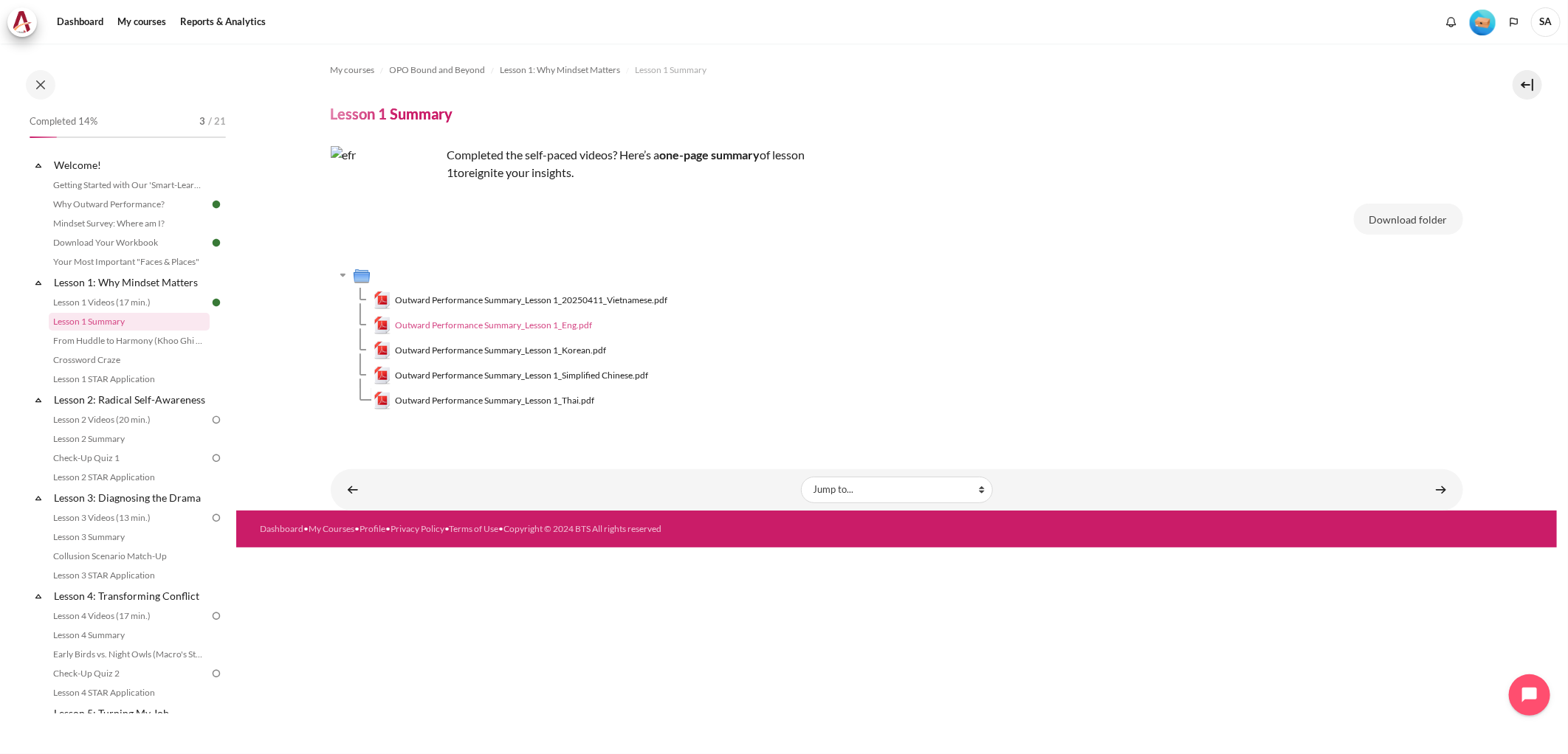 click on "Outward Performance Summary_Lesson 1_Eng.pdf" at bounding box center [493, 325] 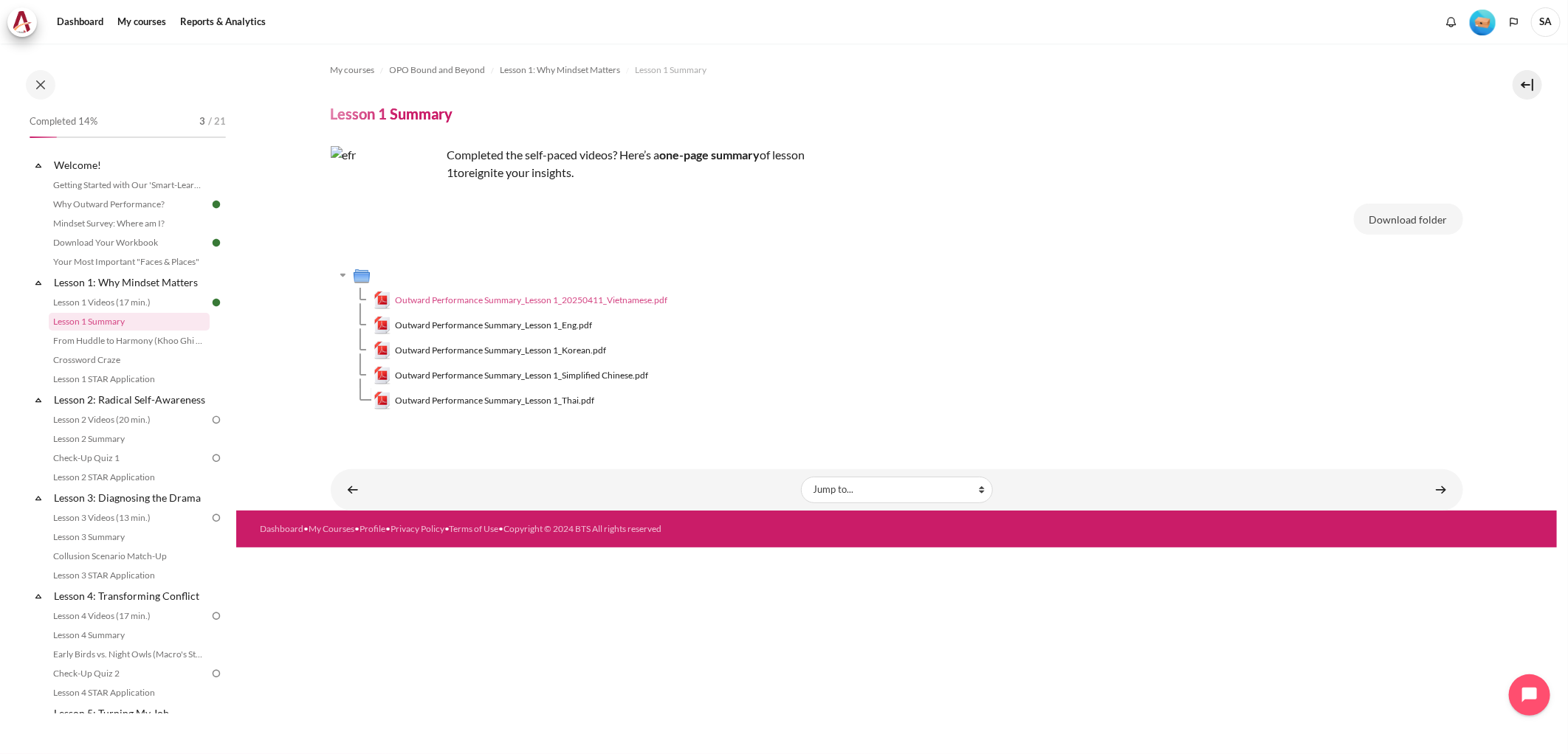 click on "Outward Performance Summary_Lesson 1_20250411_Vietnamese.pdf" at bounding box center (531, 300) 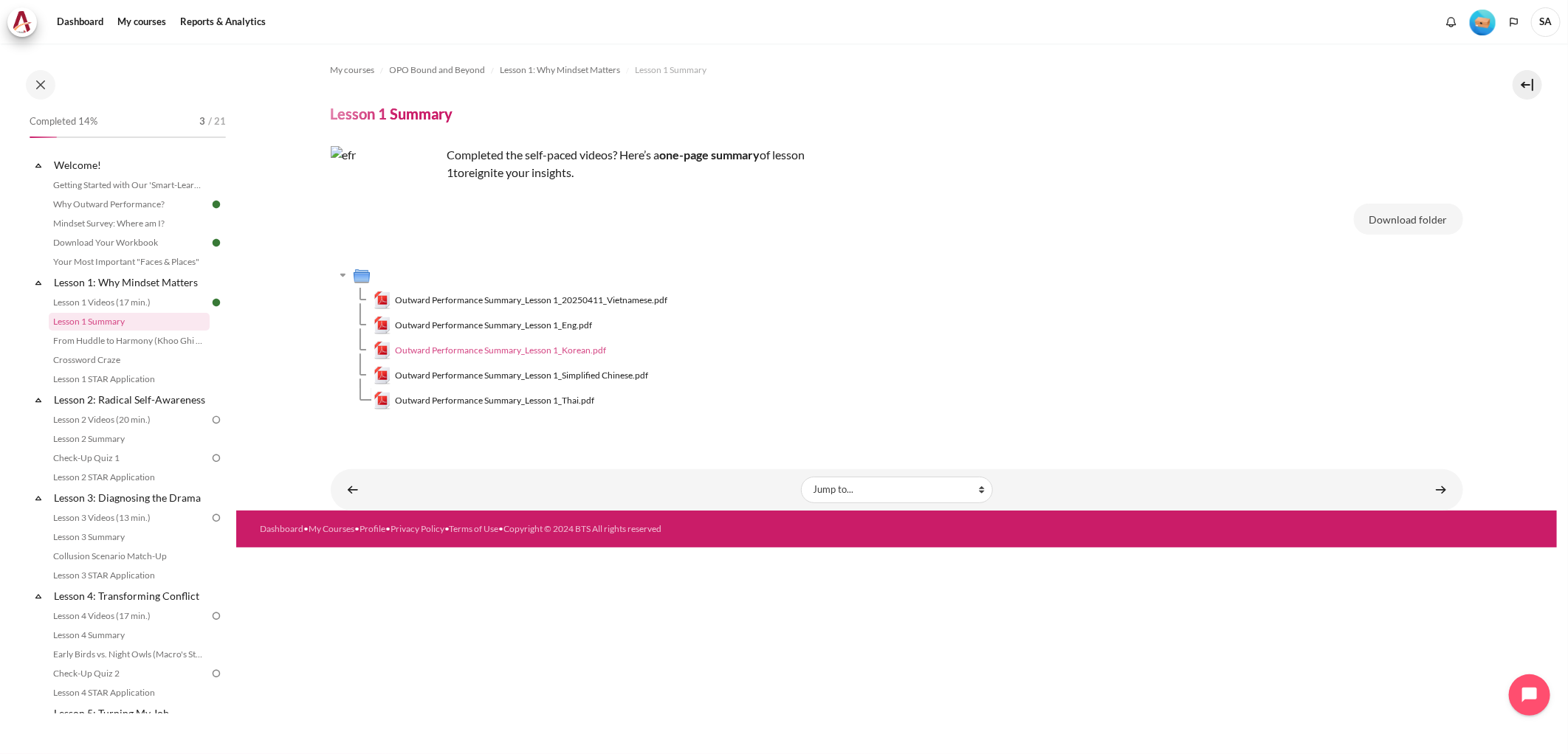 click on "Outward Performance Summary_Lesson 1_Korean.pdf" at bounding box center [490, 350] 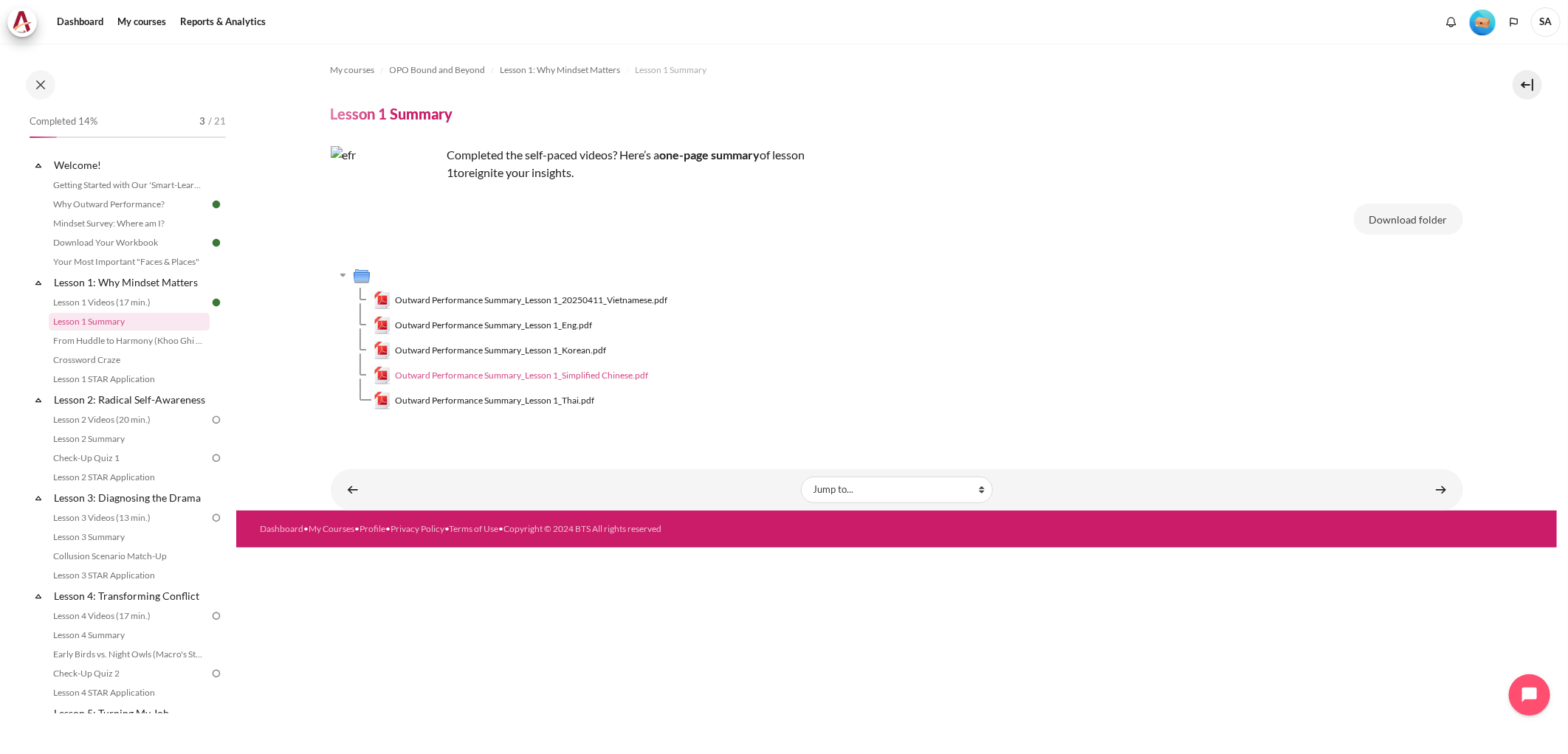 click on "Outward Performance Summary_Lesson 1_Simplified Chinese.pdf" at bounding box center (521, 376) 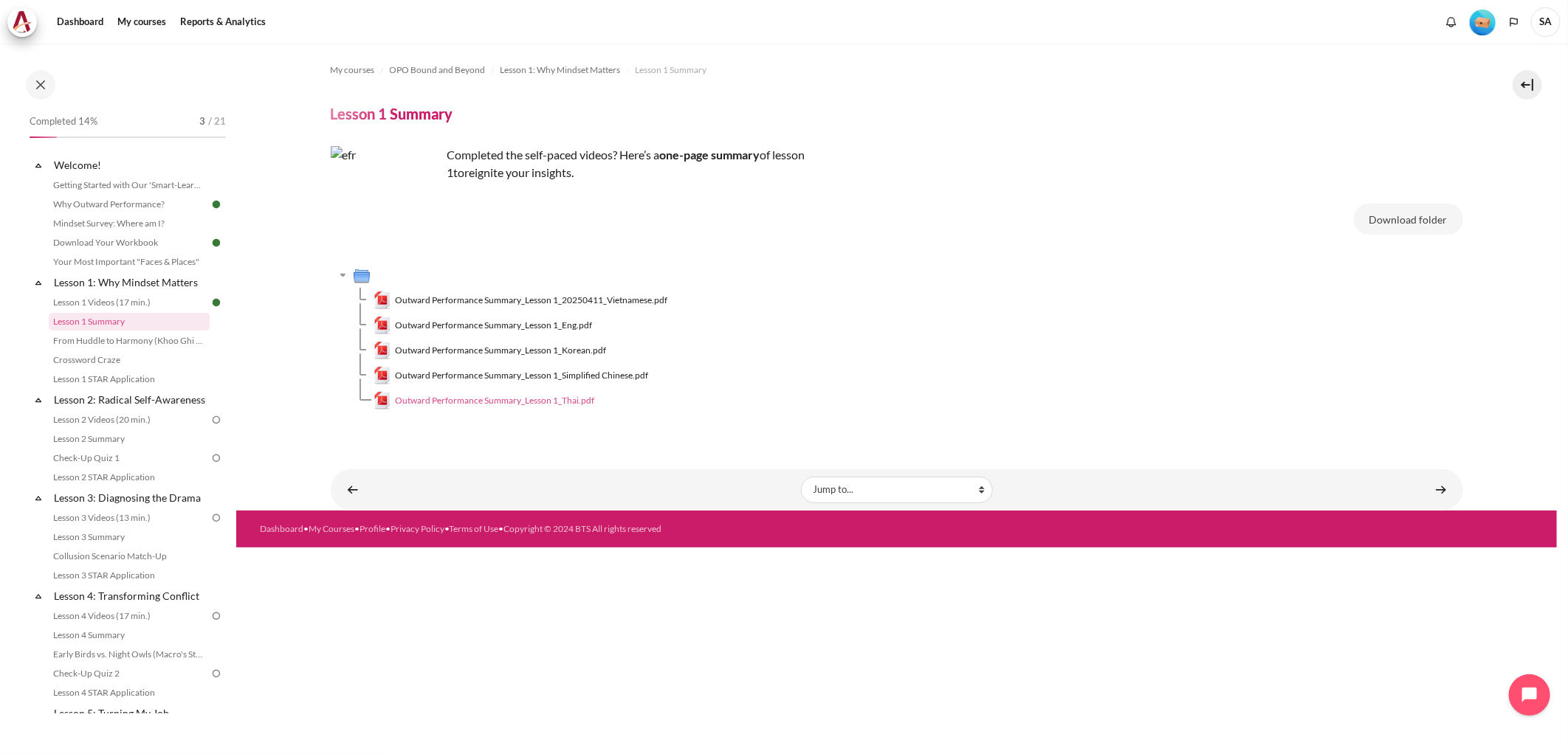 click on "Outward Performance Summary_Lesson 1_Thai.pdf" at bounding box center (495, 401) 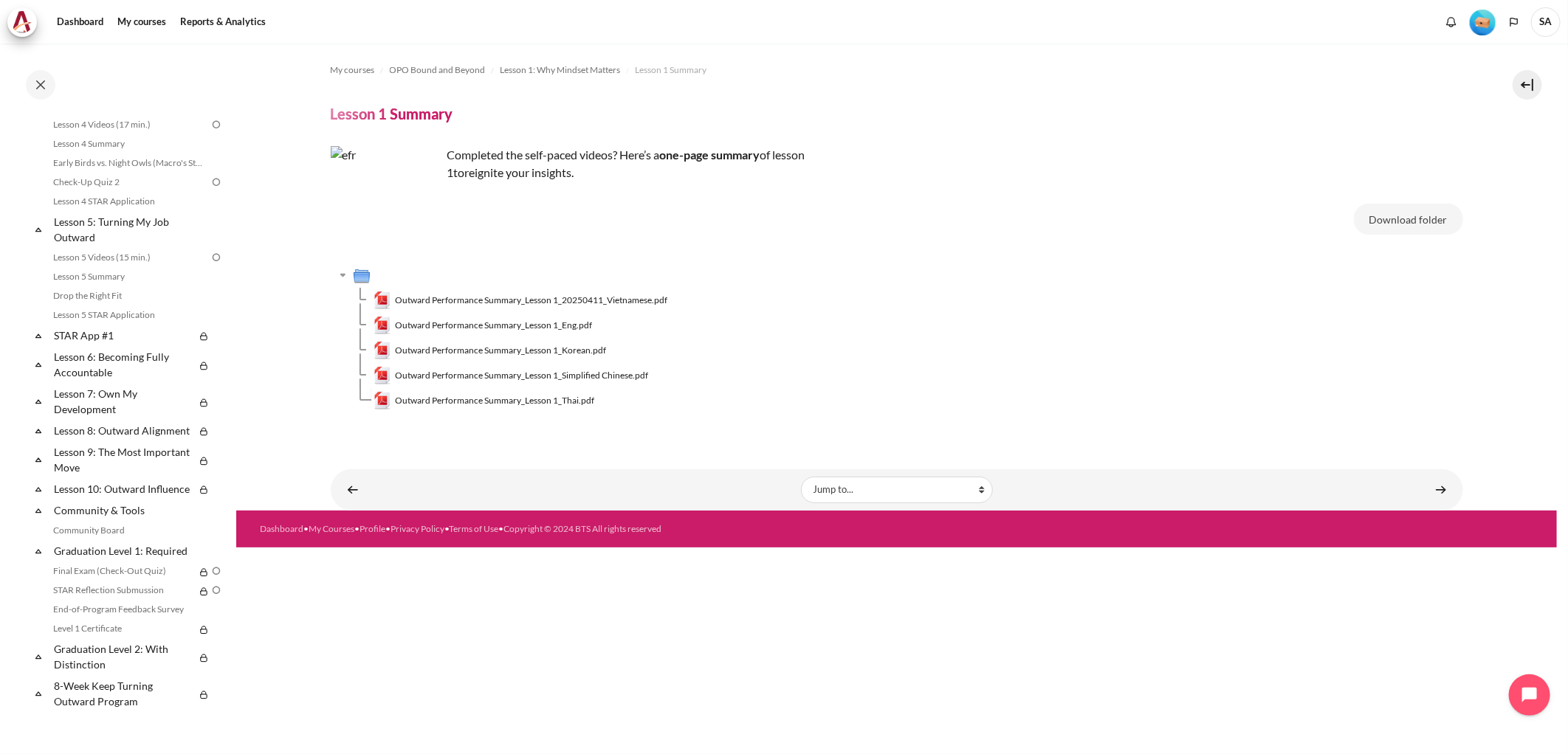 scroll, scrollTop: 0, scrollLeft: 0, axis: both 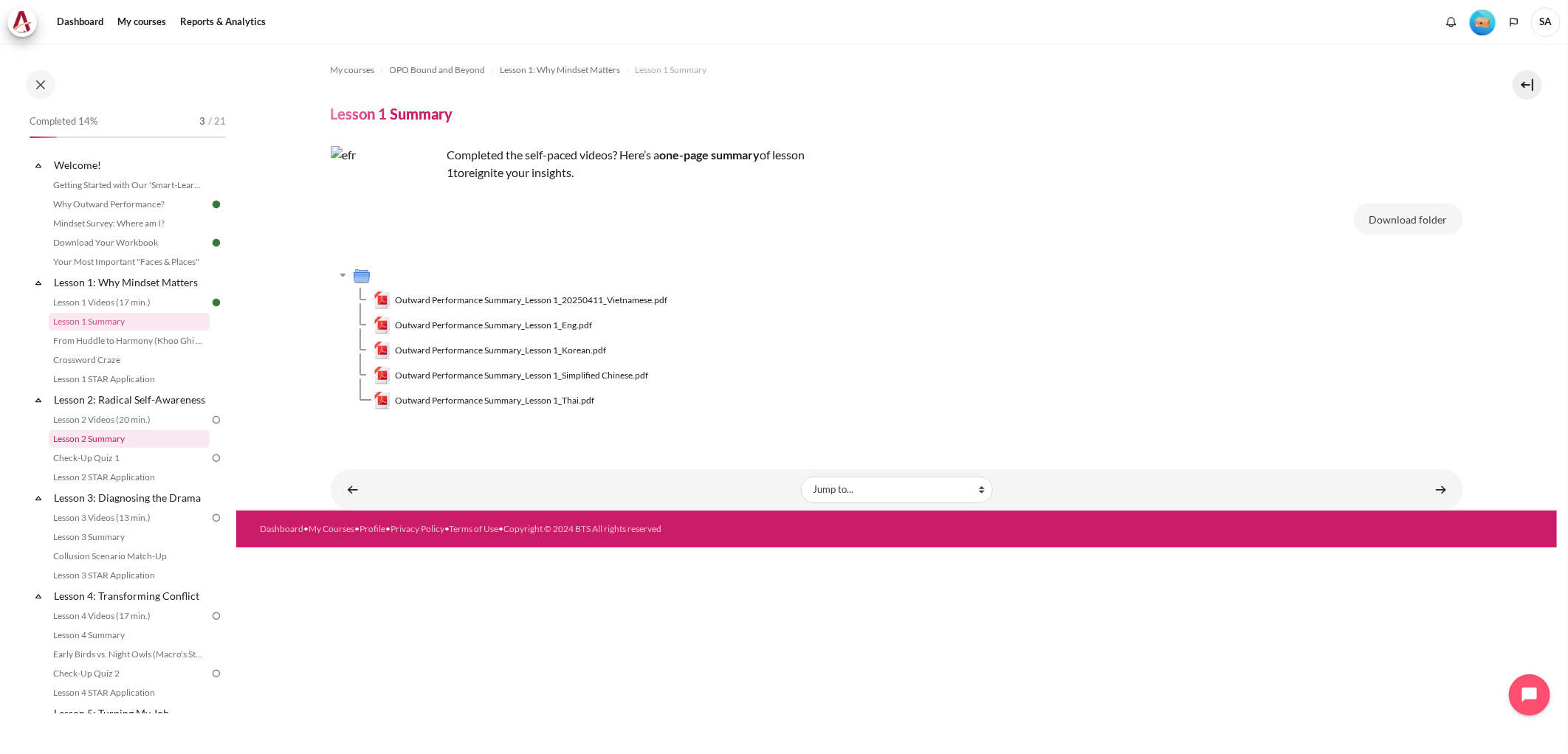 click on "Lesson 2 Summary" at bounding box center [129, 439] 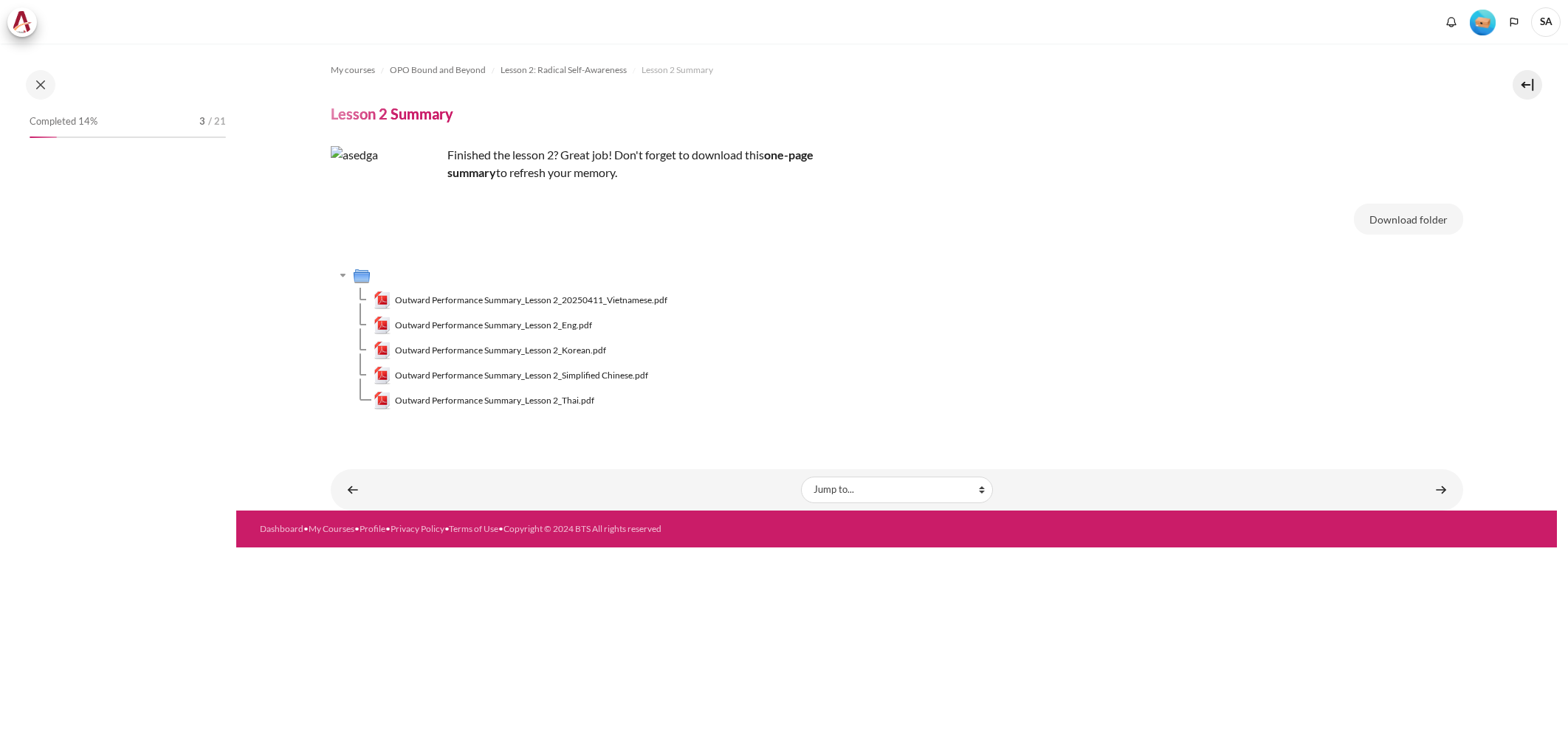 scroll, scrollTop: 0, scrollLeft: 0, axis: both 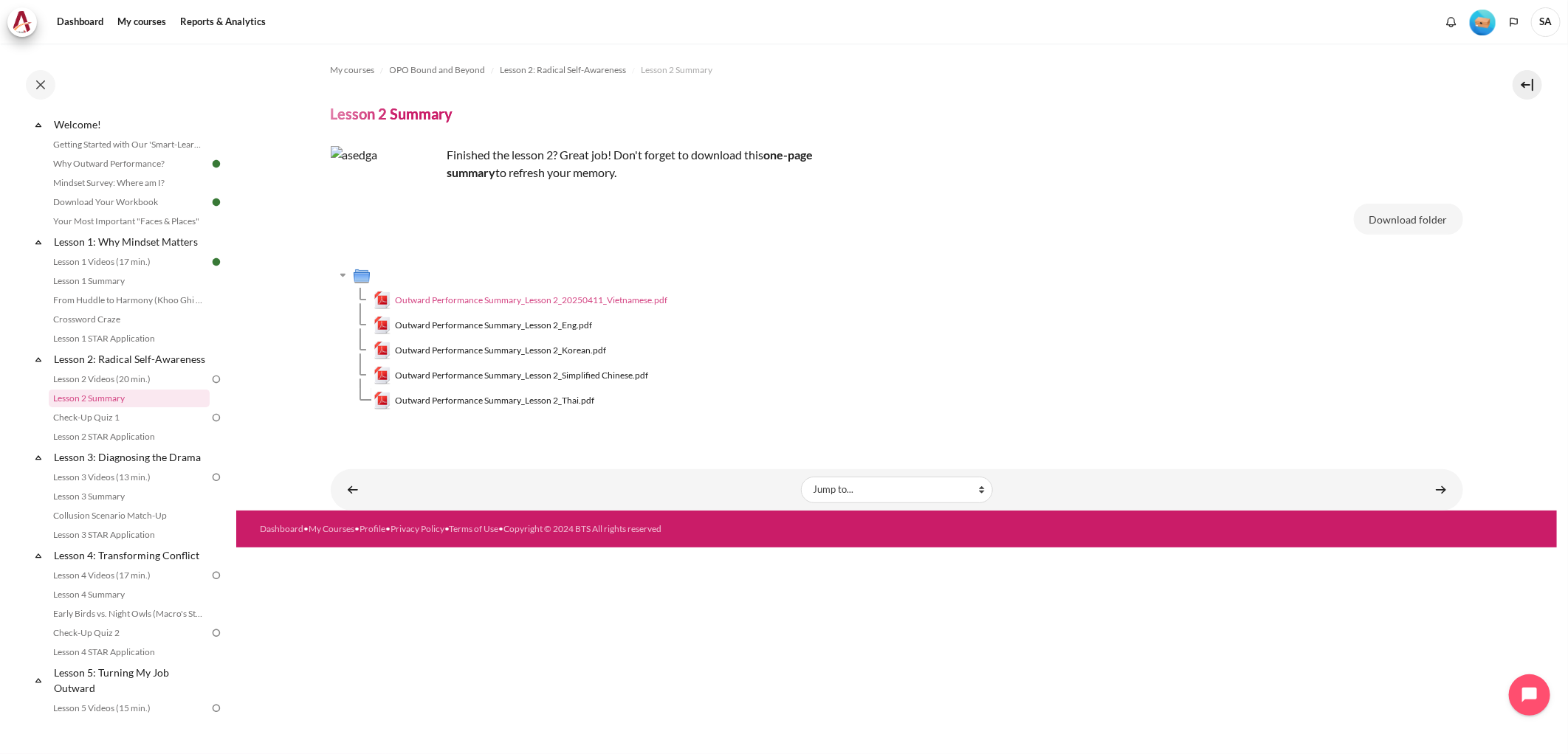 click on "Outward Performance Summary_Lesson 2_20250411_Vietnamese.pdf" at bounding box center [531, 300] 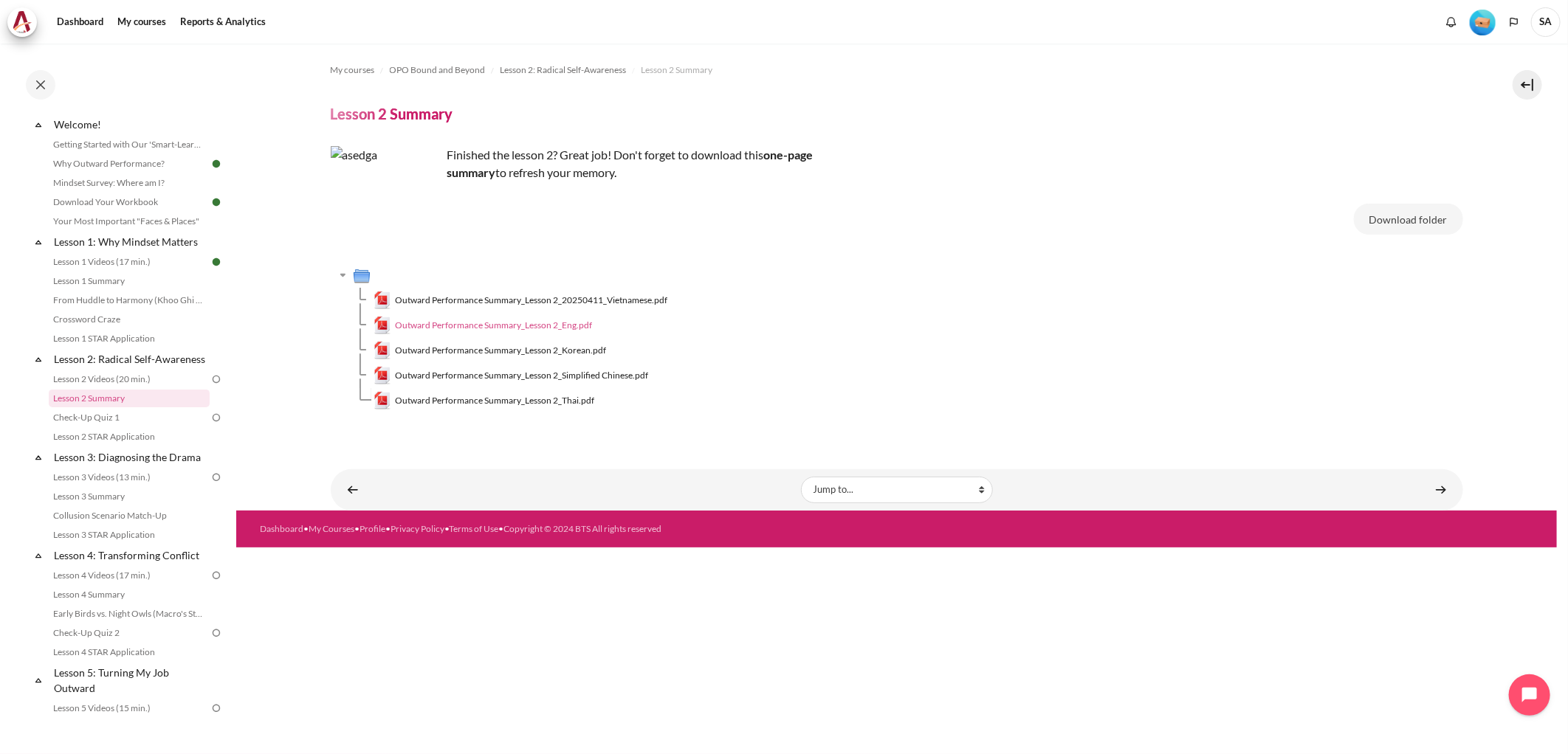 click on "Outward Performance Summary_Lesson 2_Eng.pdf" at bounding box center (493, 325) 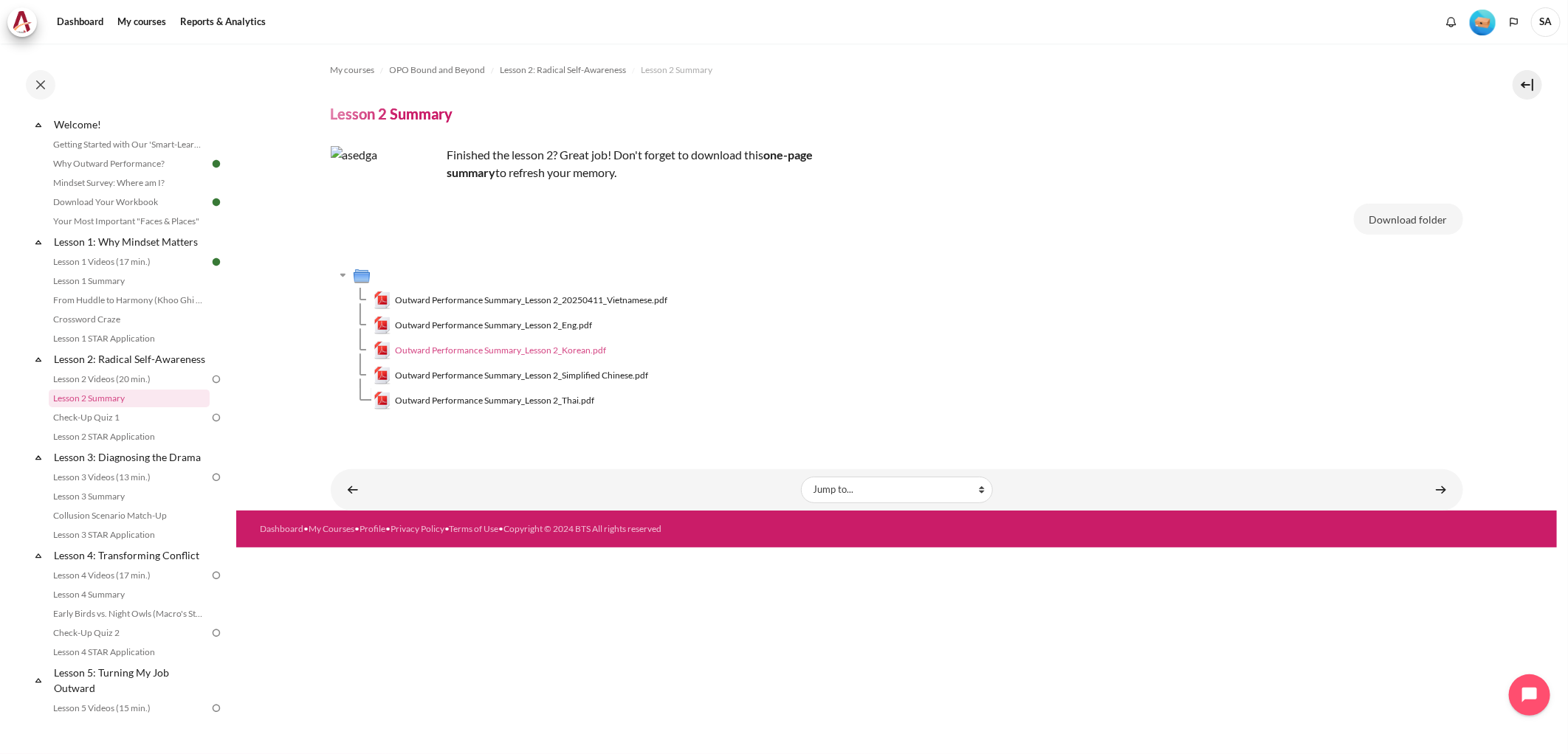 click on "Outward Performance Summary_Lesson 2_Korean.pdf" at bounding box center (501, 350) 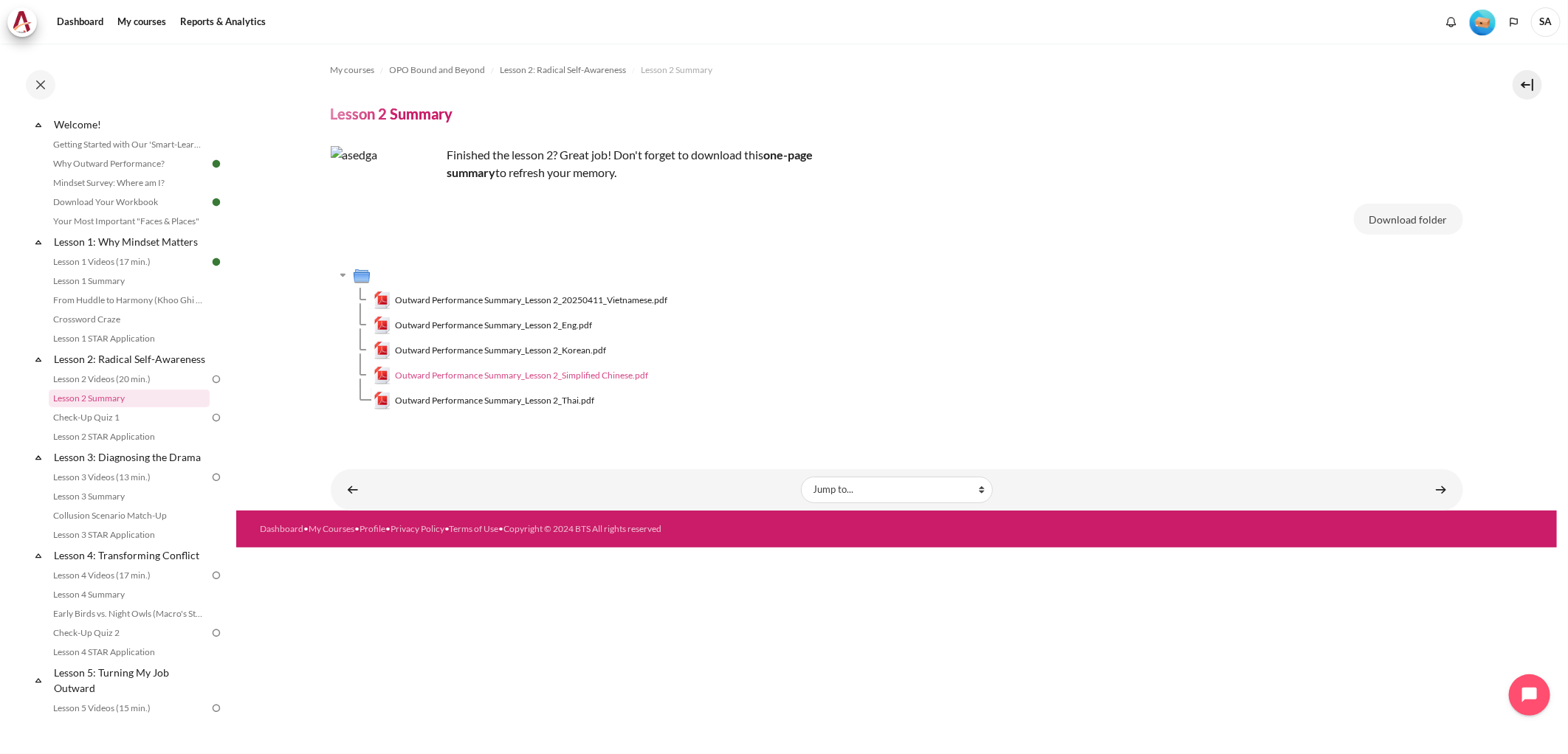 click on "Outward Performance Summary_Lesson 2_Simplified Chinese.pdf" at bounding box center (521, 376) 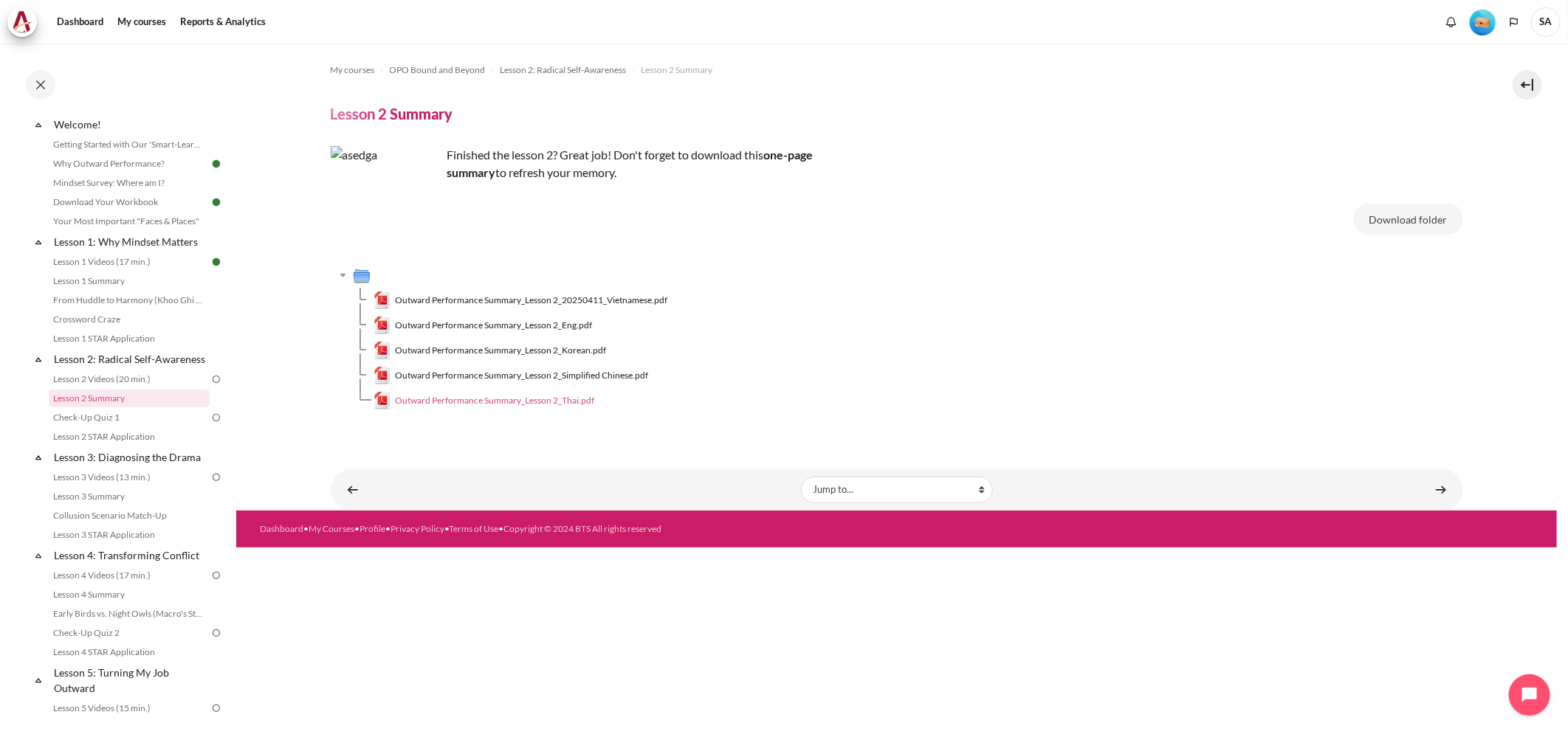 click on "Outward Performance Summary_Lesson 2_Thai.pdf" at bounding box center (495, 401) 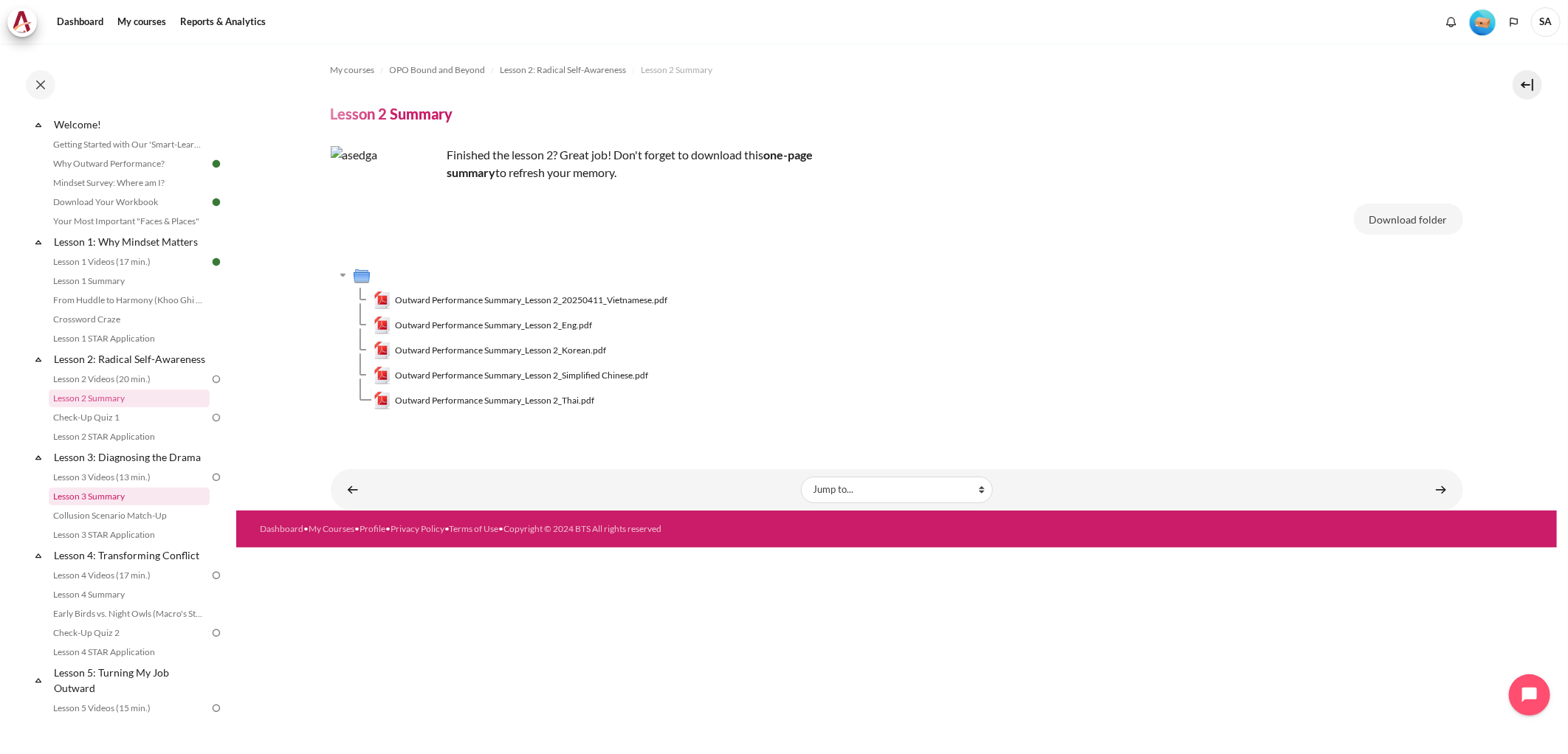 click on "Lesson 3 Summary" at bounding box center [129, 497] 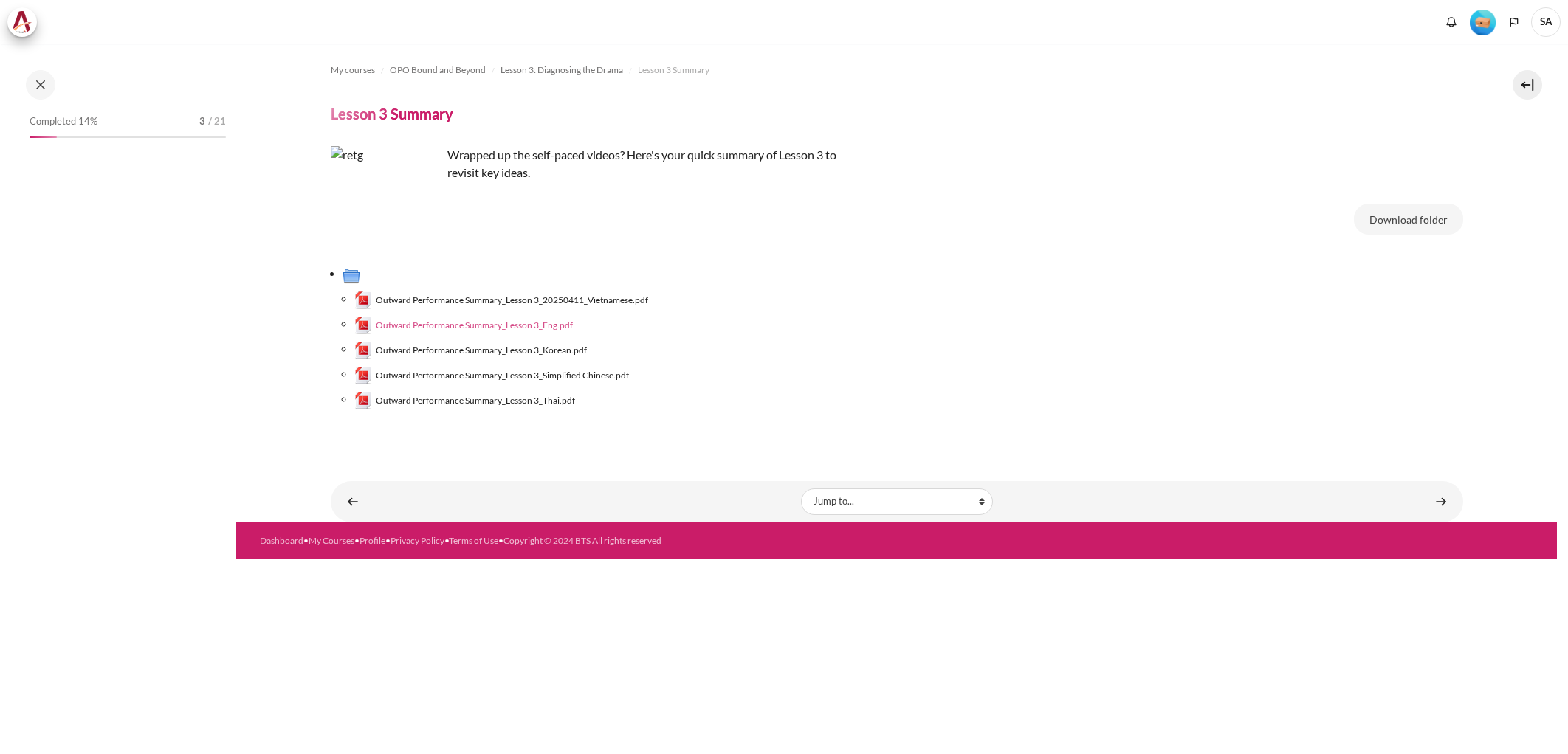 scroll, scrollTop: 0, scrollLeft: 0, axis: both 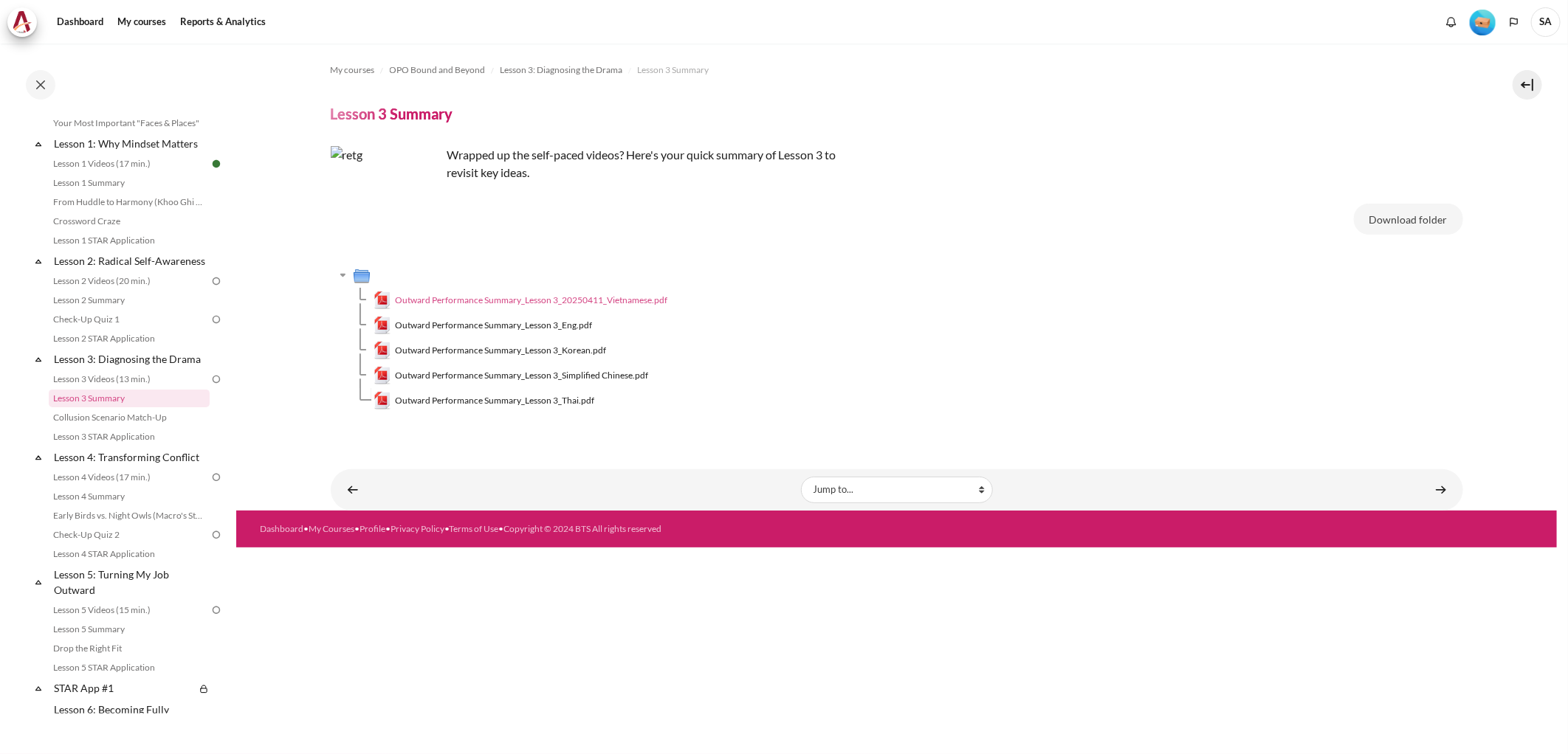 click on "Outward Performance Summary_Lesson 3_20250411_Vietnamese.pdf" at bounding box center [531, 300] 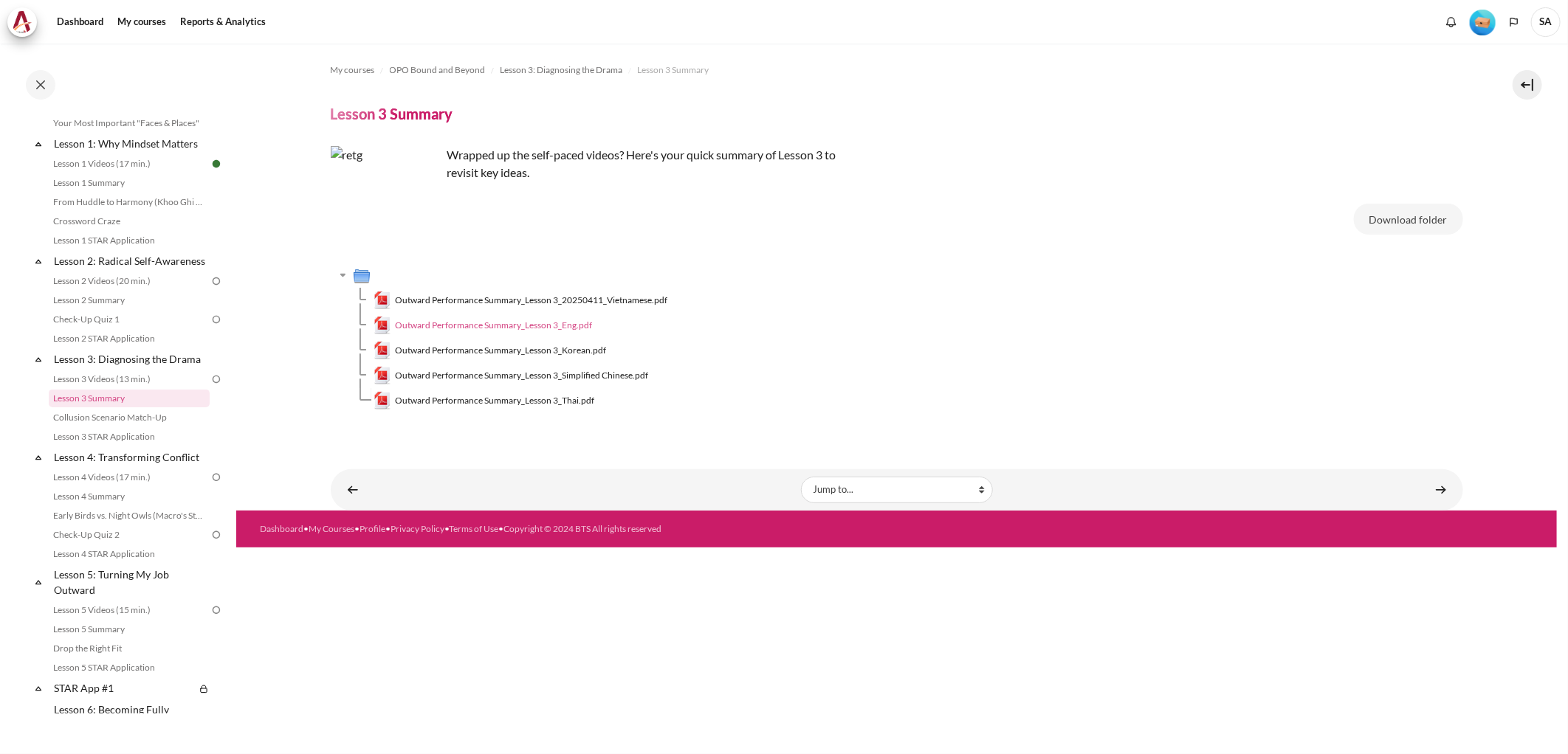 click on "Outward Performance Summary_Lesson 3_Eng.pdf" at bounding box center (493, 325) 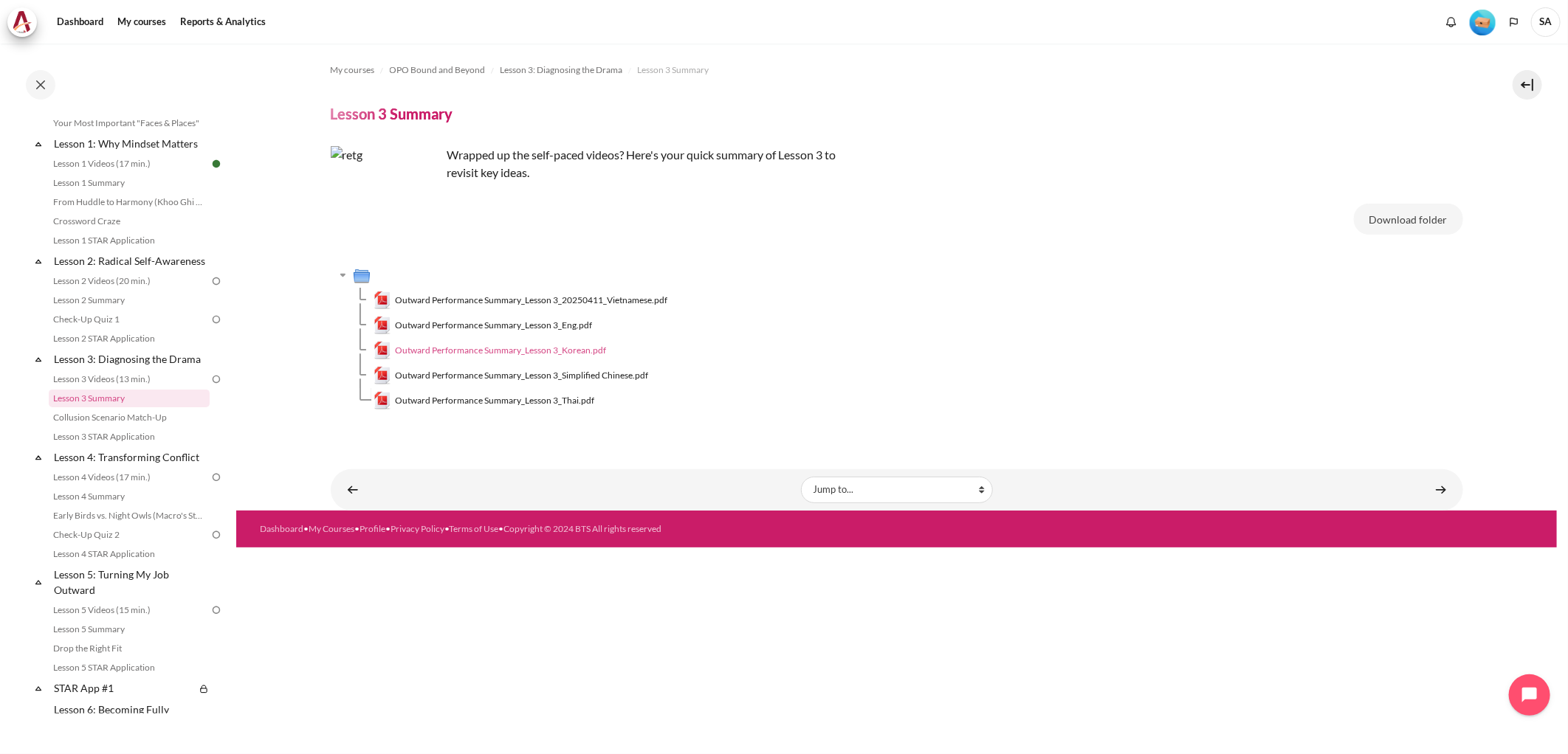 click on "Outward Performance Summary_Lesson 3_Korean.pdf" at bounding box center [501, 350] 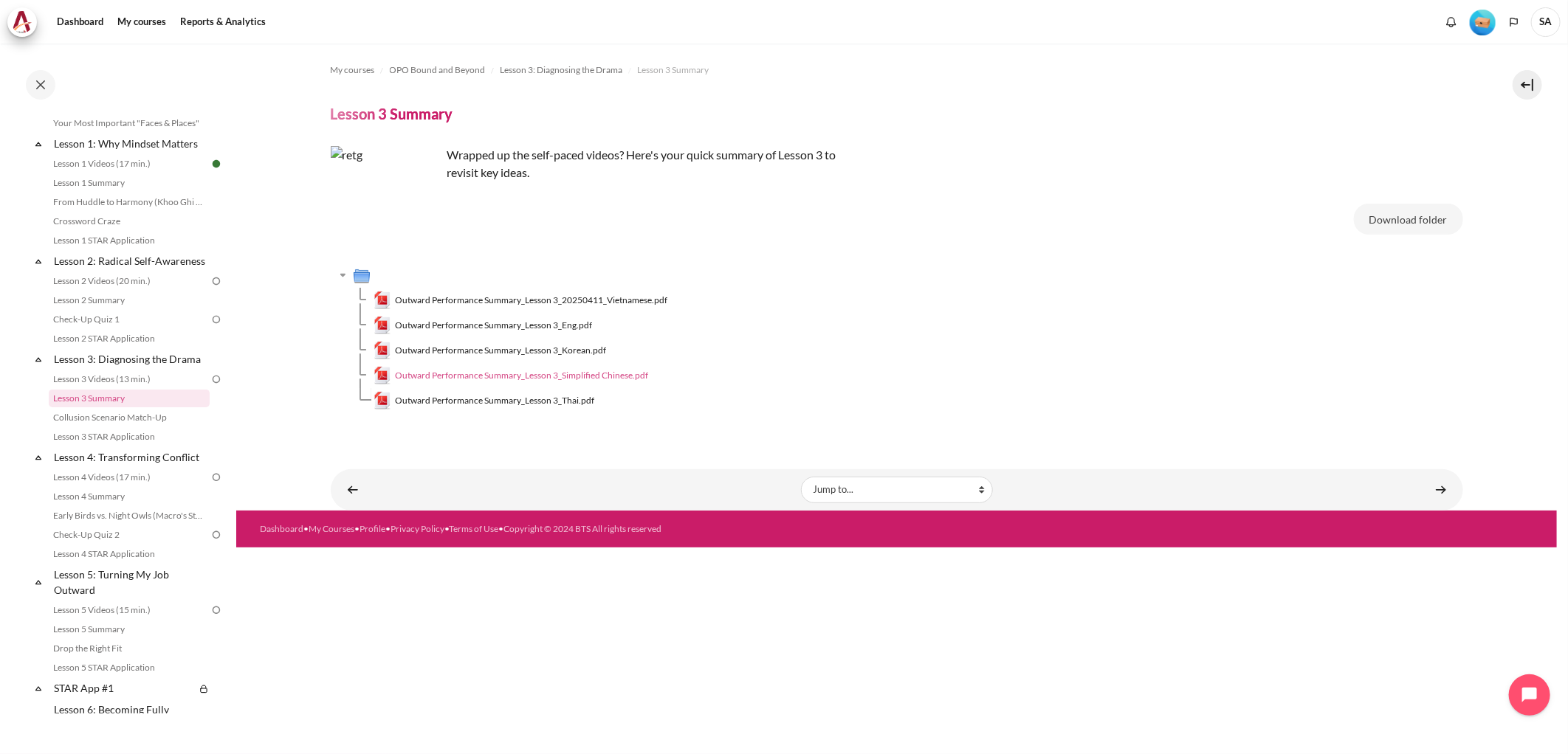 click on "Outward Performance Summary_Lesson 3_Simplified Chinese.pdf" at bounding box center [521, 376] 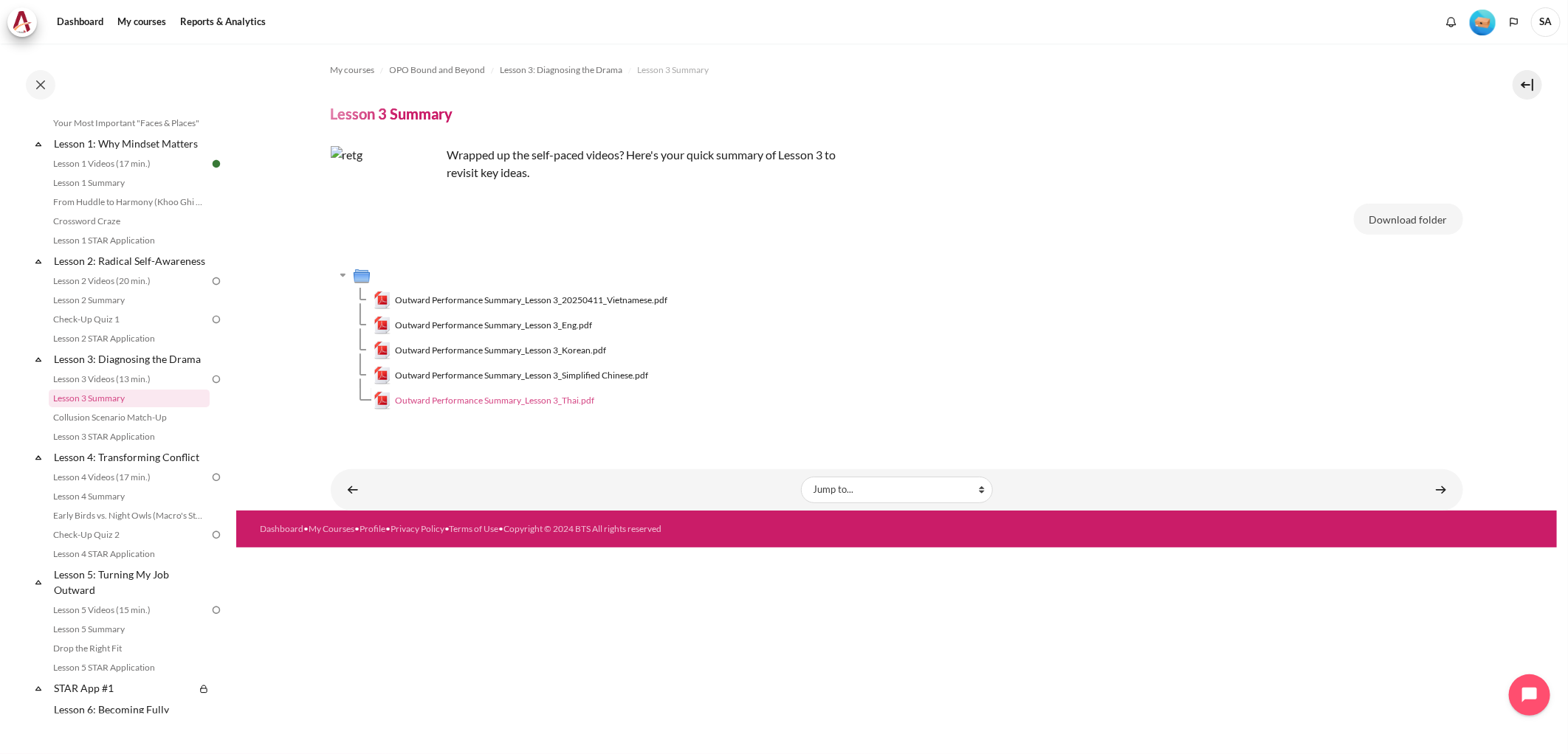 click on "Outward Performance Summary_Lesson 3_Thai.pdf" at bounding box center [495, 401] 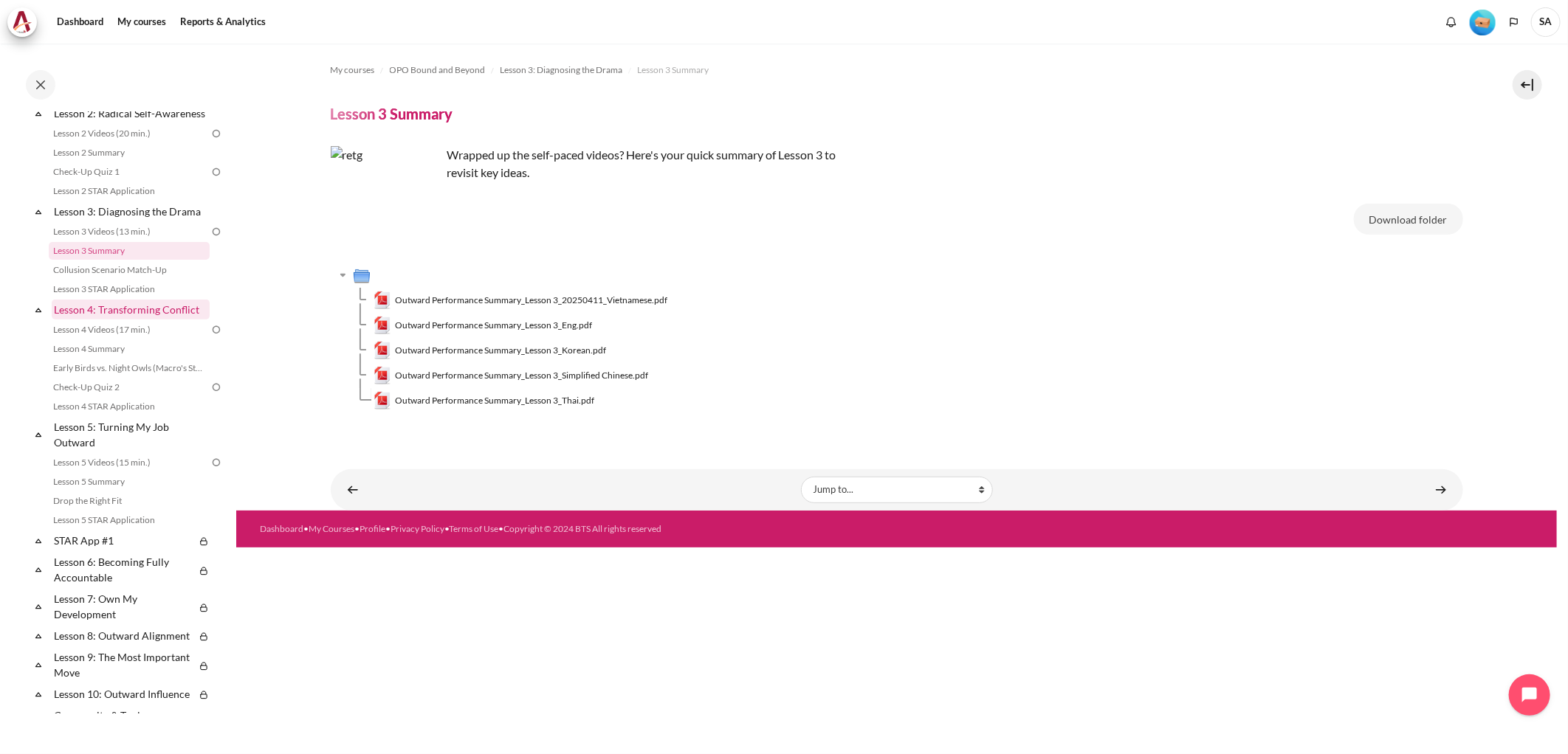 scroll, scrollTop: 303, scrollLeft: 0, axis: vertical 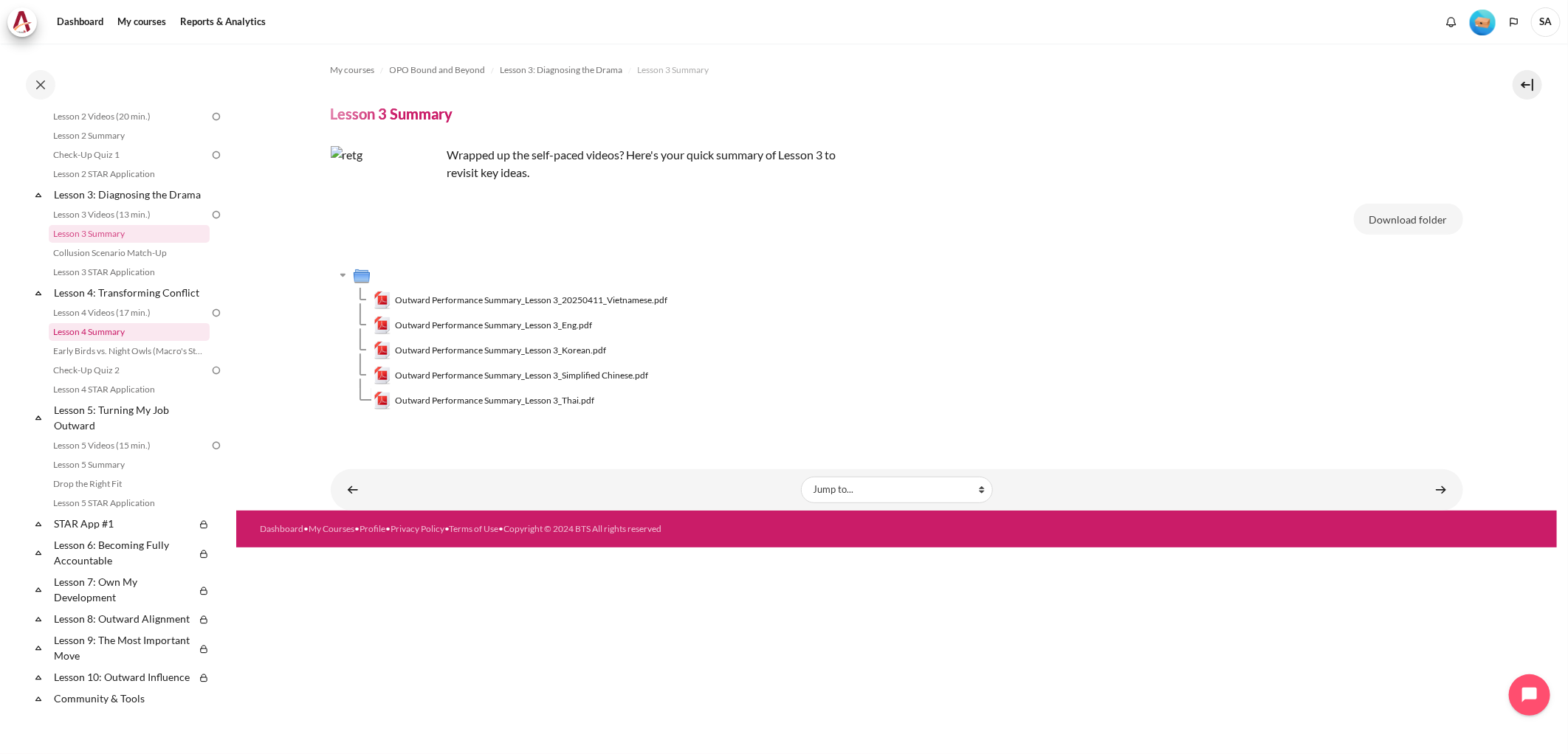 click on "Lesson 4 Summary" at bounding box center [129, 332] 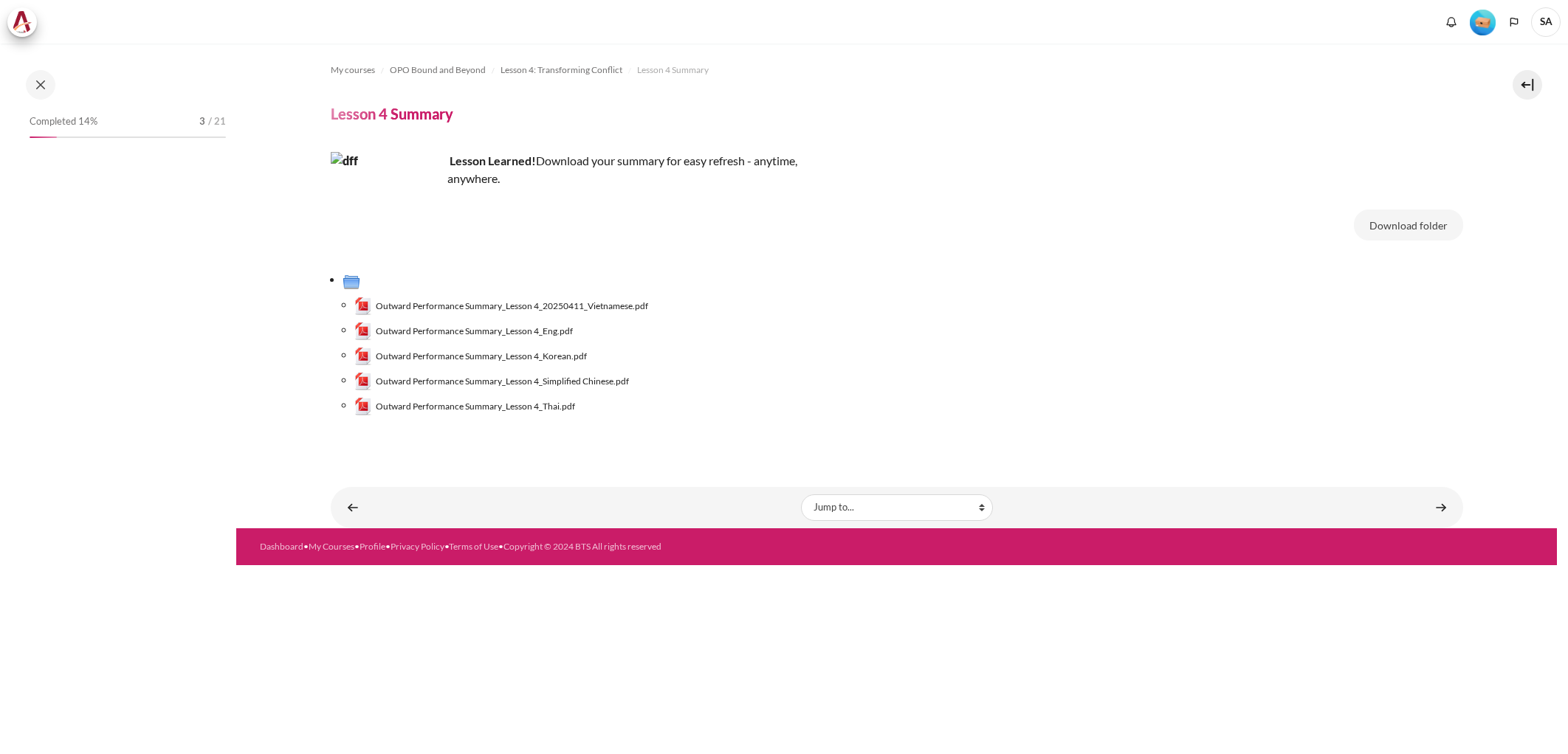 scroll, scrollTop: 0, scrollLeft: 0, axis: both 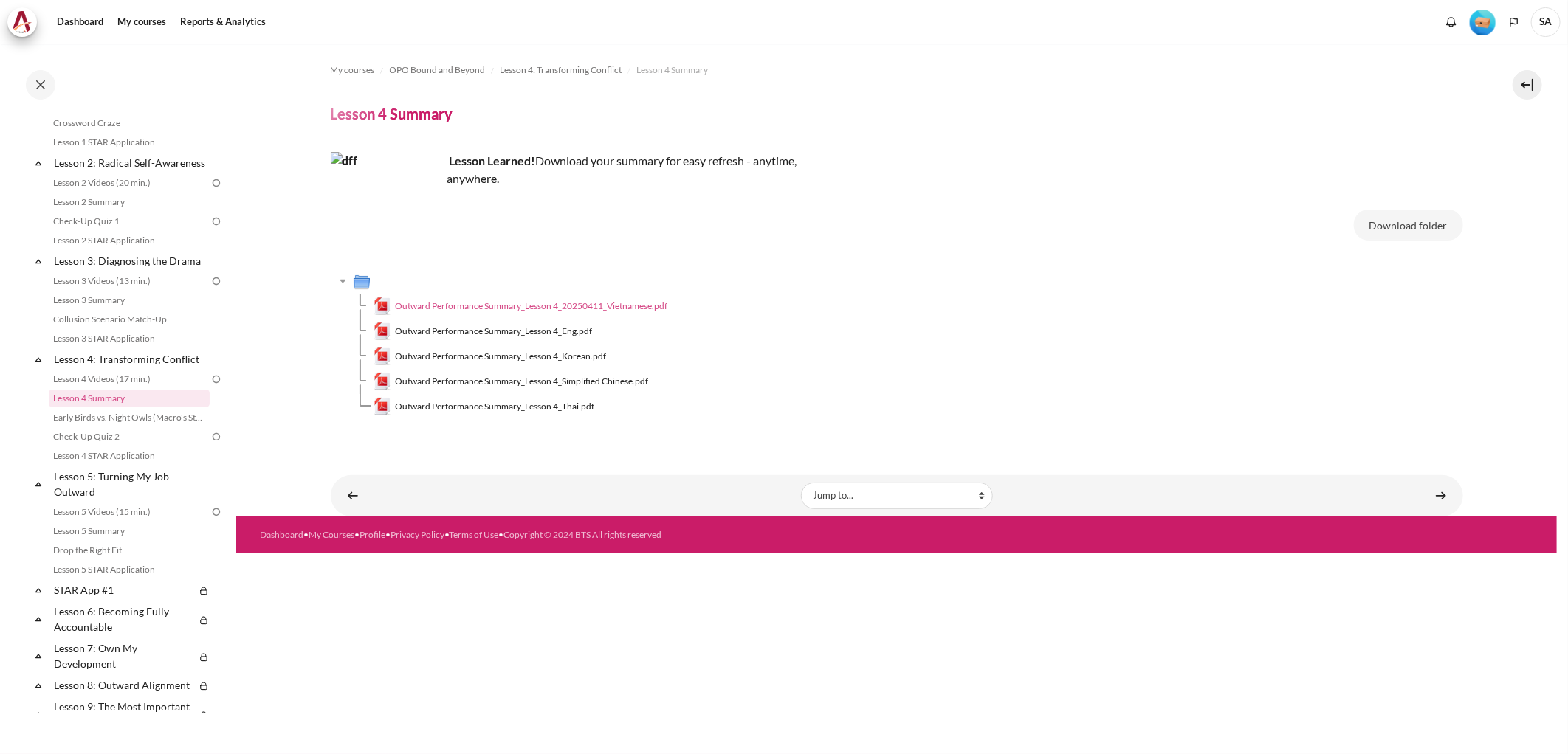 click on "Outward Performance Summary_Lesson 4_20250411_Vietnamese.pdf" at bounding box center (531, 306) 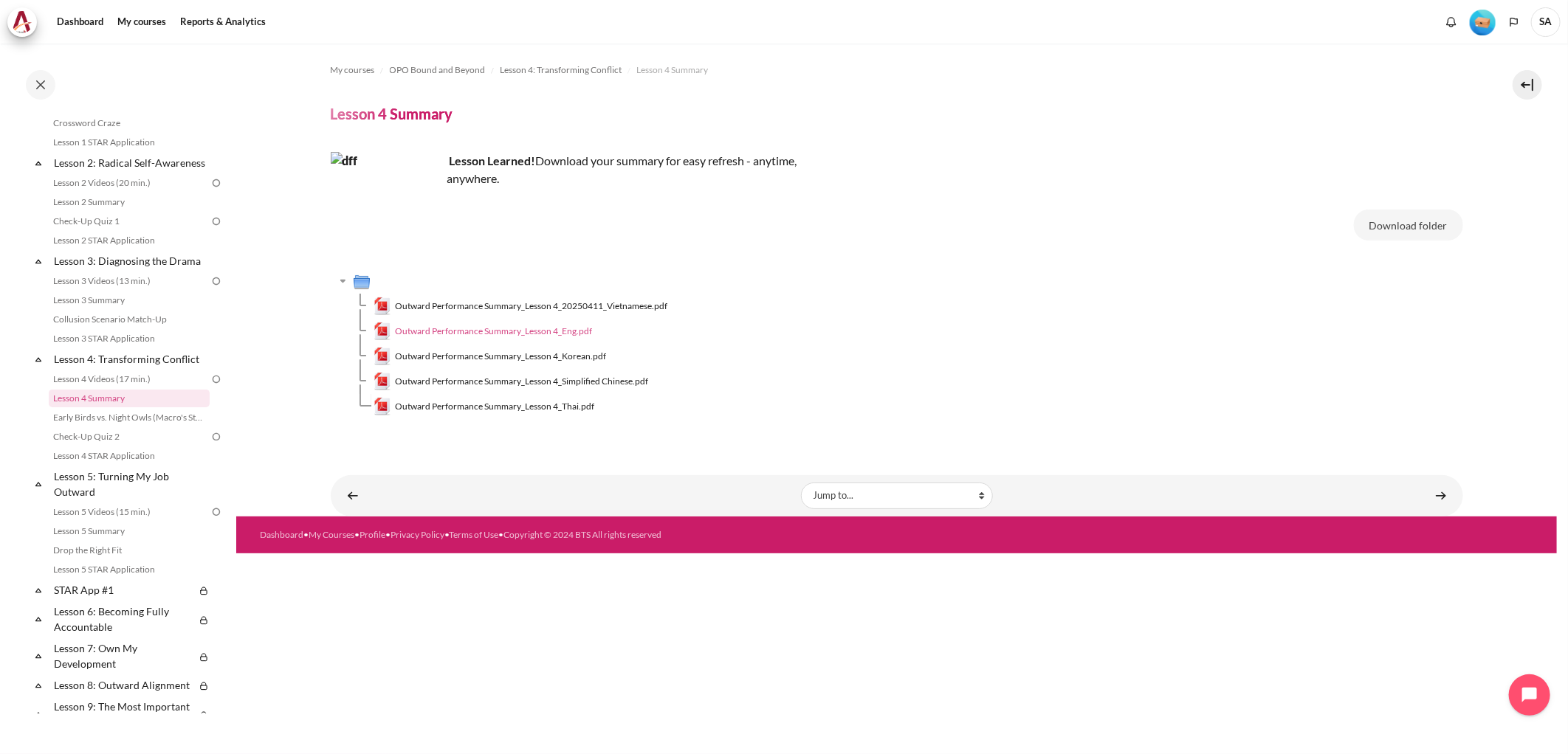 click on "Outward Performance Summary_Lesson 4_Eng.pdf" at bounding box center (493, 331) 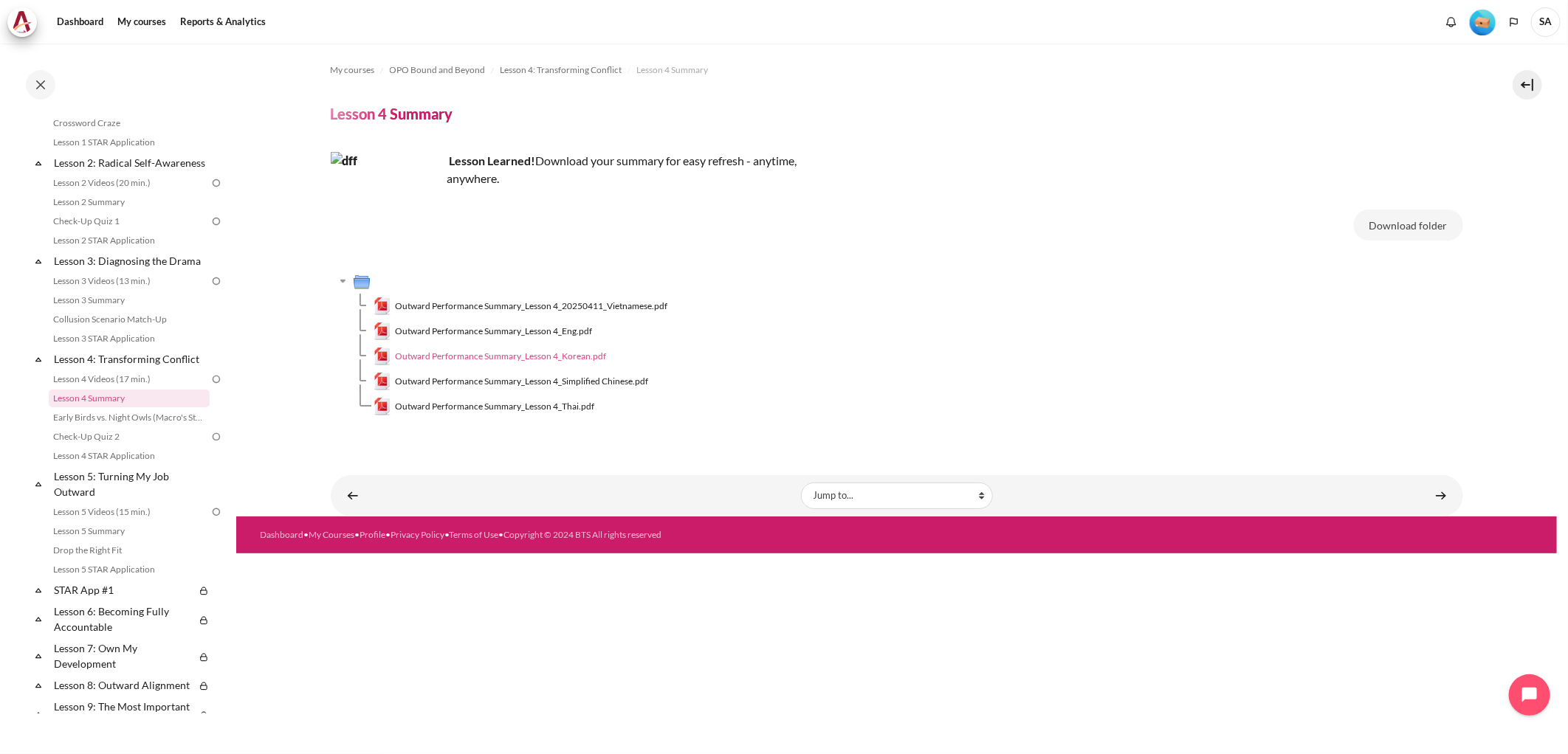 click on "Outward Performance Summary_Lesson 4_Korean.pdf" at bounding box center [501, 356] 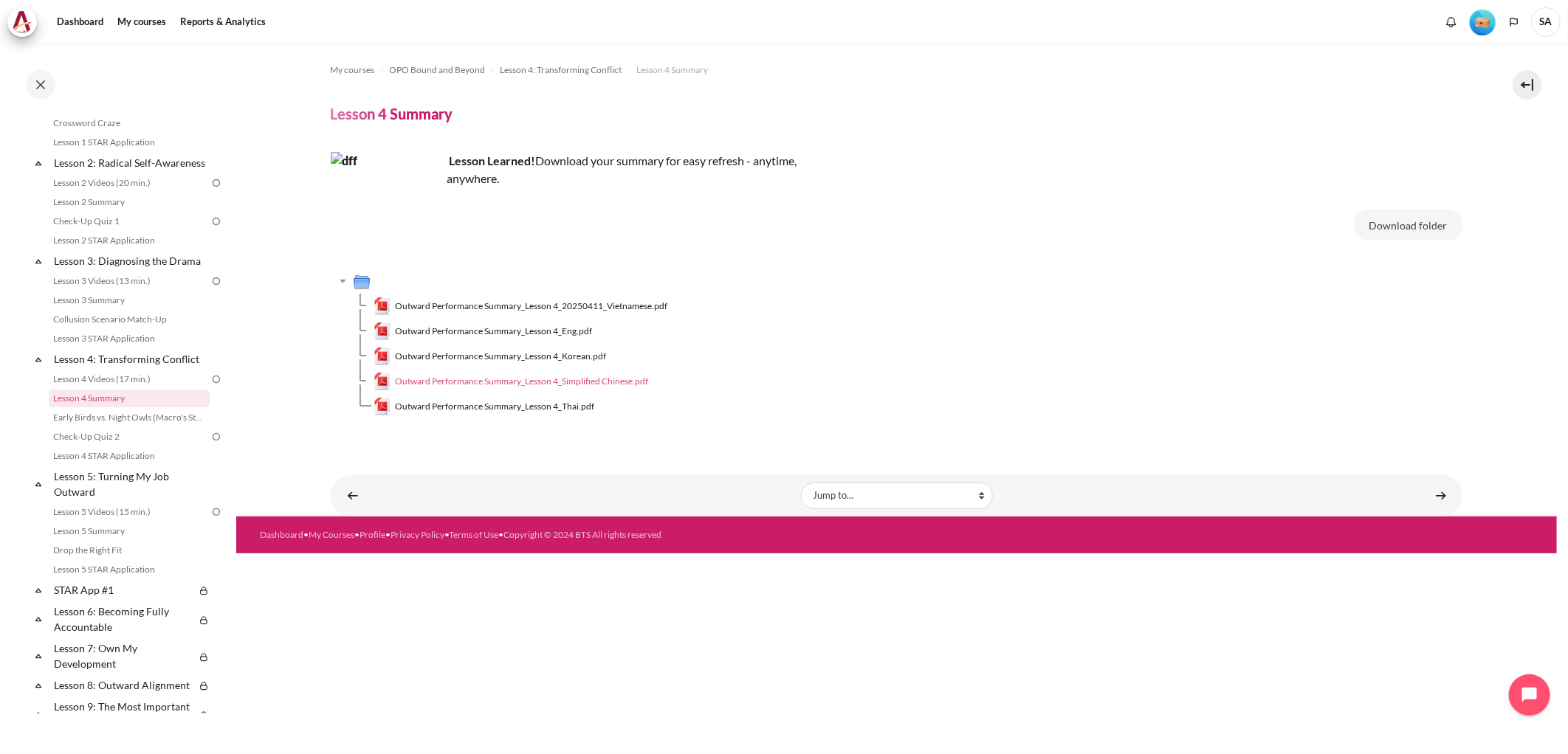 click on "Outward Performance Summary_Lesson 4_Simplified Chinese.pdf" at bounding box center (521, 381) 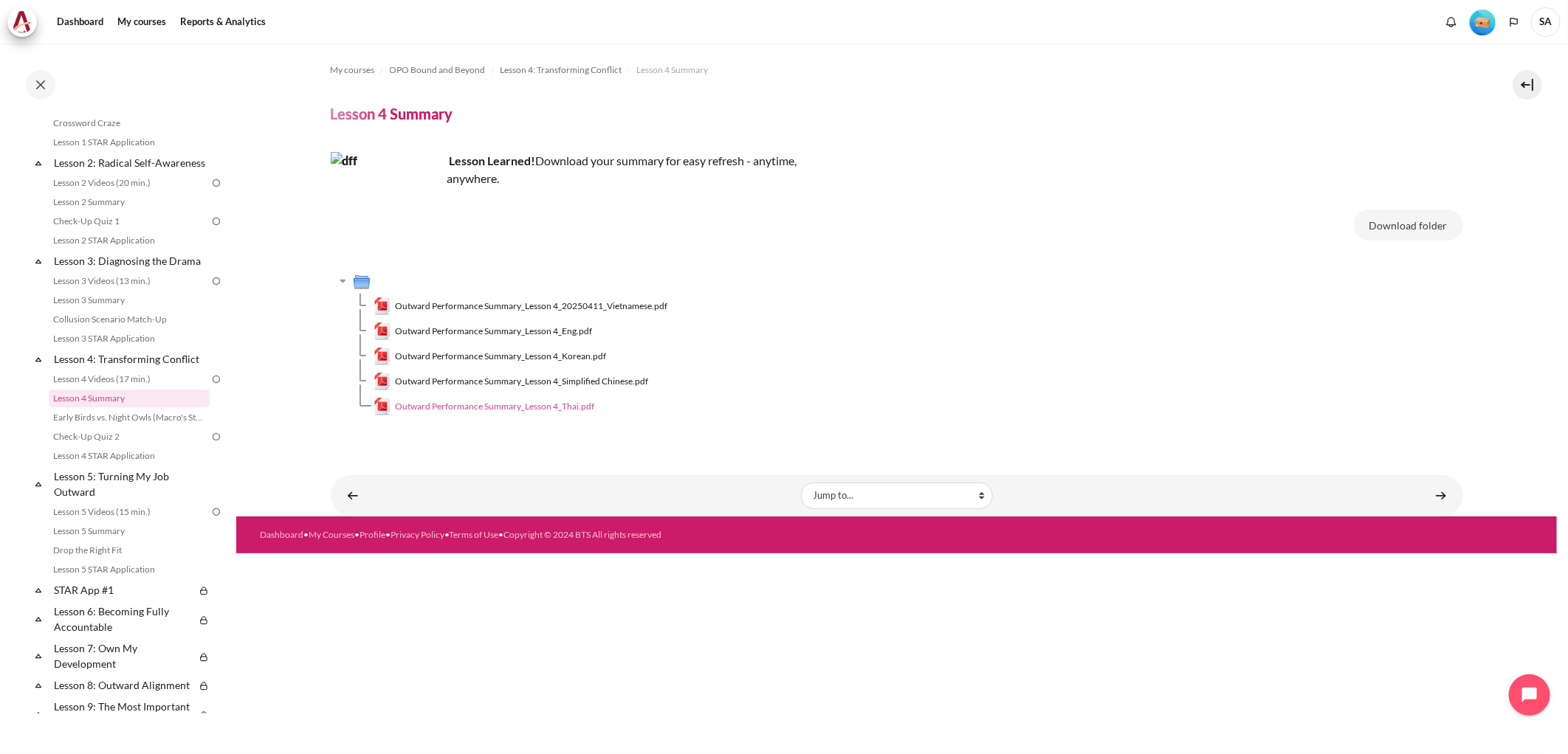 click on "Outward Performance Summary_Lesson 4_Thai.pdf" at bounding box center [495, 407] 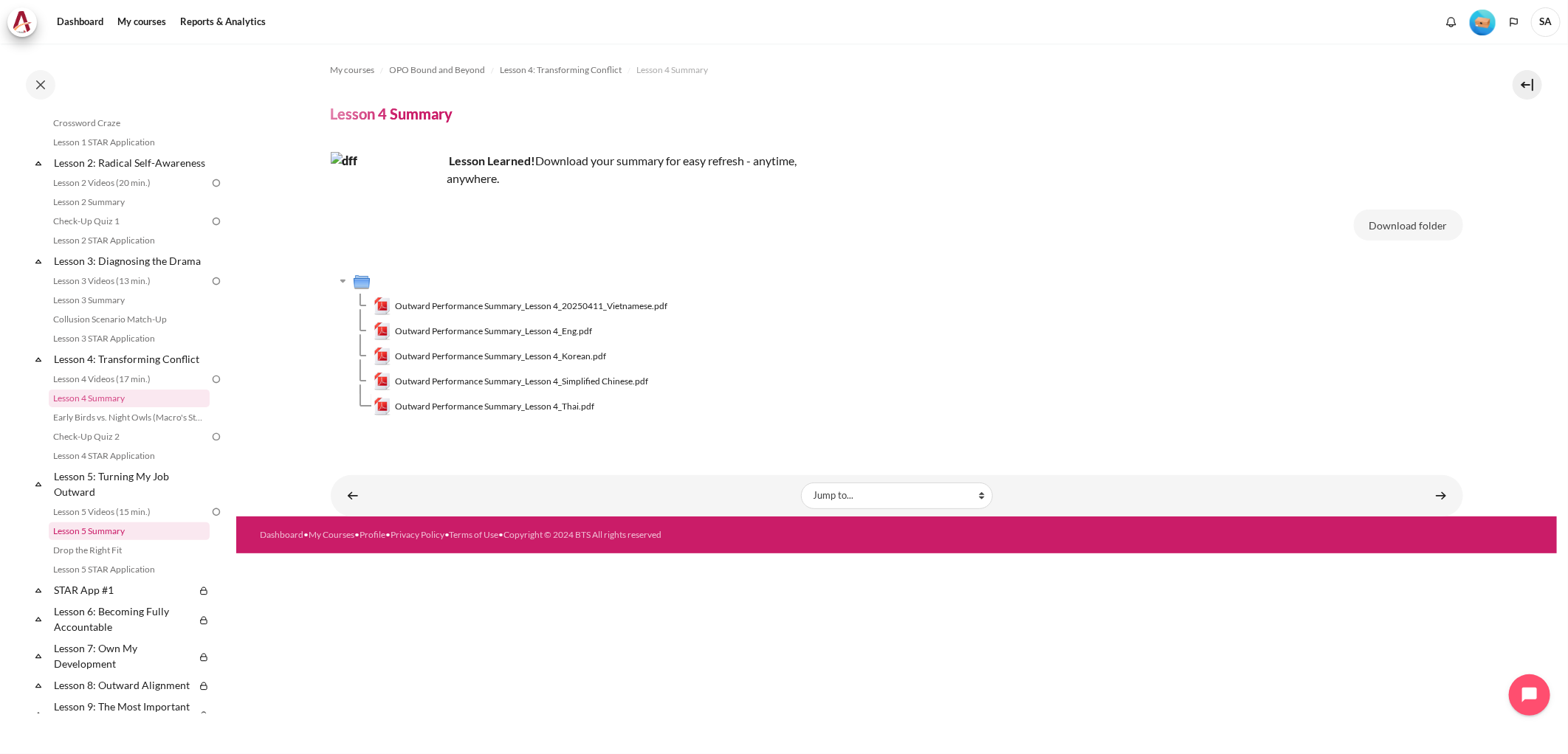 click on "Lesson 5 Summary" at bounding box center (129, 531) 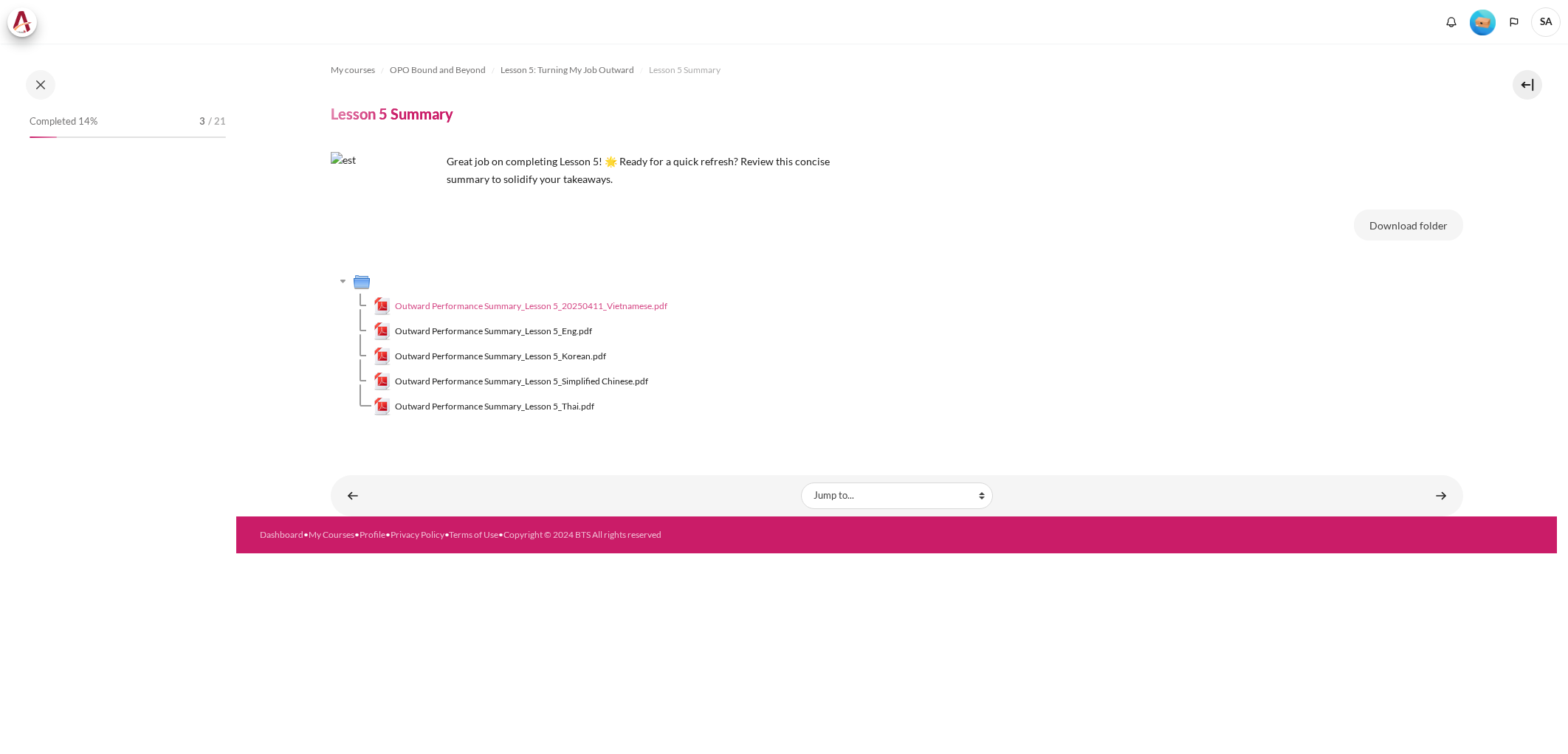 scroll, scrollTop: 0, scrollLeft: 0, axis: both 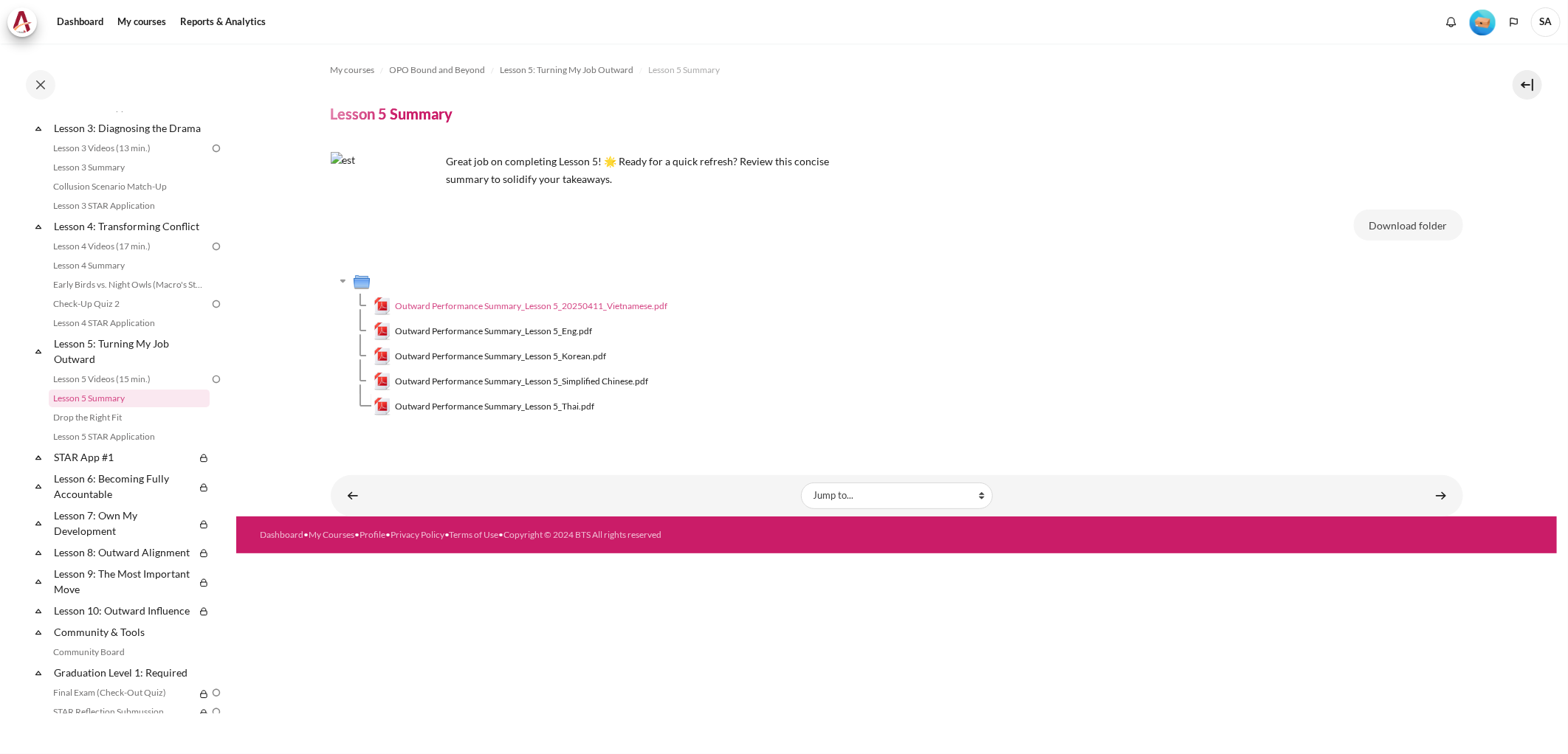 click on "Outward Performance Summary_Lesson 5_20250411_Vietnamese.pdf" at bounding box center [531, 306] 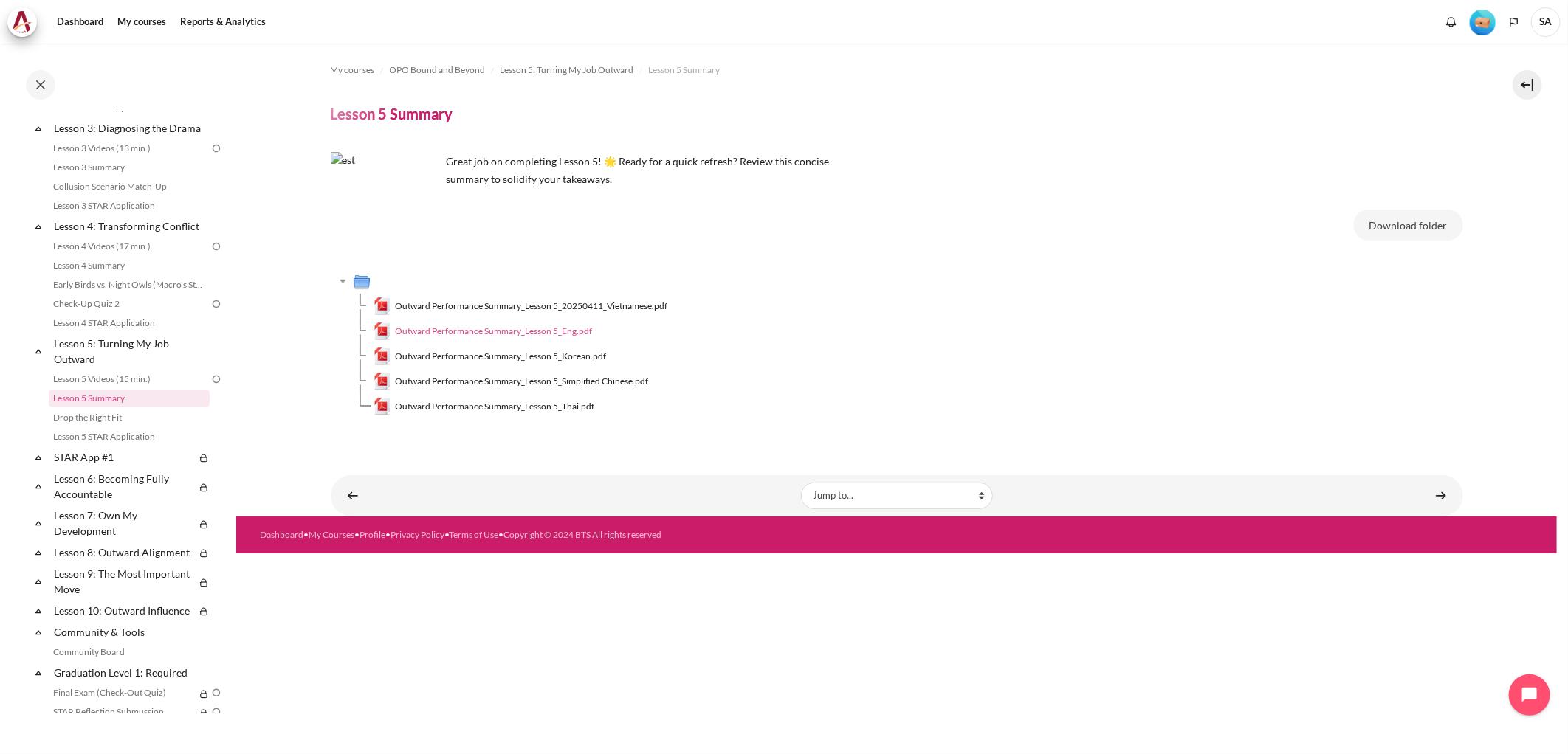 click on "Outward Performance Summary_Lesson 5_Eng.pdf" at bounding box center [493, 331] 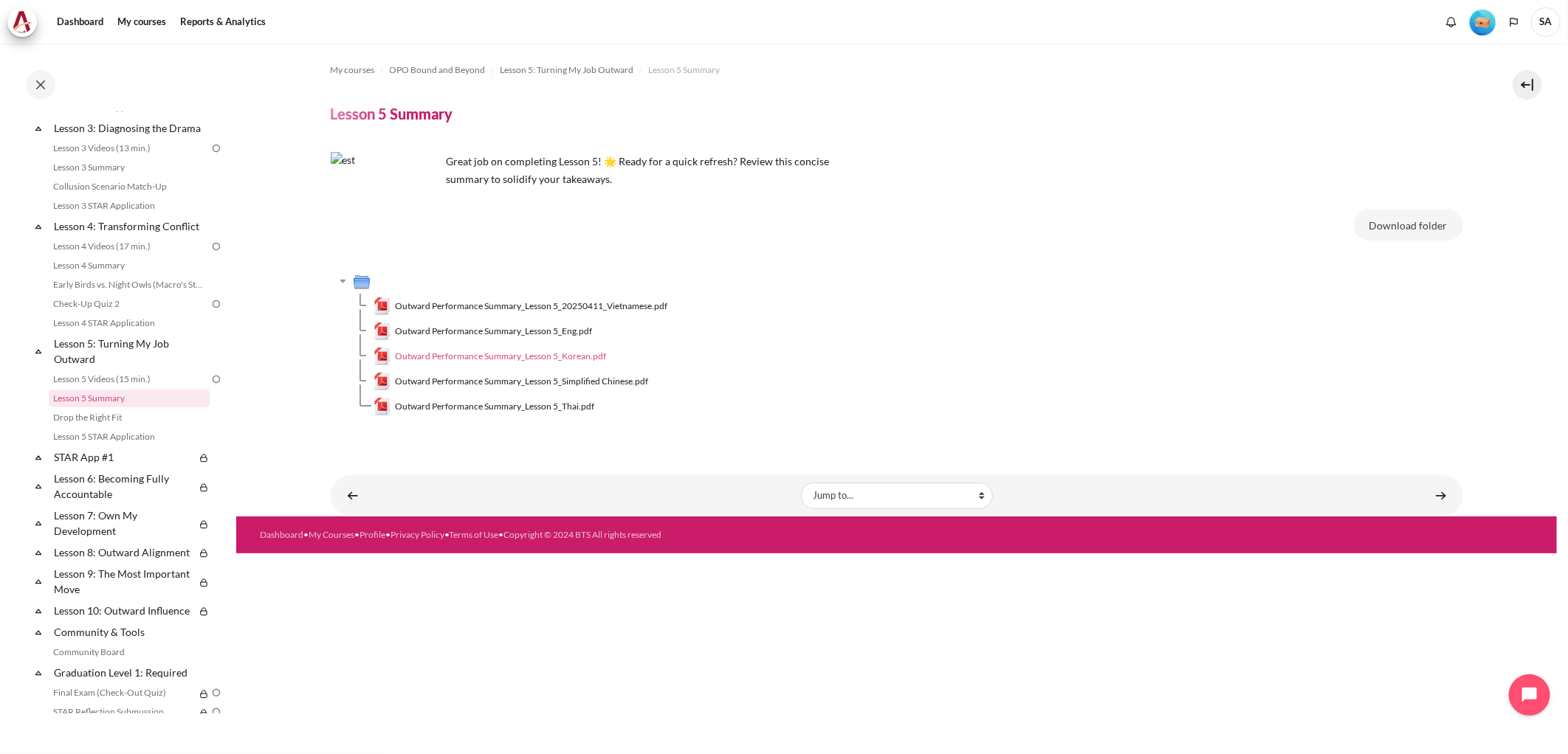 click on "Outward Performance Summary_Lesson 5_Korean.pdf" at bounding box center [501, 356] 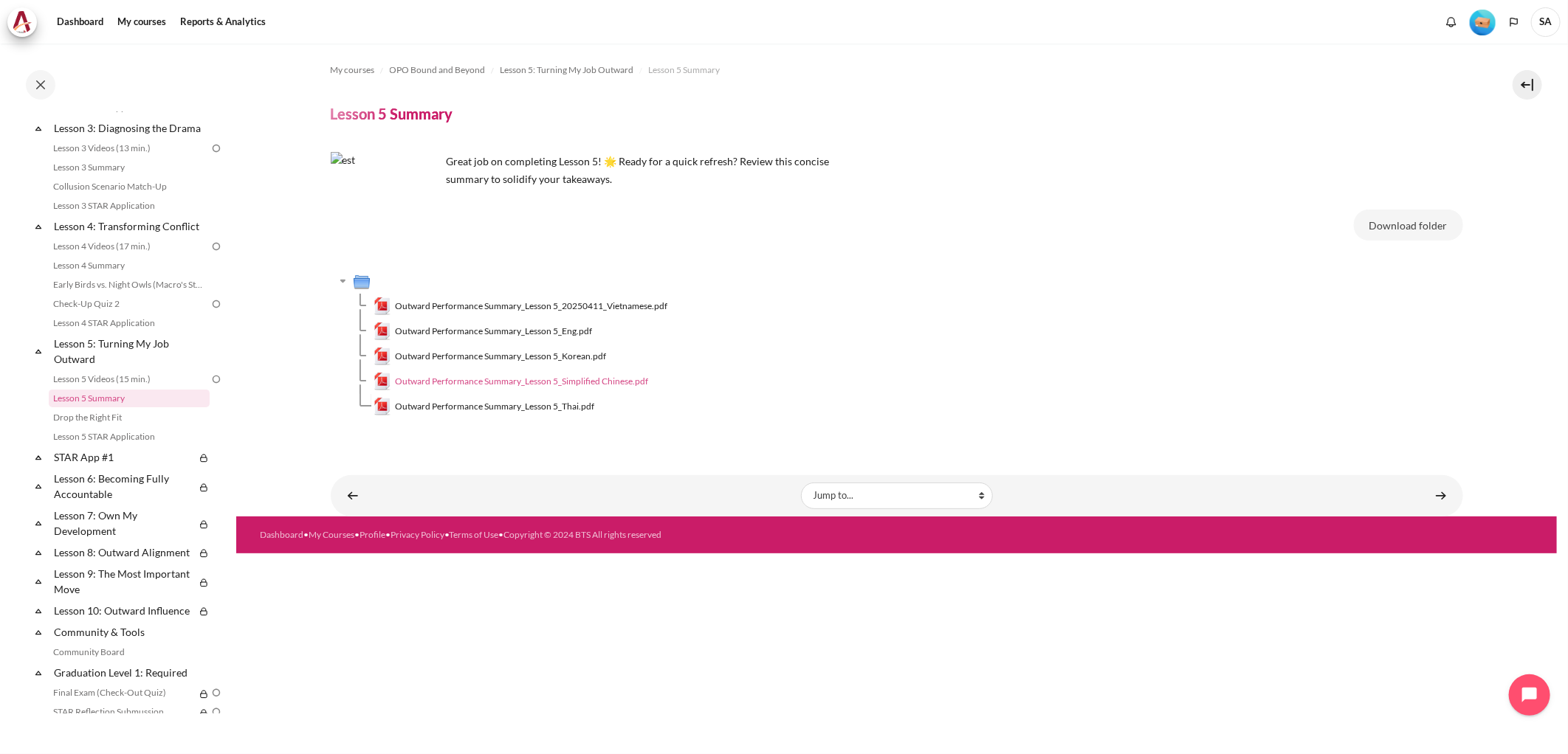 click on "Outward Performance Summary_Lesson 5_Simplified Chinese.pdf" at bounding box center (521, 381) 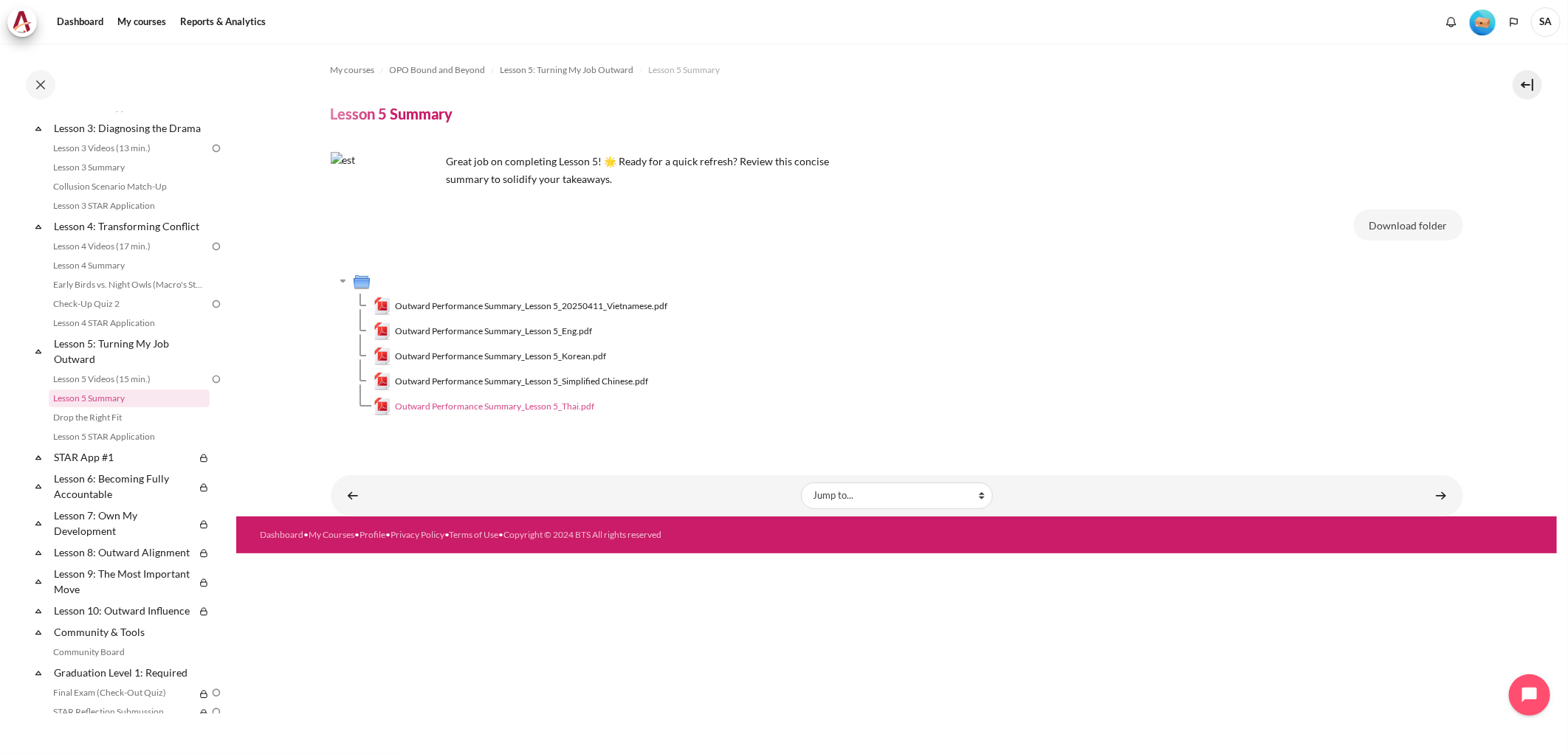 click on "Outward Performance Summary_Lesson 5_Thai.pdf" at bounding box center (495, 407) 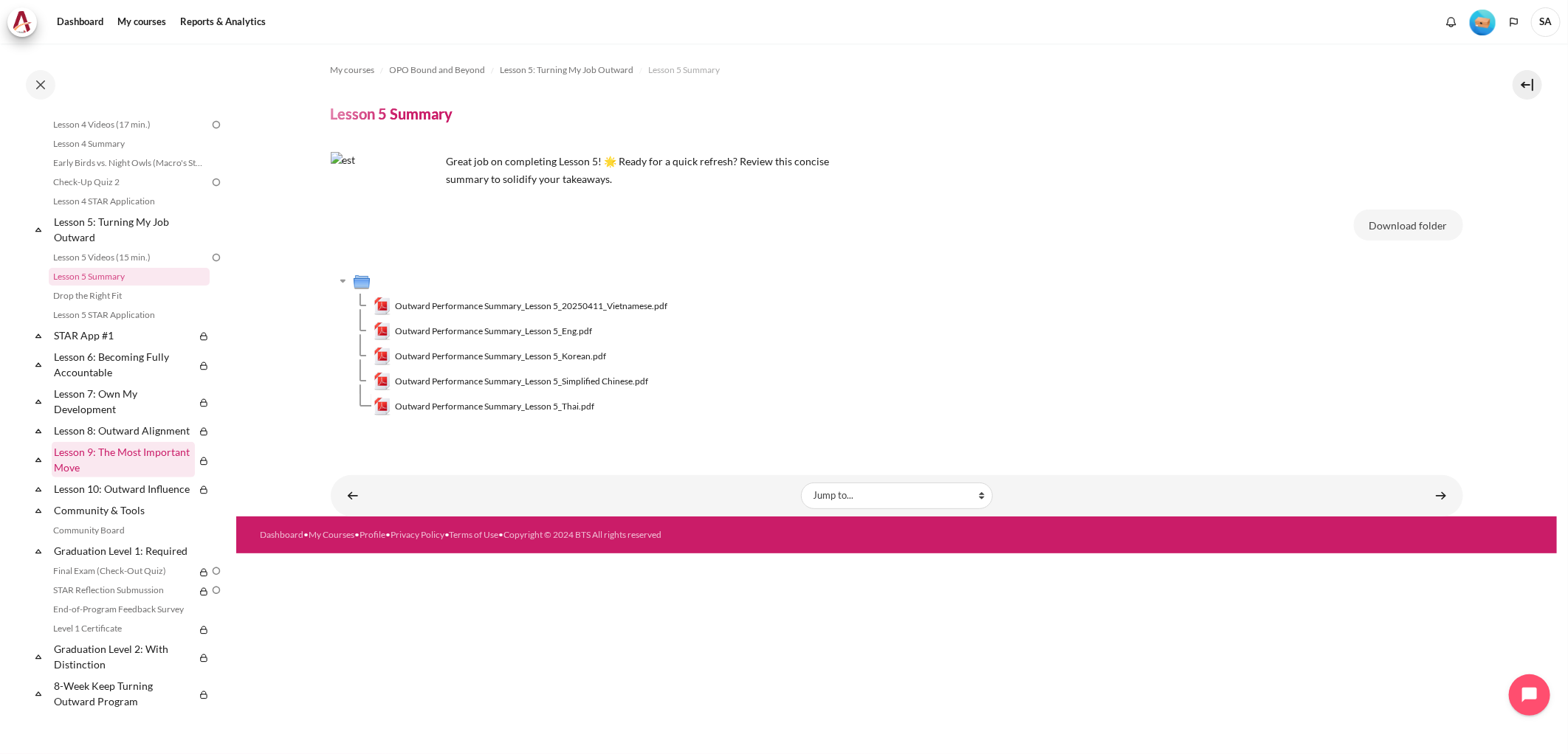 scroll, scrollTop: 535, scrollLeft: 0, axis: vertical 